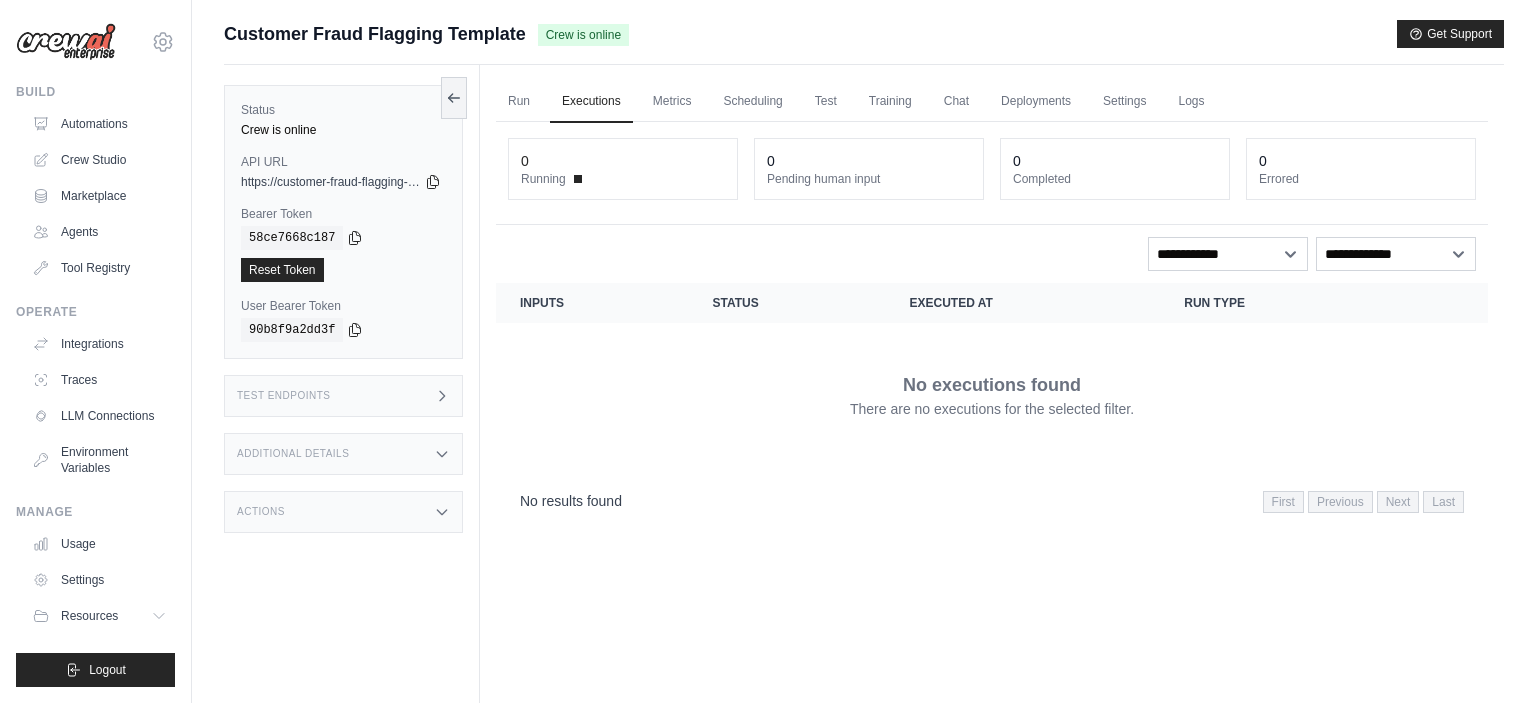 scroll, scrollTop: 0, scrollLeft: 0, axis: both 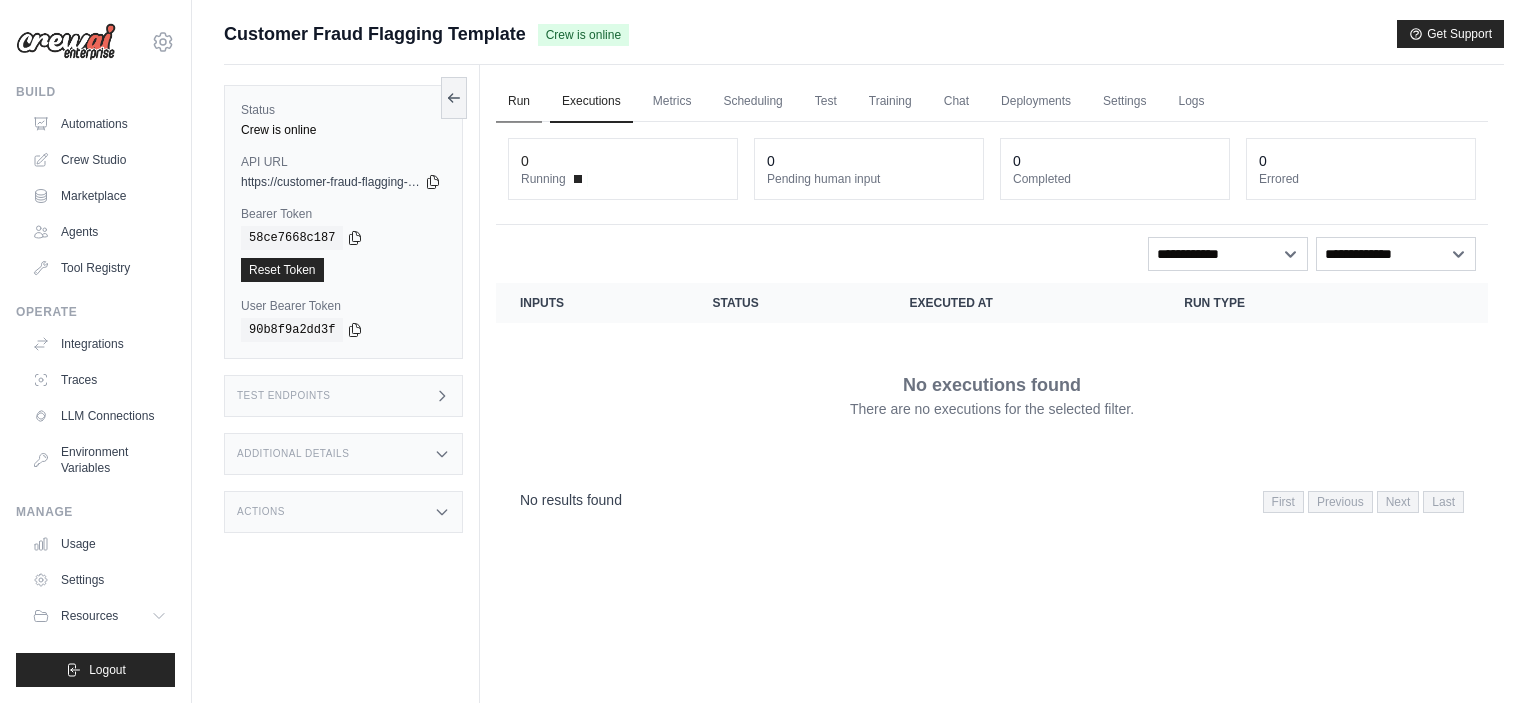 click on "Run" at bounding box center (519, 102) 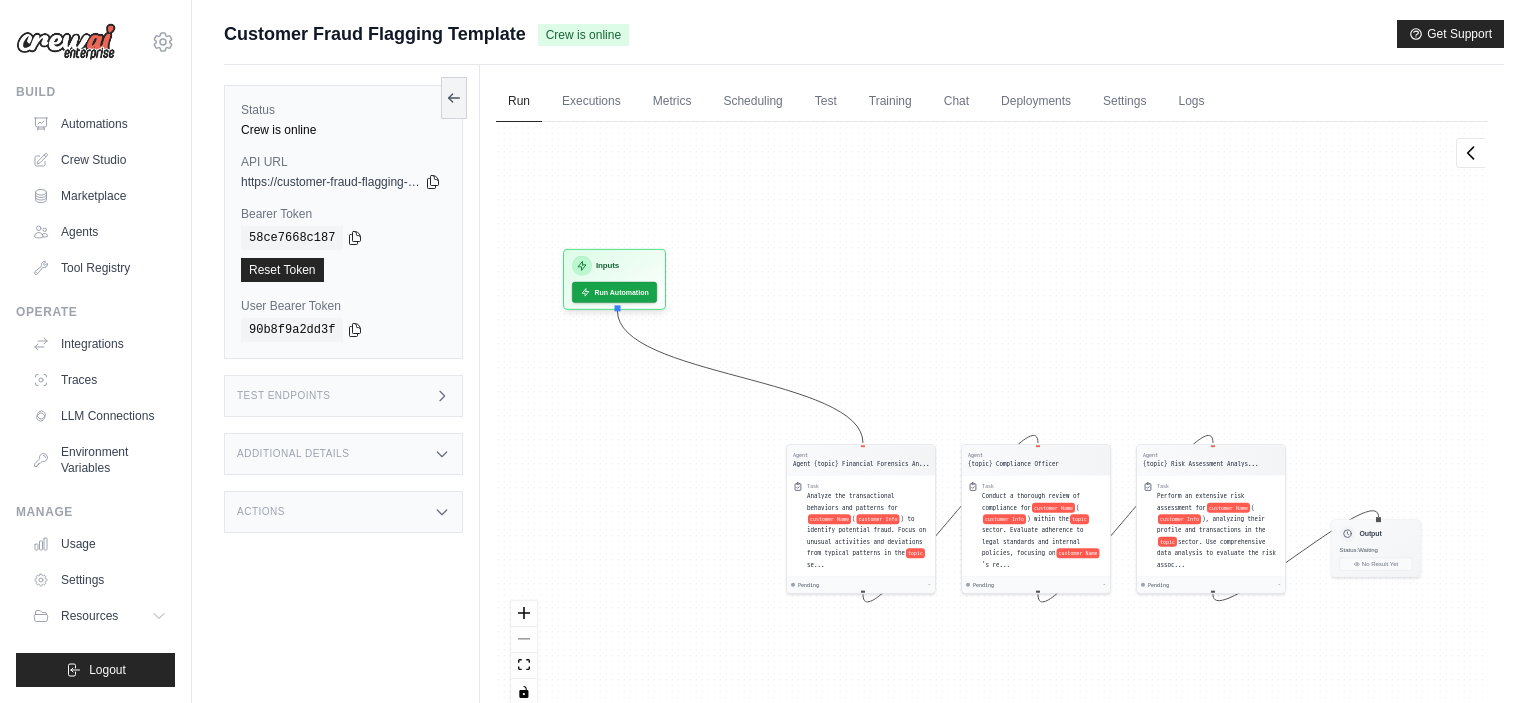 drag, startPoint x: 644, startPoint y: 348, endPoint x: 590, endPoint y: 204, distance: 153.79207 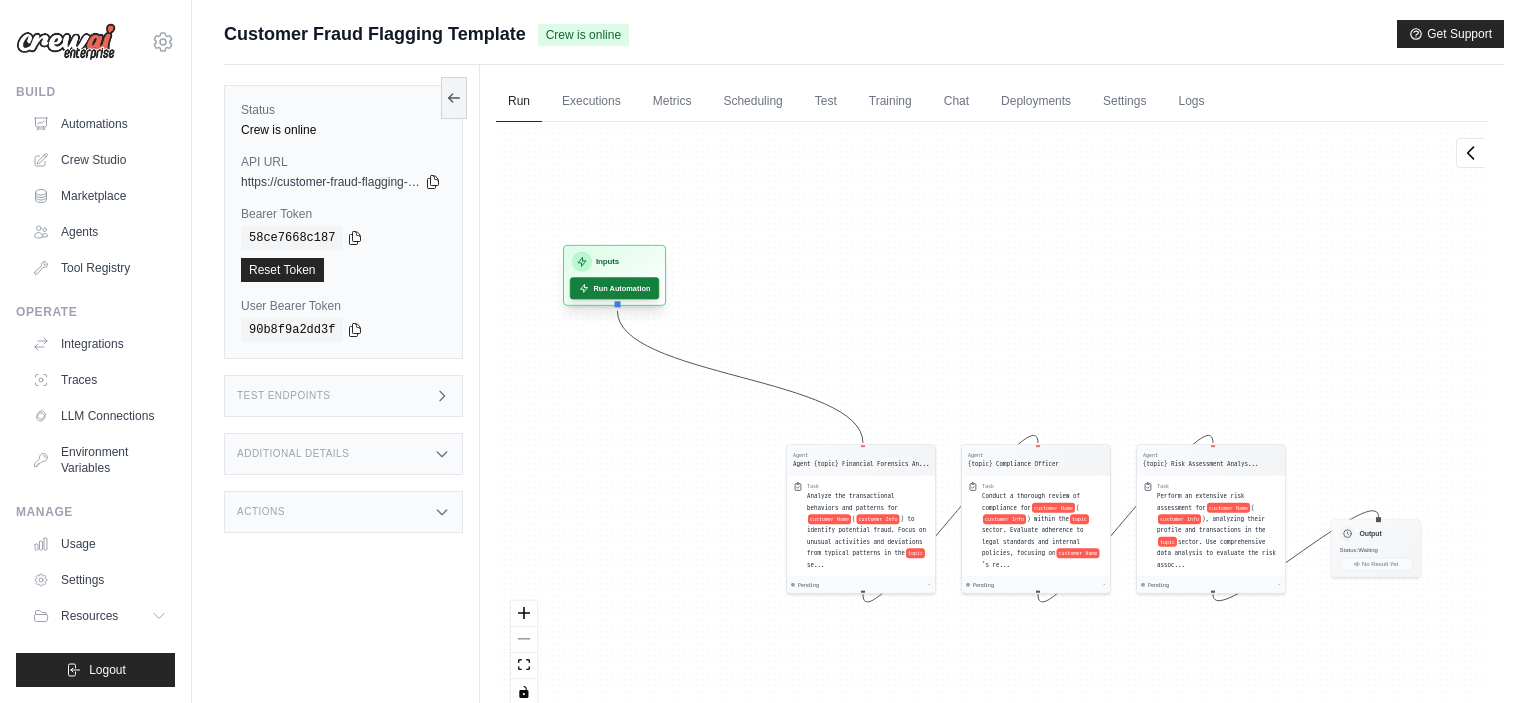 click on "Run Automation" at bounding box center (614, 288) 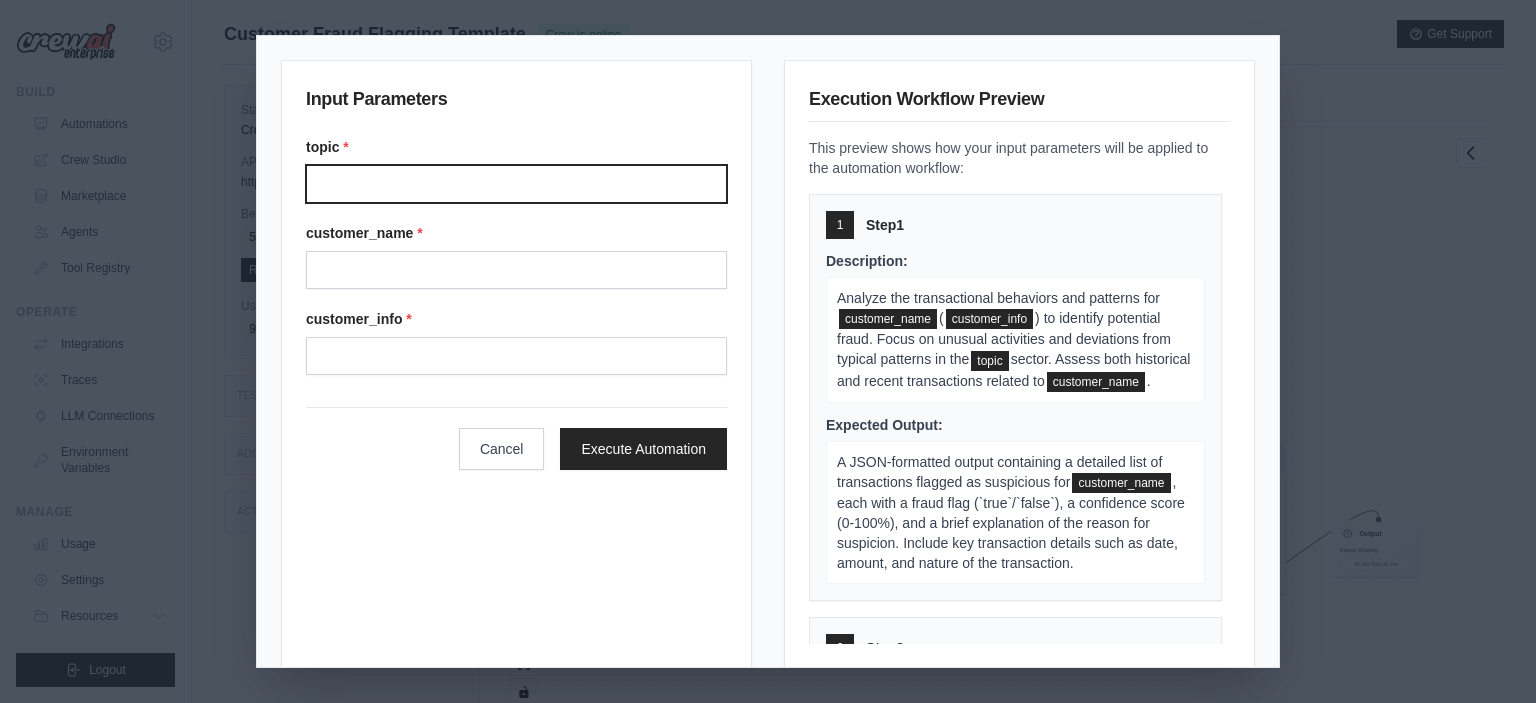 click on "Topic" at bounding box center [516, 184] 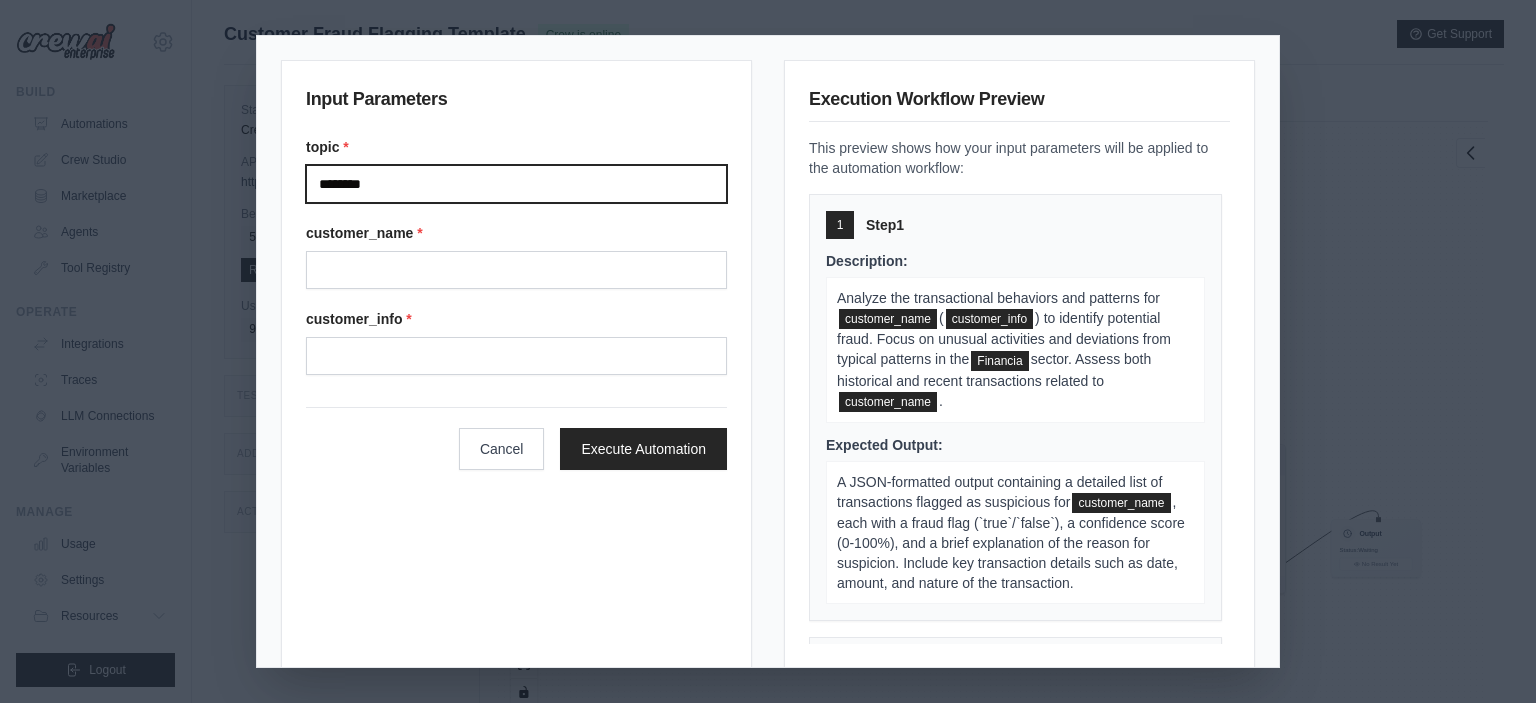 click on "********" at bounding box center (516, 184) 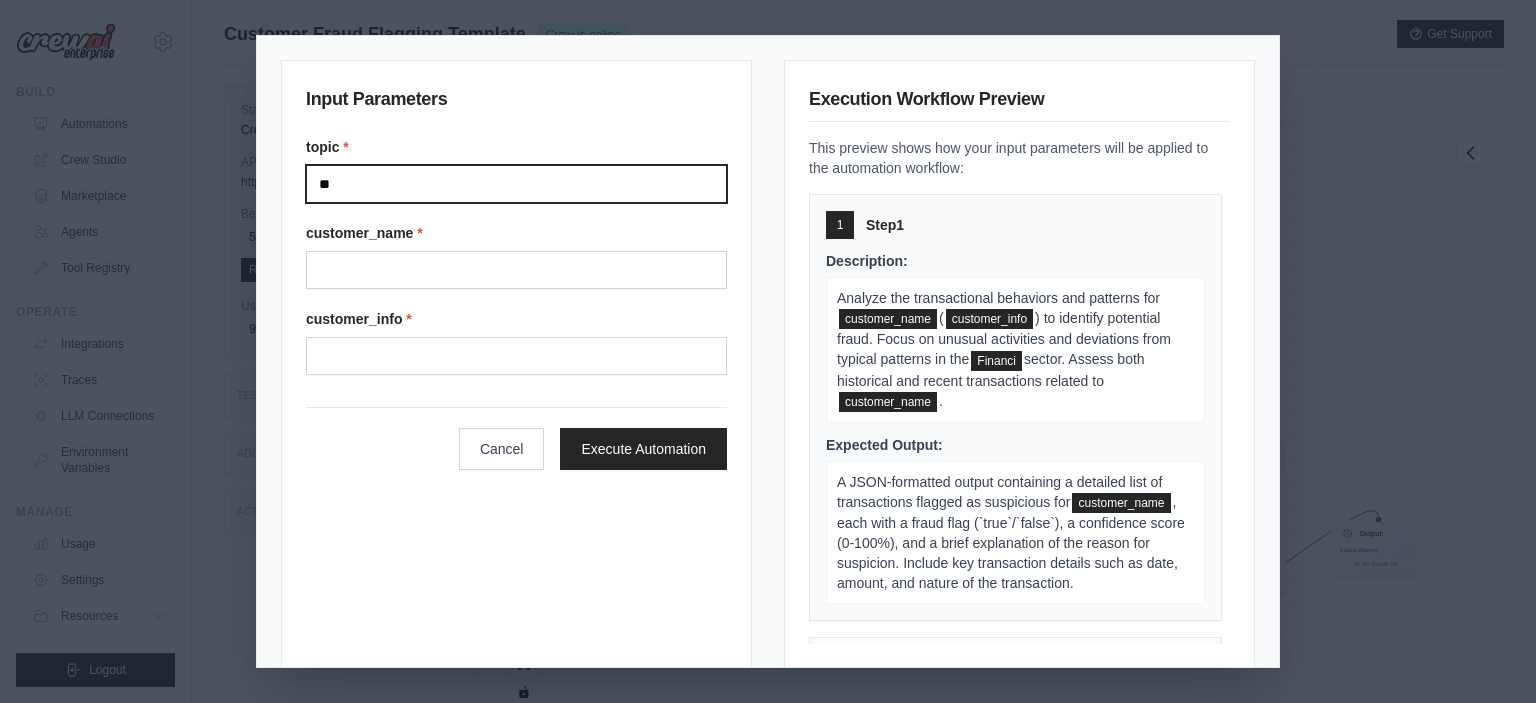 type on "*" 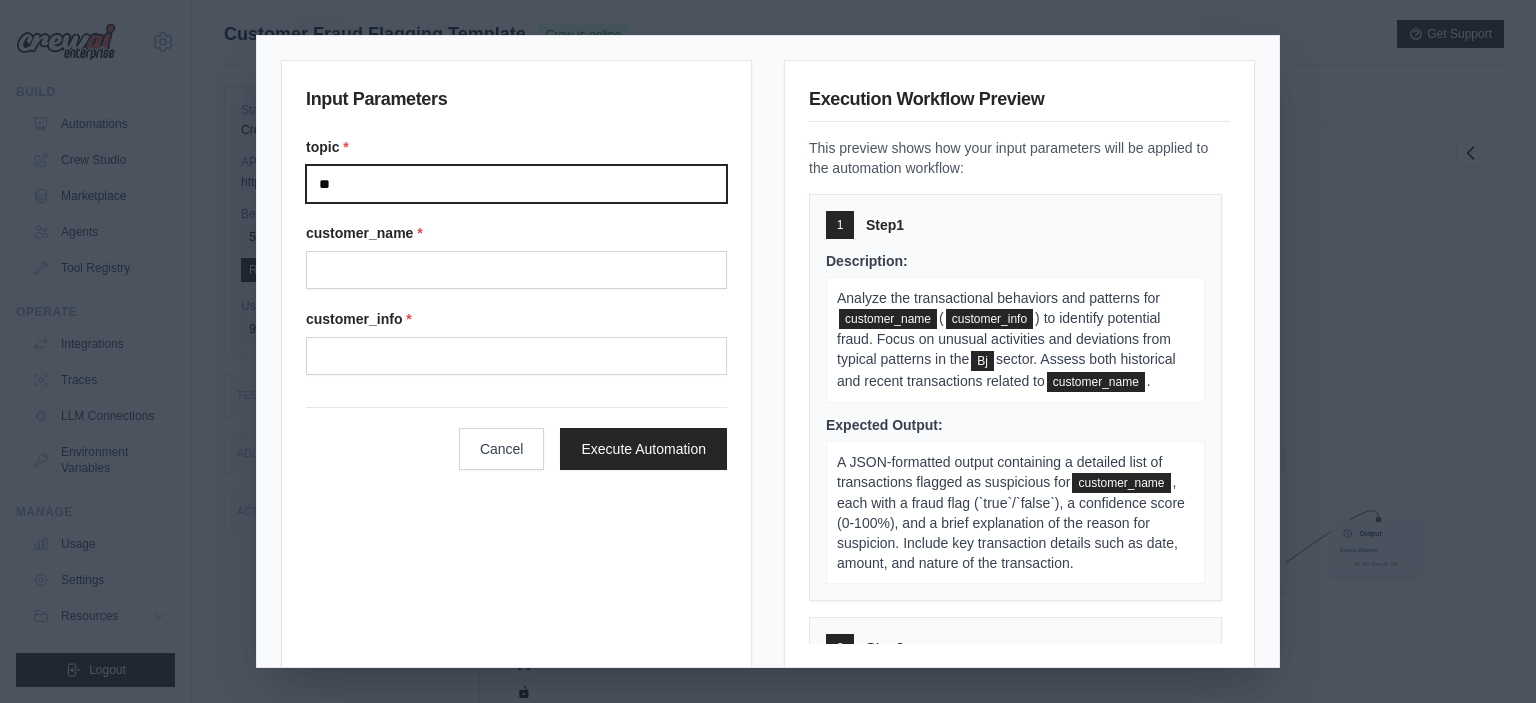 type on "*" 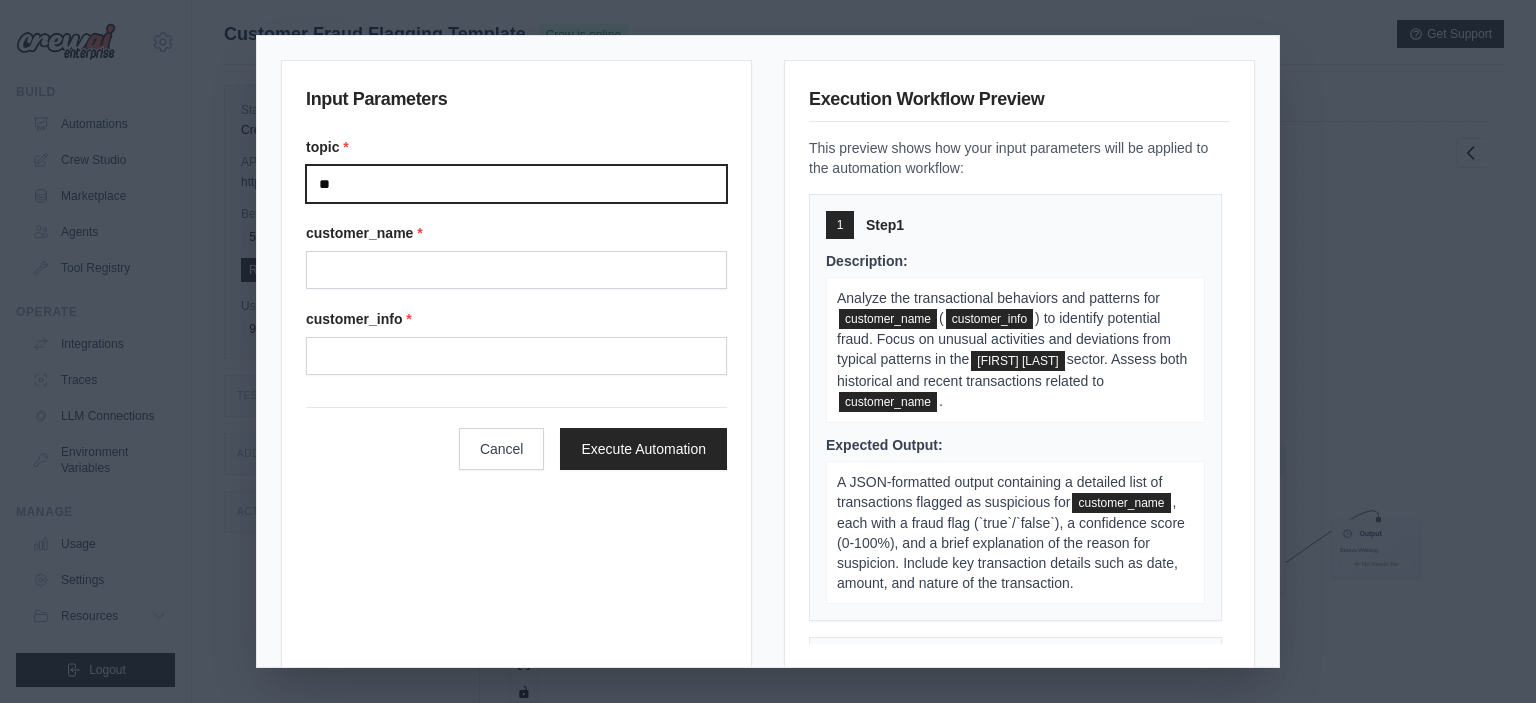 type on "*" 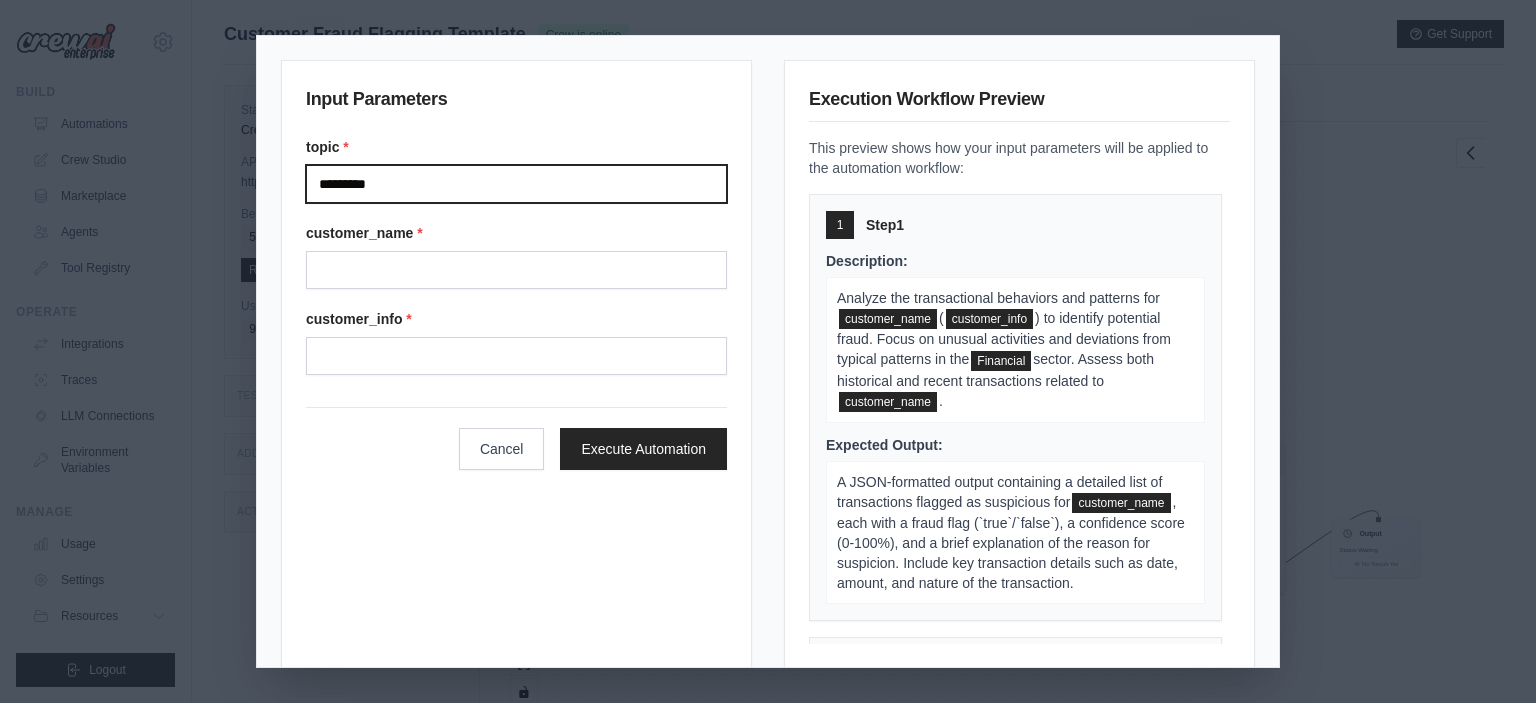 type on "*********" 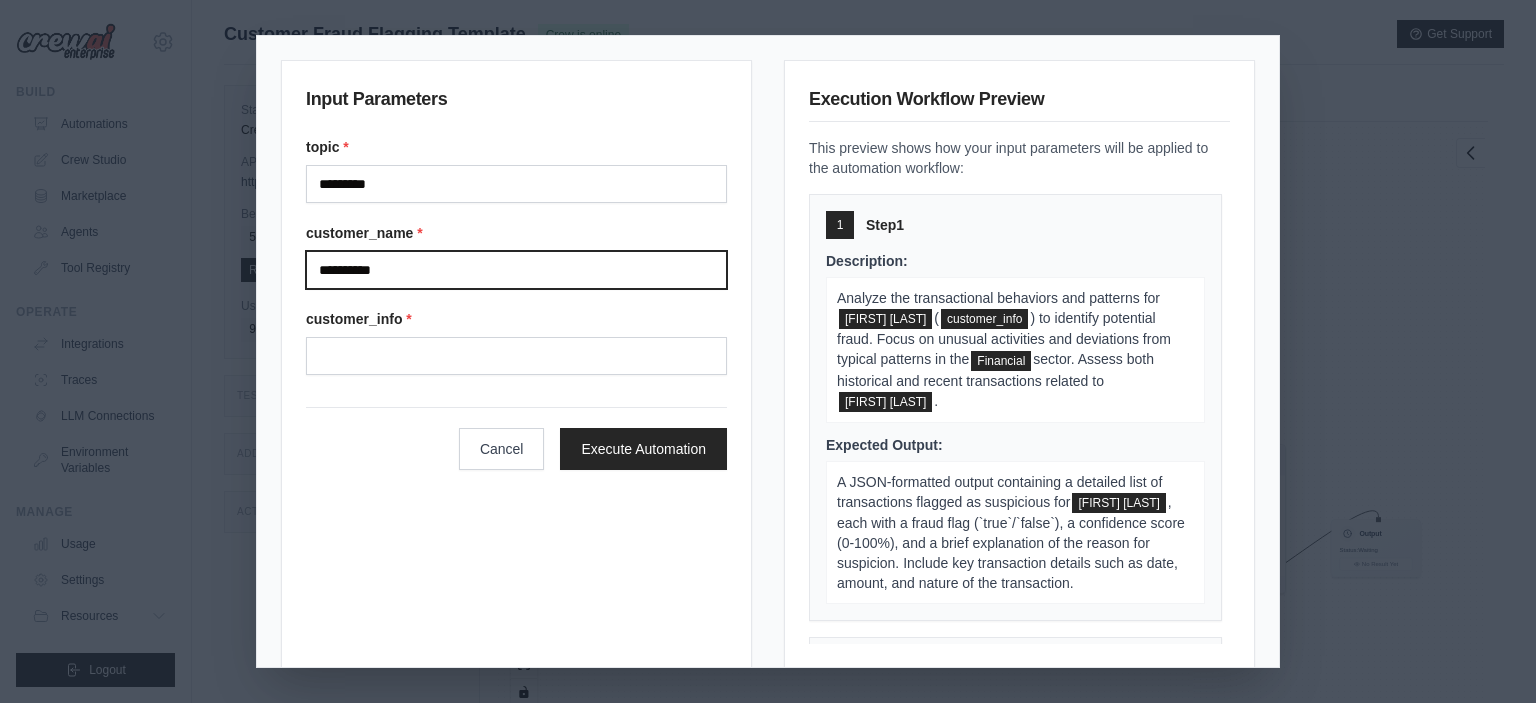 type on "**********" 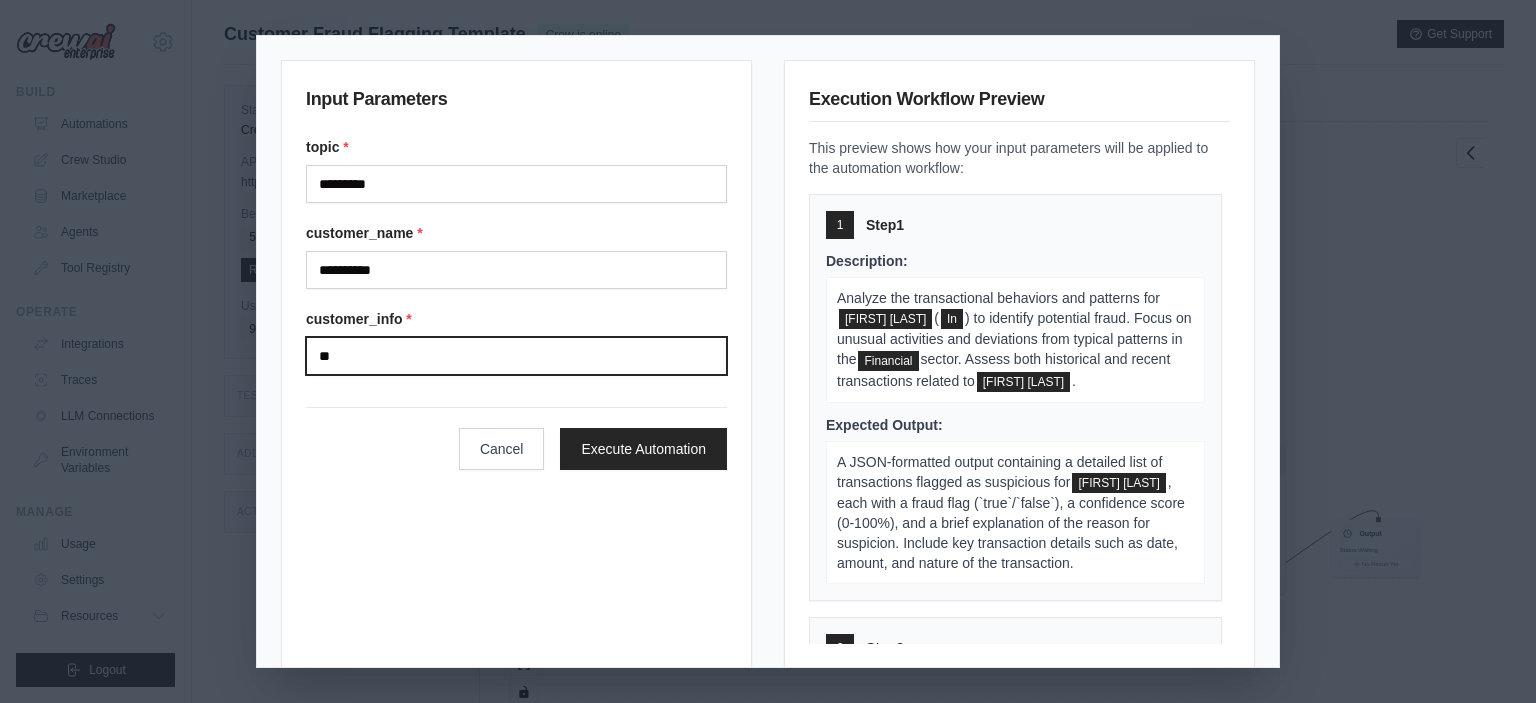 type on "*" 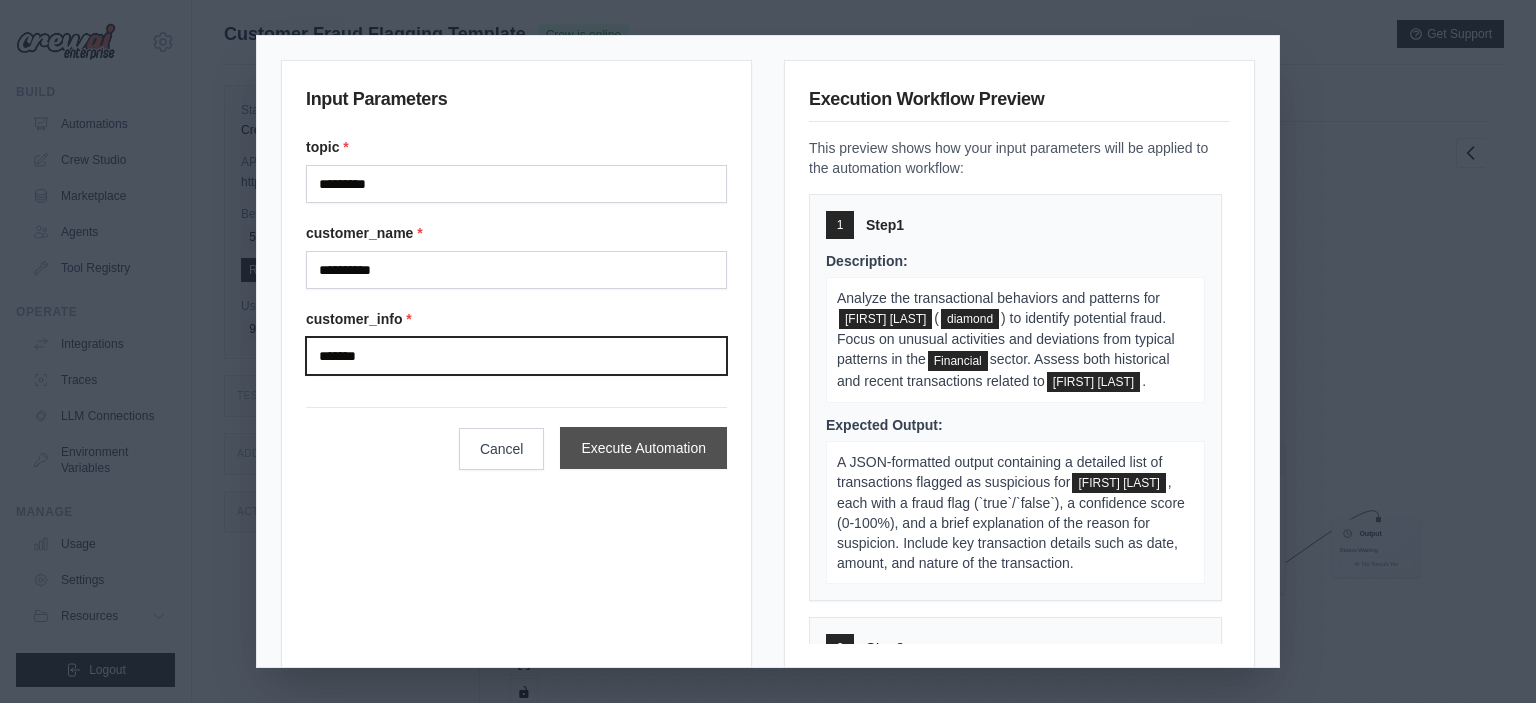 type on "*******" 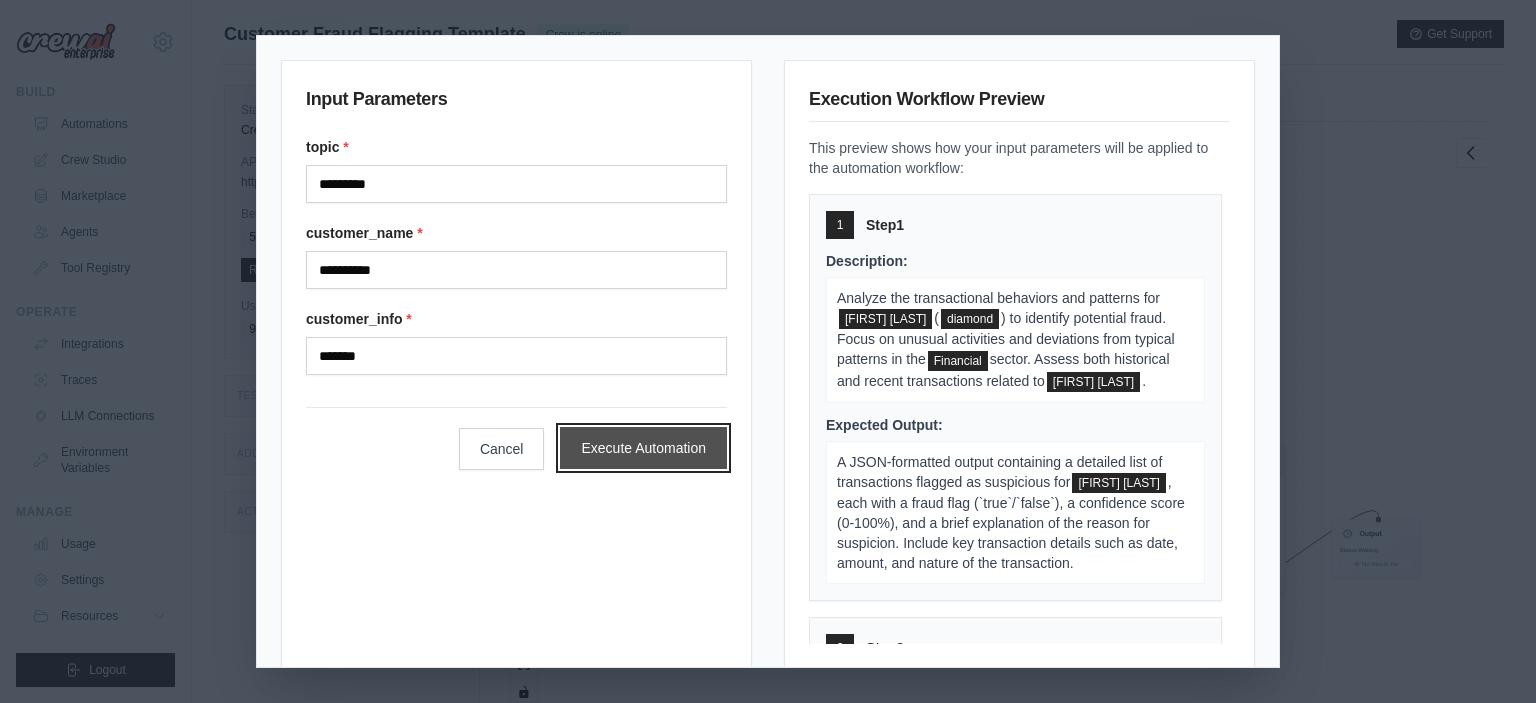 click on "Execute Automation" at bounding box center [643, 448] 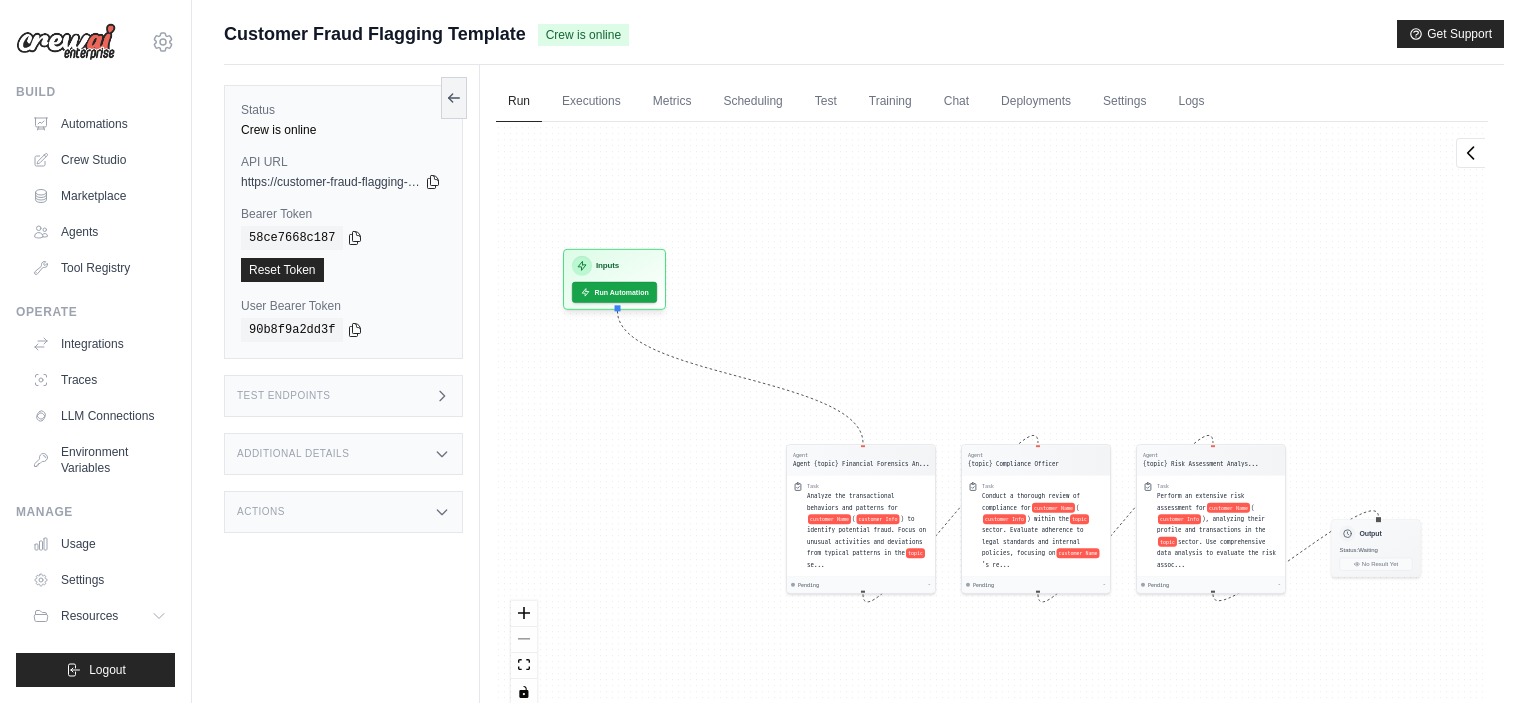 scroll, scrollTop: 61, scrollLeft: 0, axis: vertical 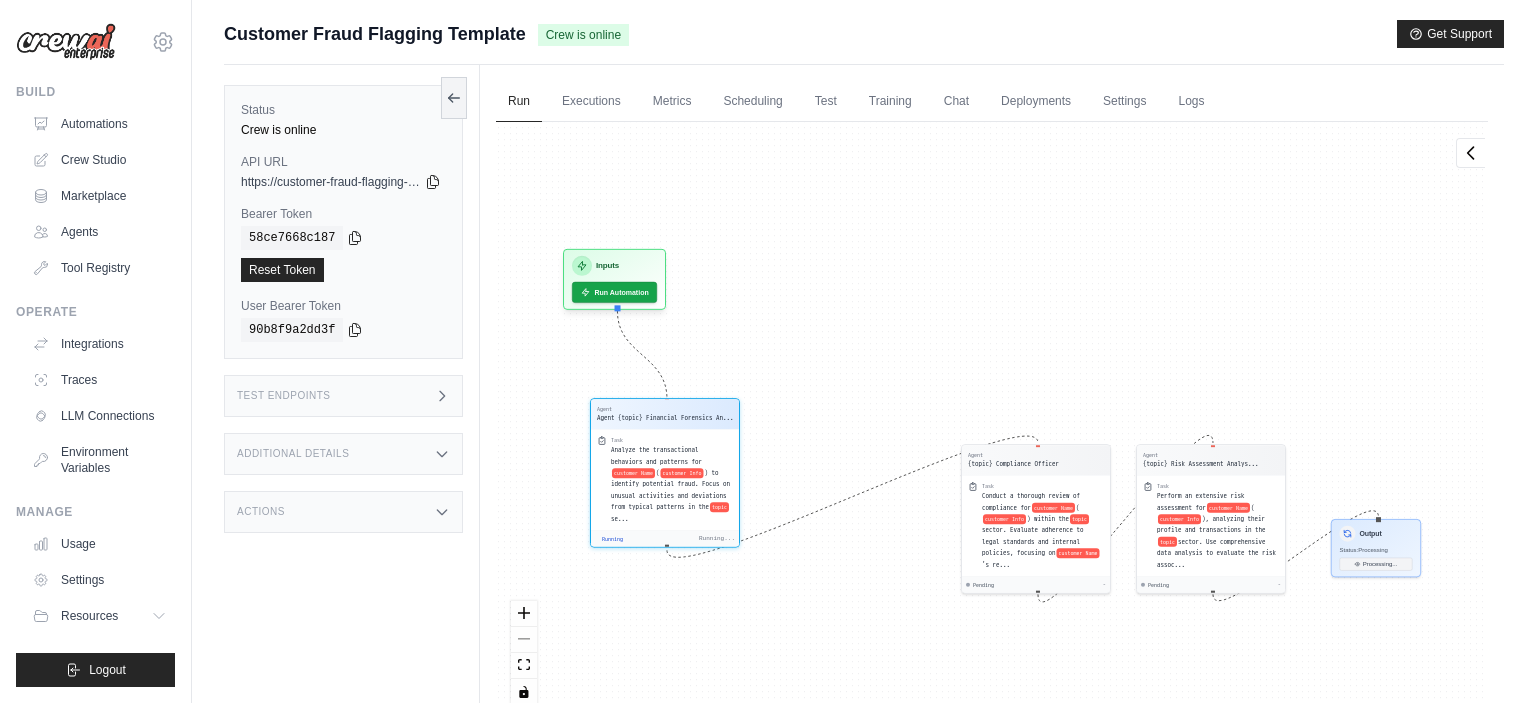 drag, startPoint x: 843, startPoint y: 448, endPoint x: 643, endPoint y: 402, distance: 205.22183 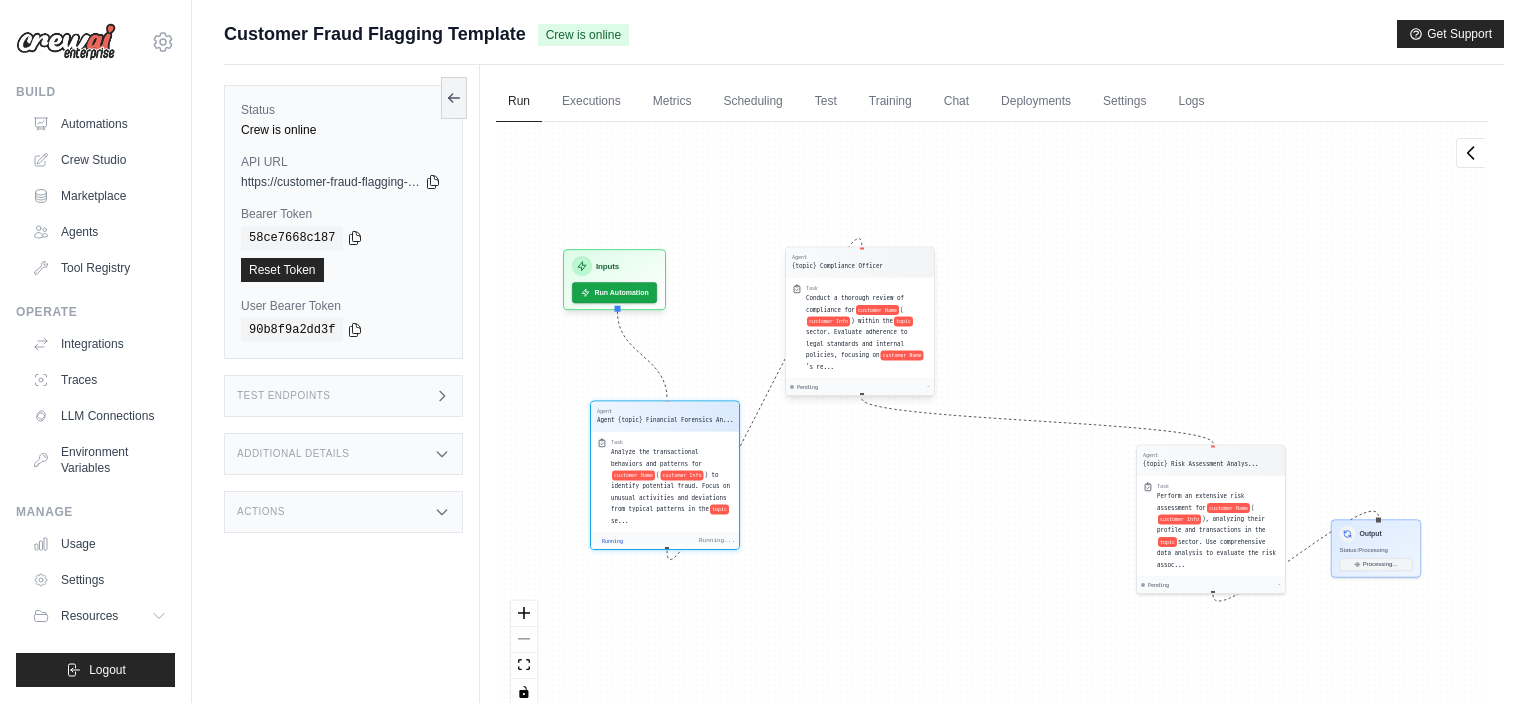 drag, startPoint x: 1039, startPoint y: 449, endPoint x: 863, endPoint y: 252, distance: 264.16852 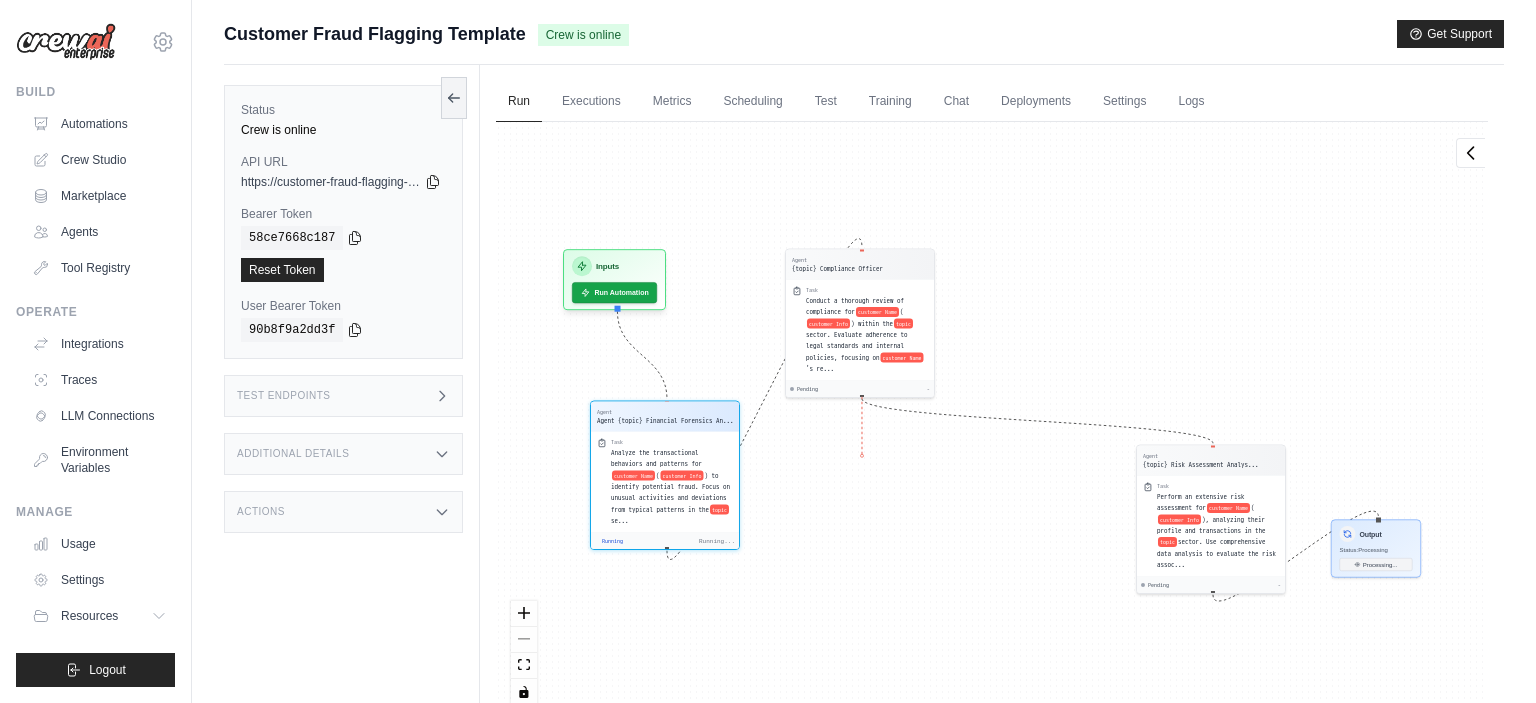 drag, startPoint x: 863, startPoint y: 393, endPoint x: 862, endPoint y: 455, distance: 62.008064 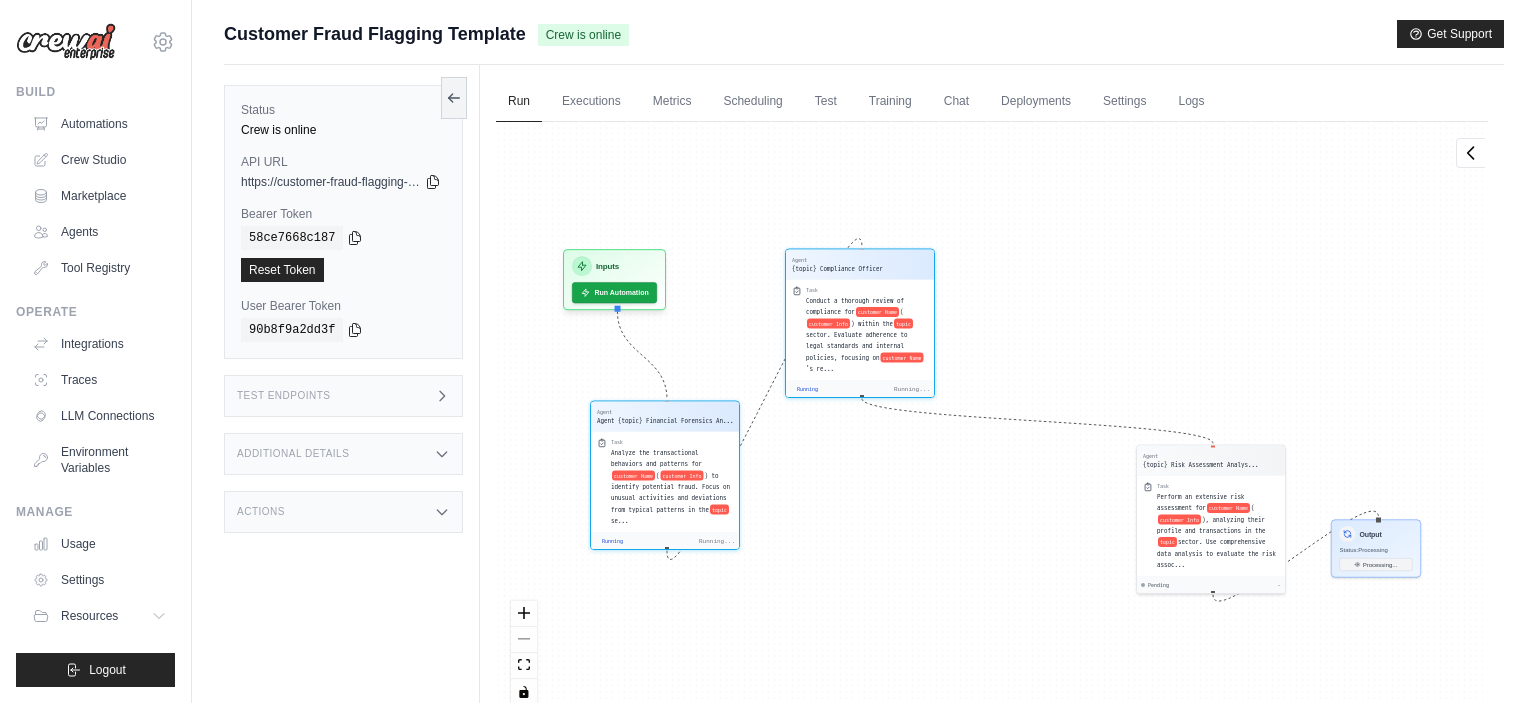 scroll, scrollTop: 366, scrollLeft: 0, axis: vertical 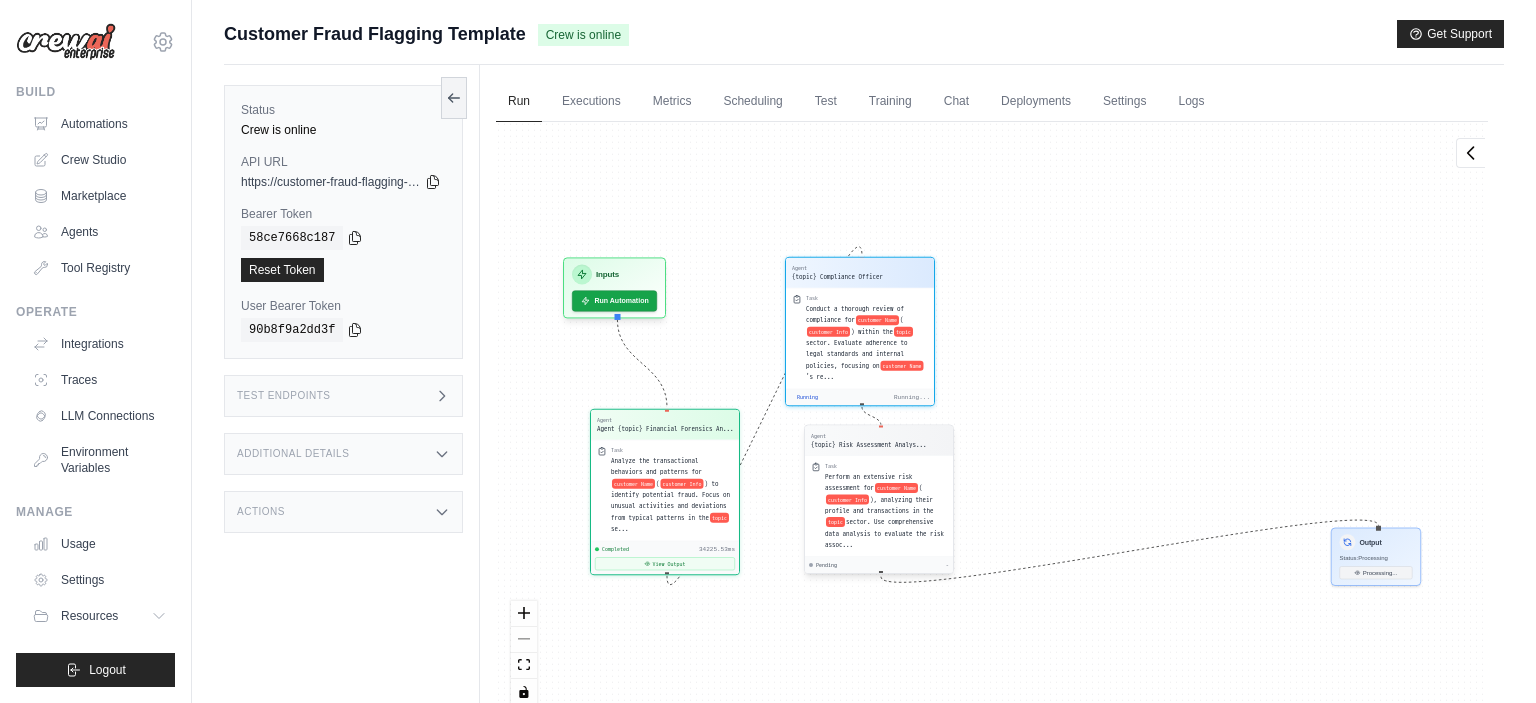 drag, startPoint x: 1187, startPoint y: 458, endPoint x: 854, endPoint y: 440, distance: 333.48615 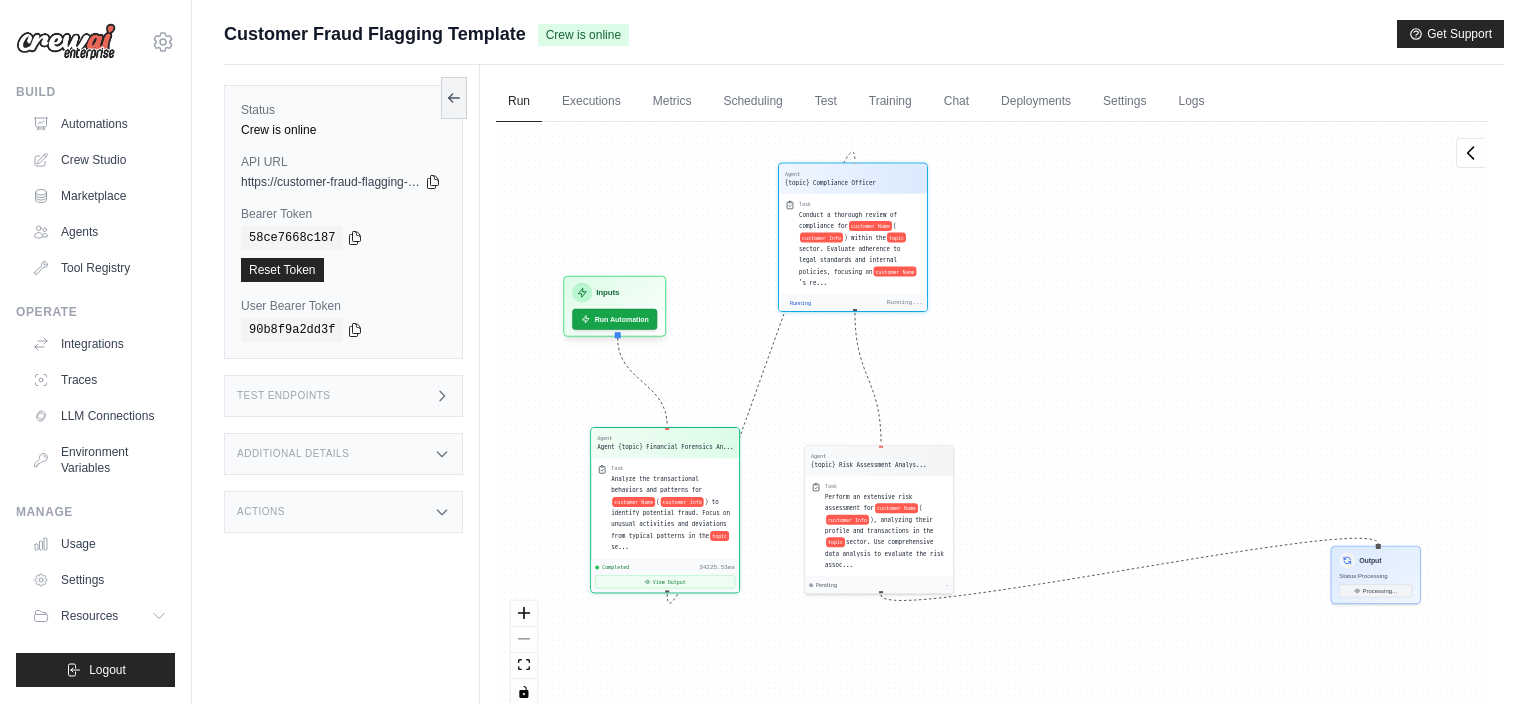 drag, startPoint x: 874, startPoint y: 258, endPoint x: 869, endPoint y: 159, distance: 99.12618 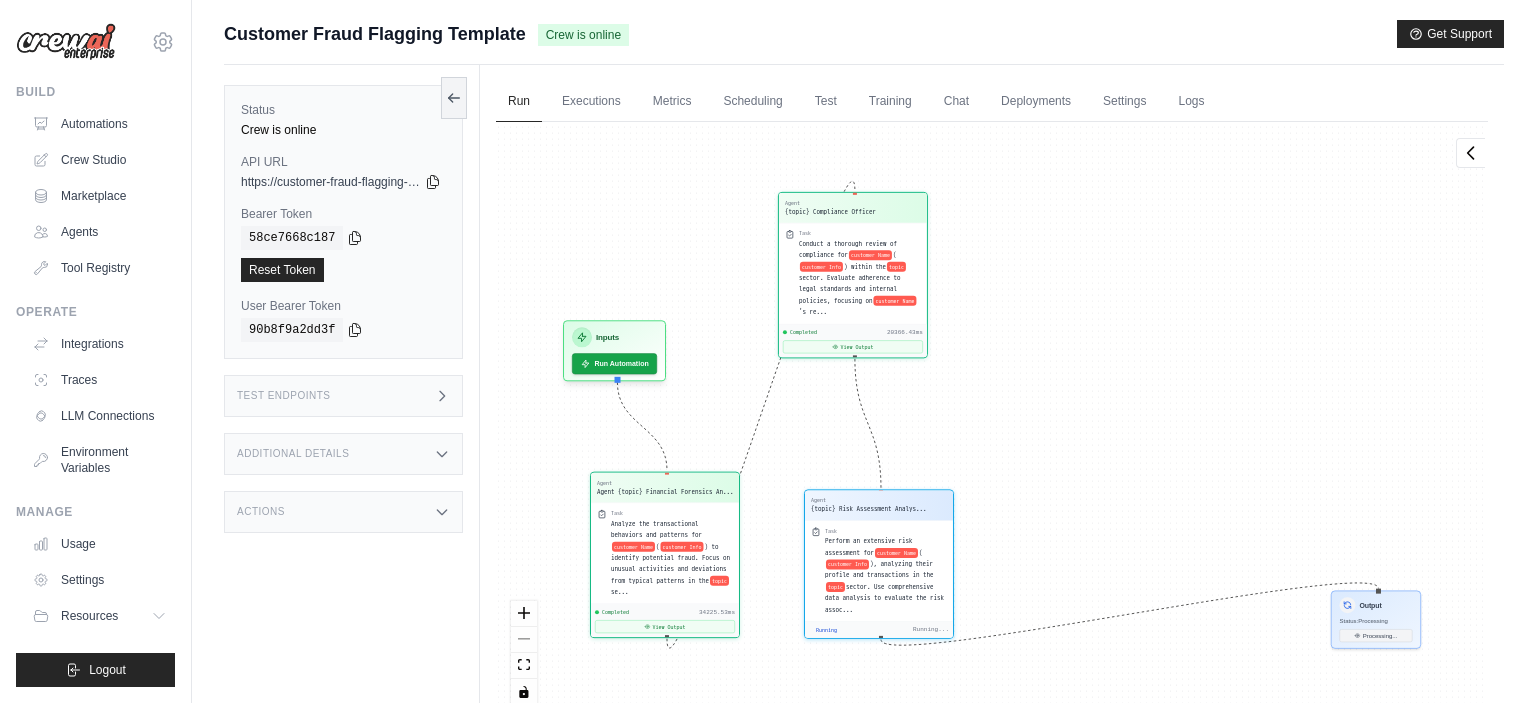 scroll, scrollTop: 631, scrollLeft: 0, axis: vertical 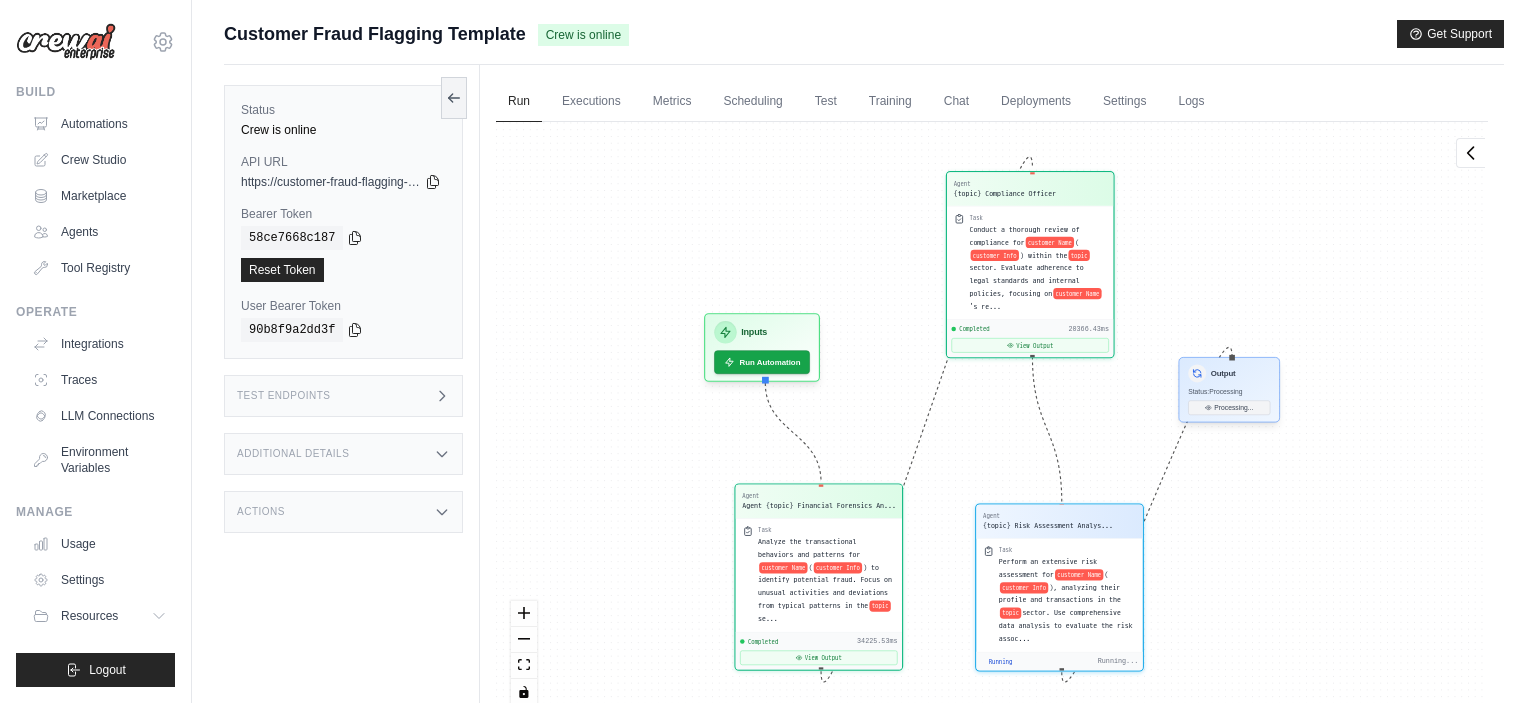 drag, startPoint x: 1364, startPoint y: 614, endPoint x: 1175, endPoint y: 378, distance: 302.35245 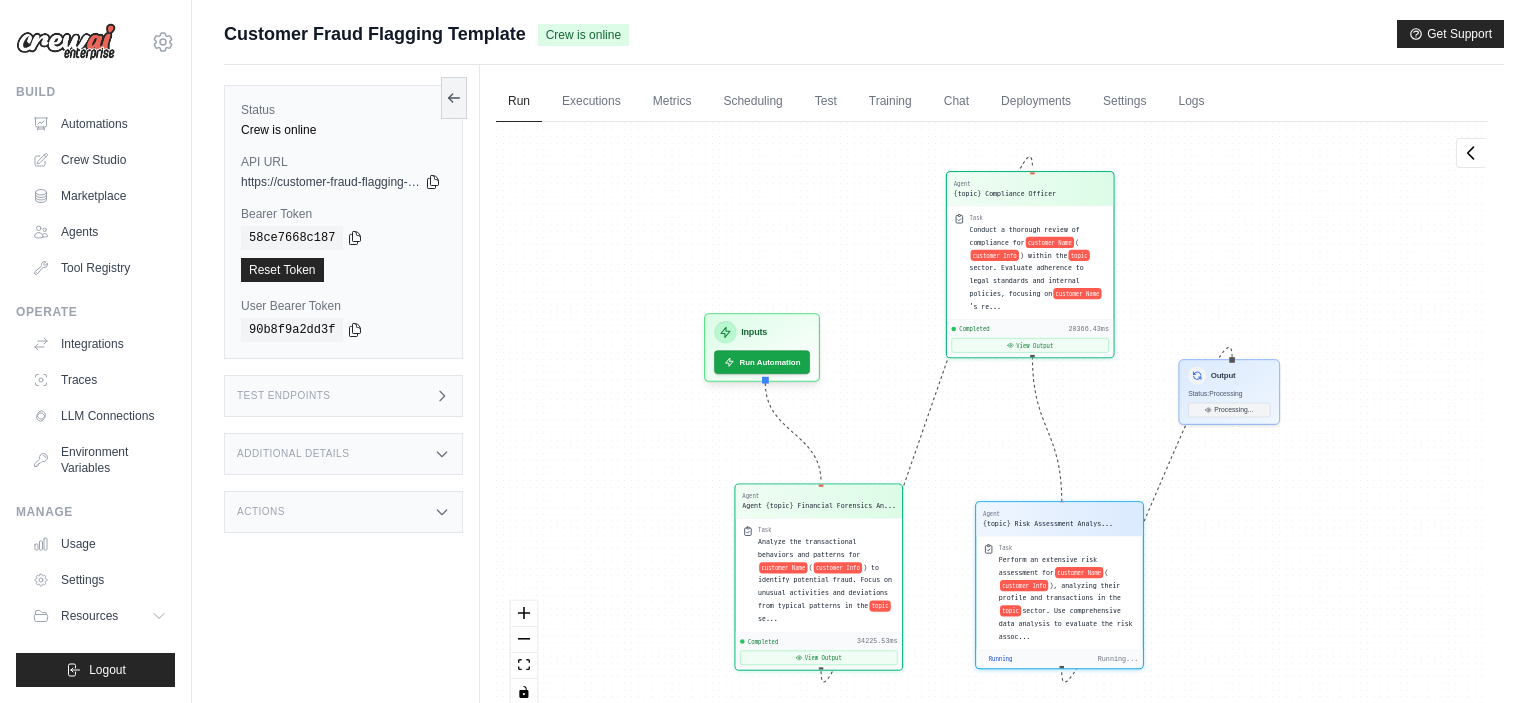 scroll, scrollTop: 3708, scrollLeft: 0, axis: vertical 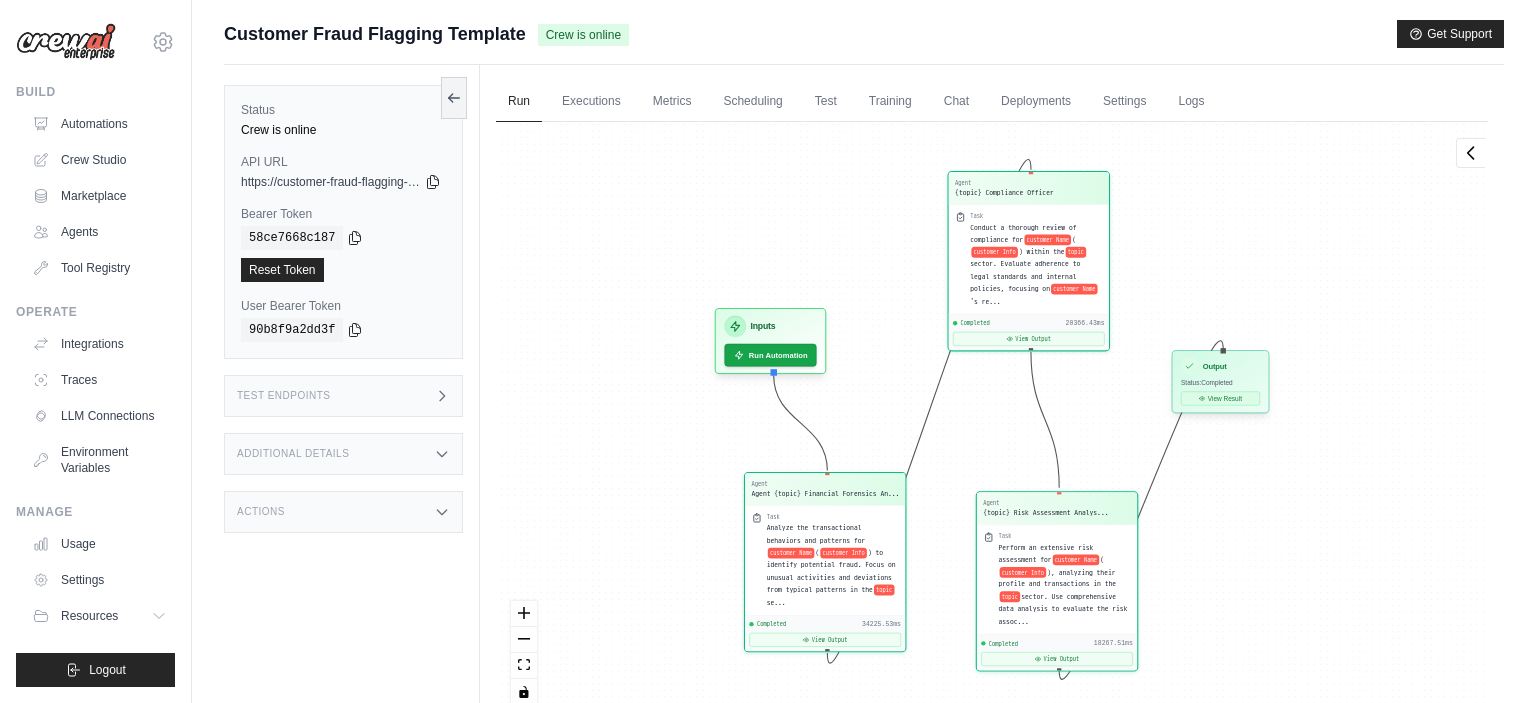click on "View Result" at bounding box center [1220, 398] 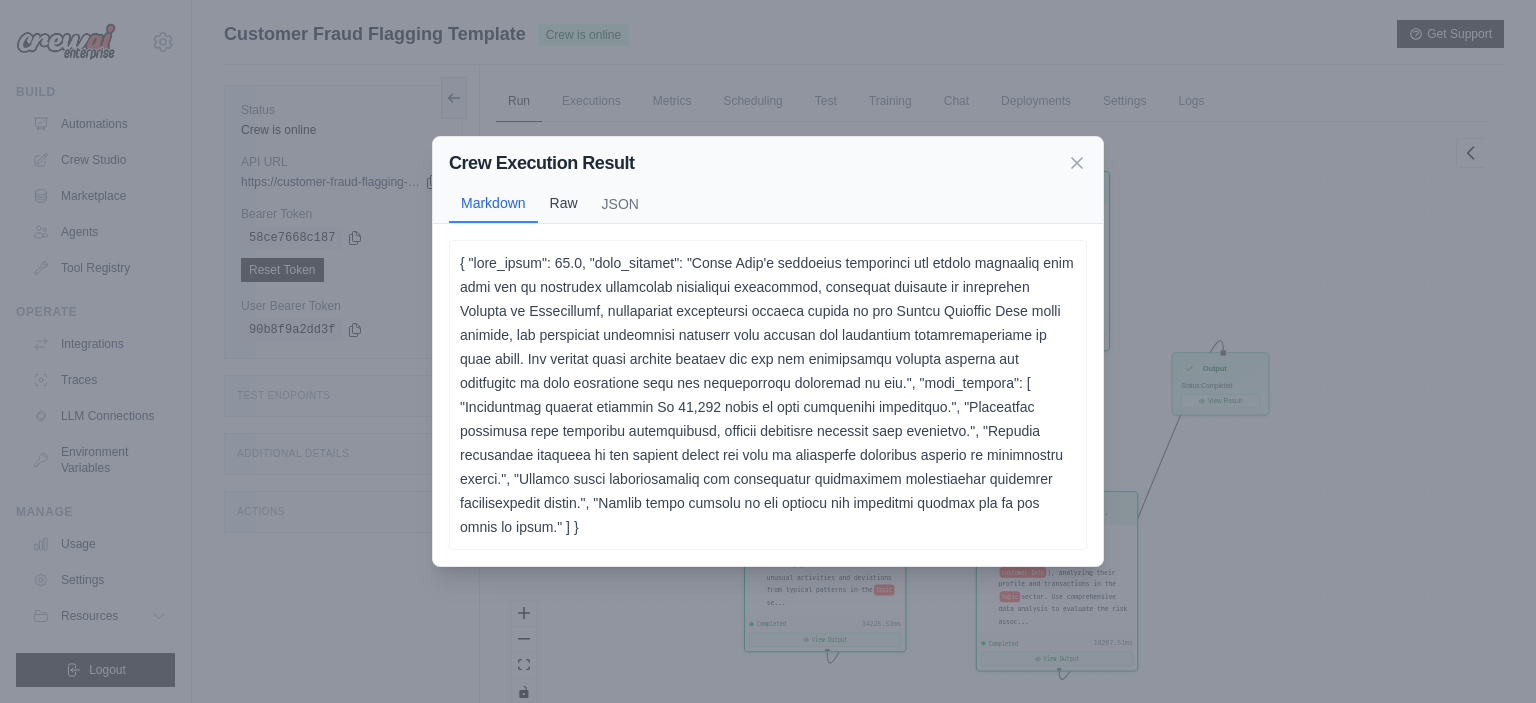 click on "Raw" at bounding box center (564, 203) 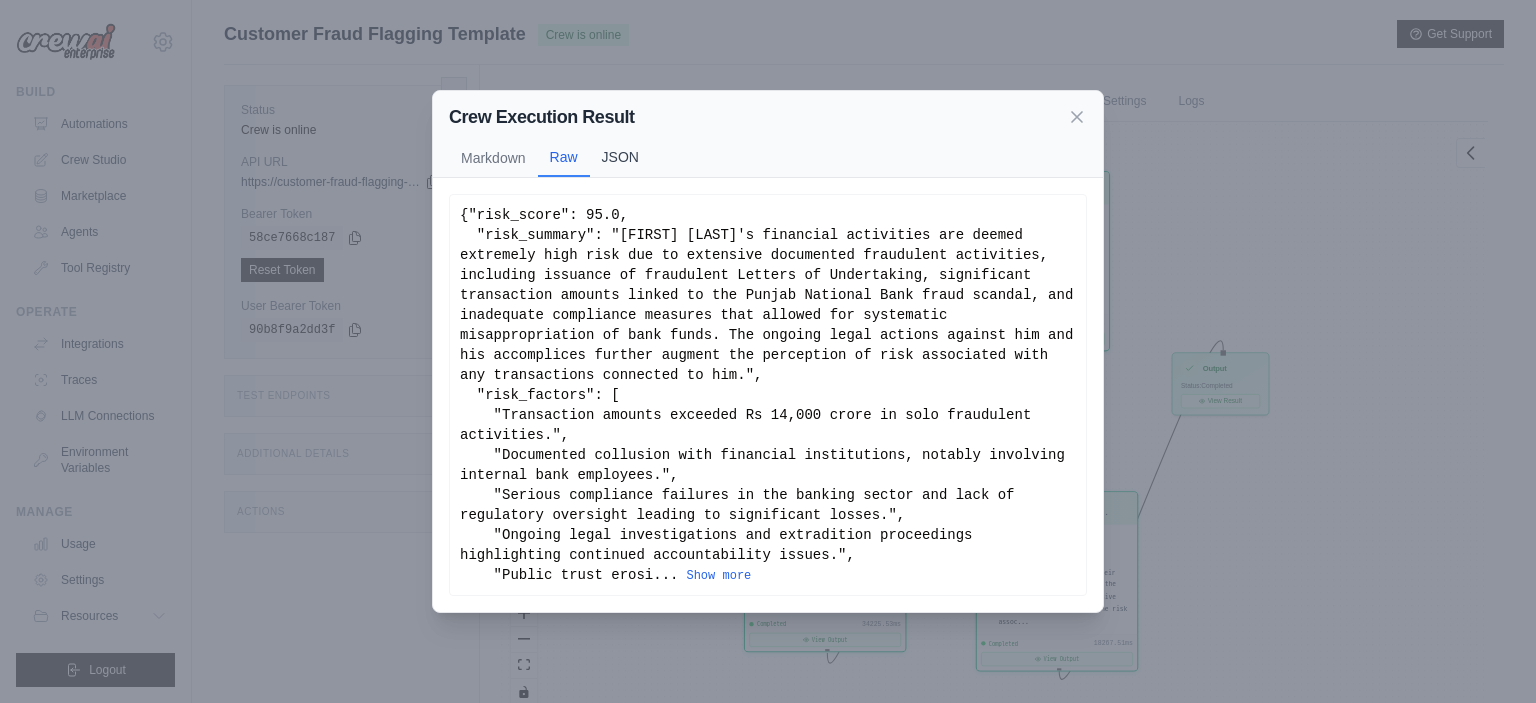 click on "JSON" at bounding box center (620, 157) 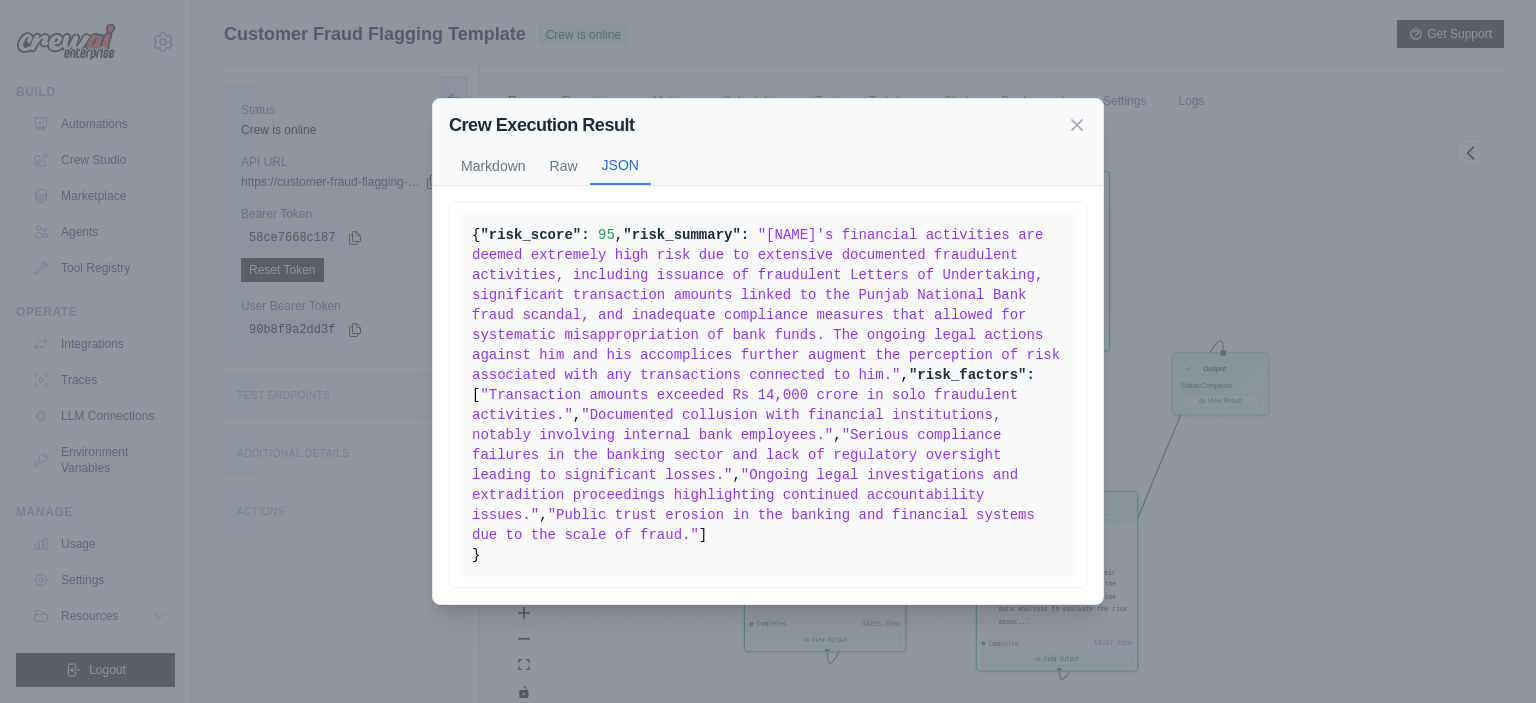 scroll, scrollTop: 4, scrollLeft: 0, axis: vertical 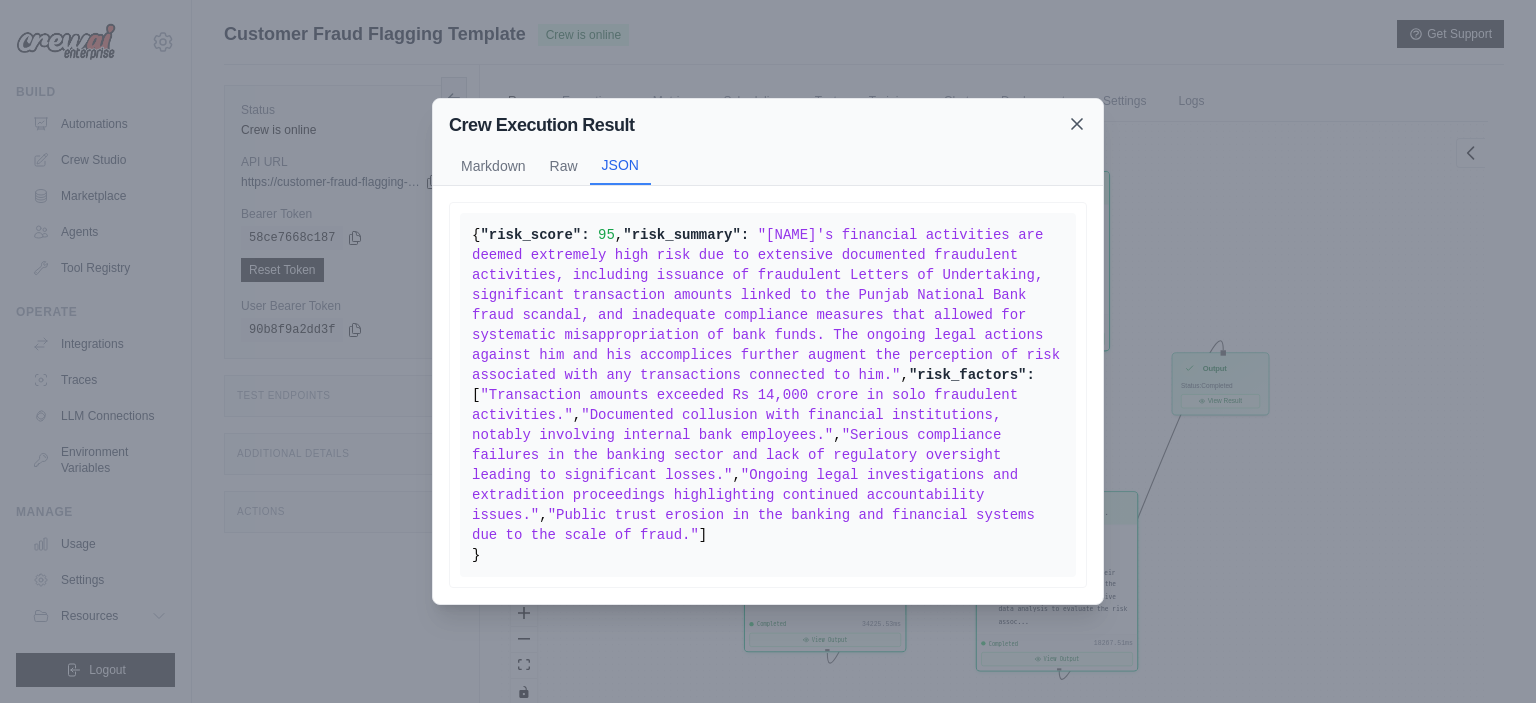 click 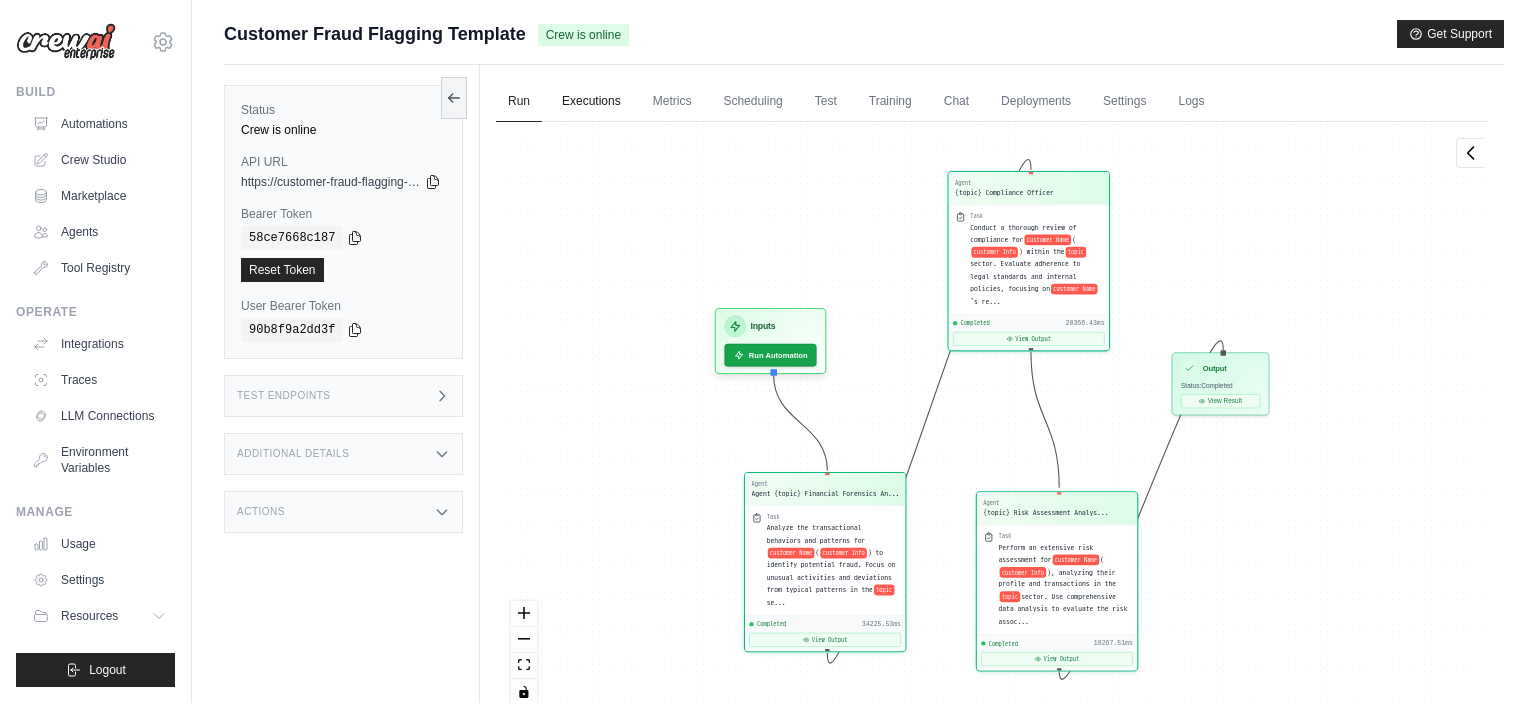 click on "Executions" at bounding box center [591, 102] 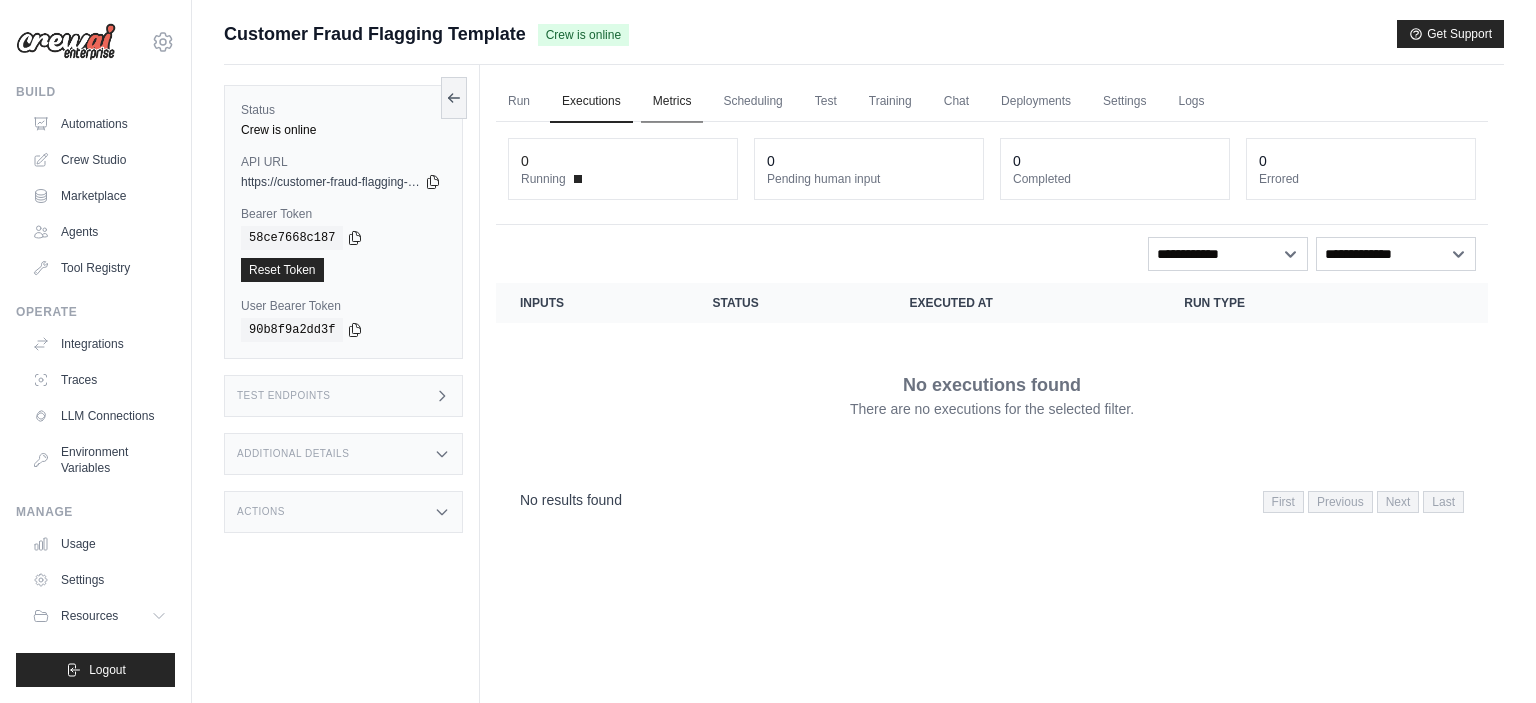 click on "Metrics" at bounding box center [672, 102] 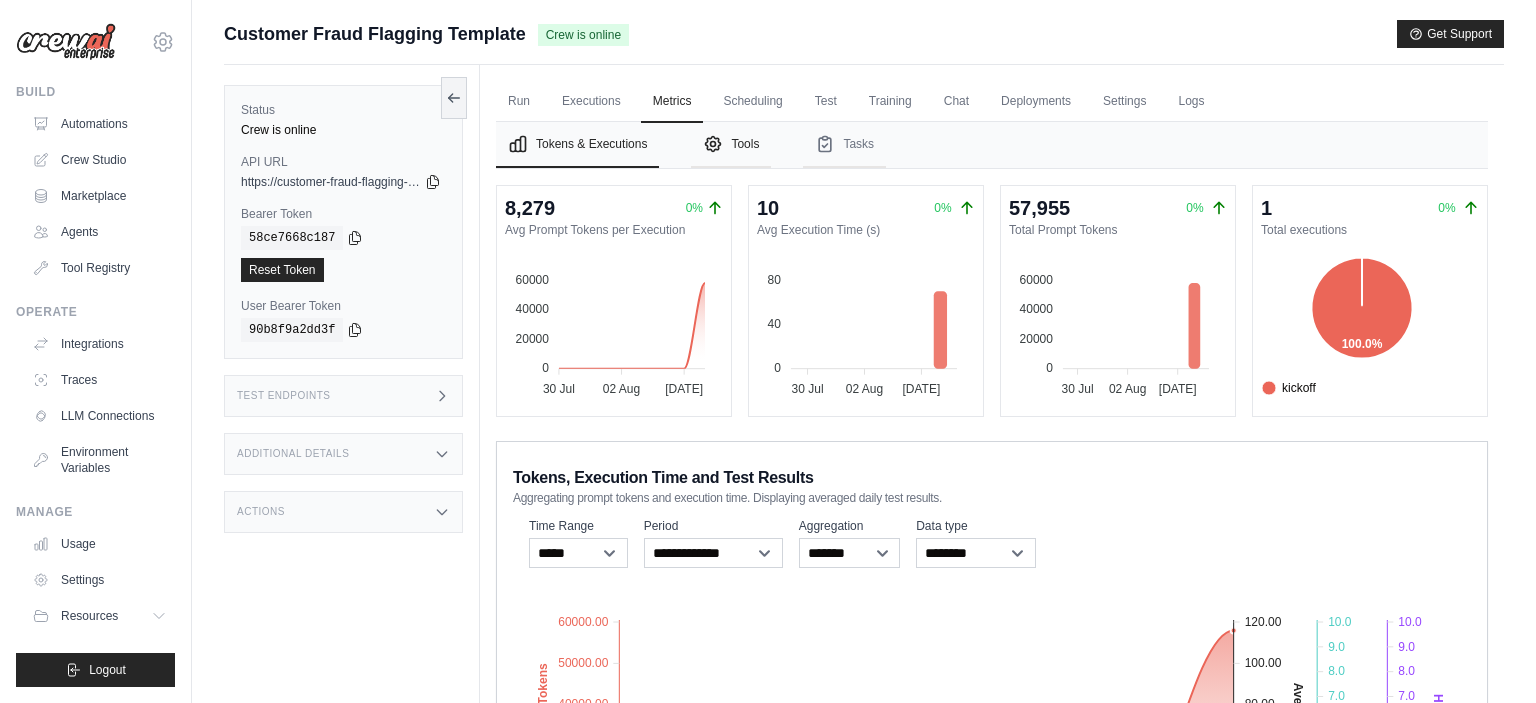 click on "Tools" at bounding box center [731, 145] 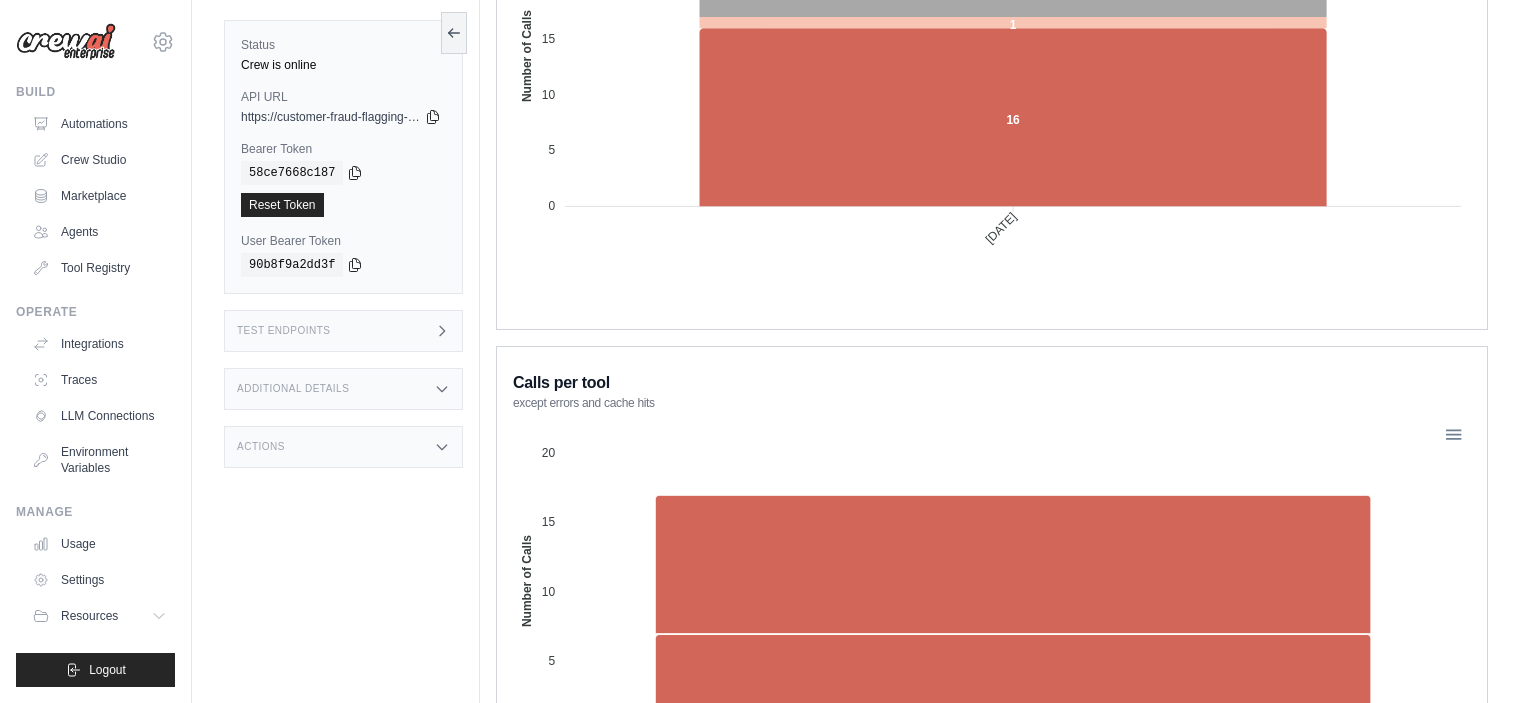 scroll, scrollTop: 0, scrollLeft: 0, axis: both 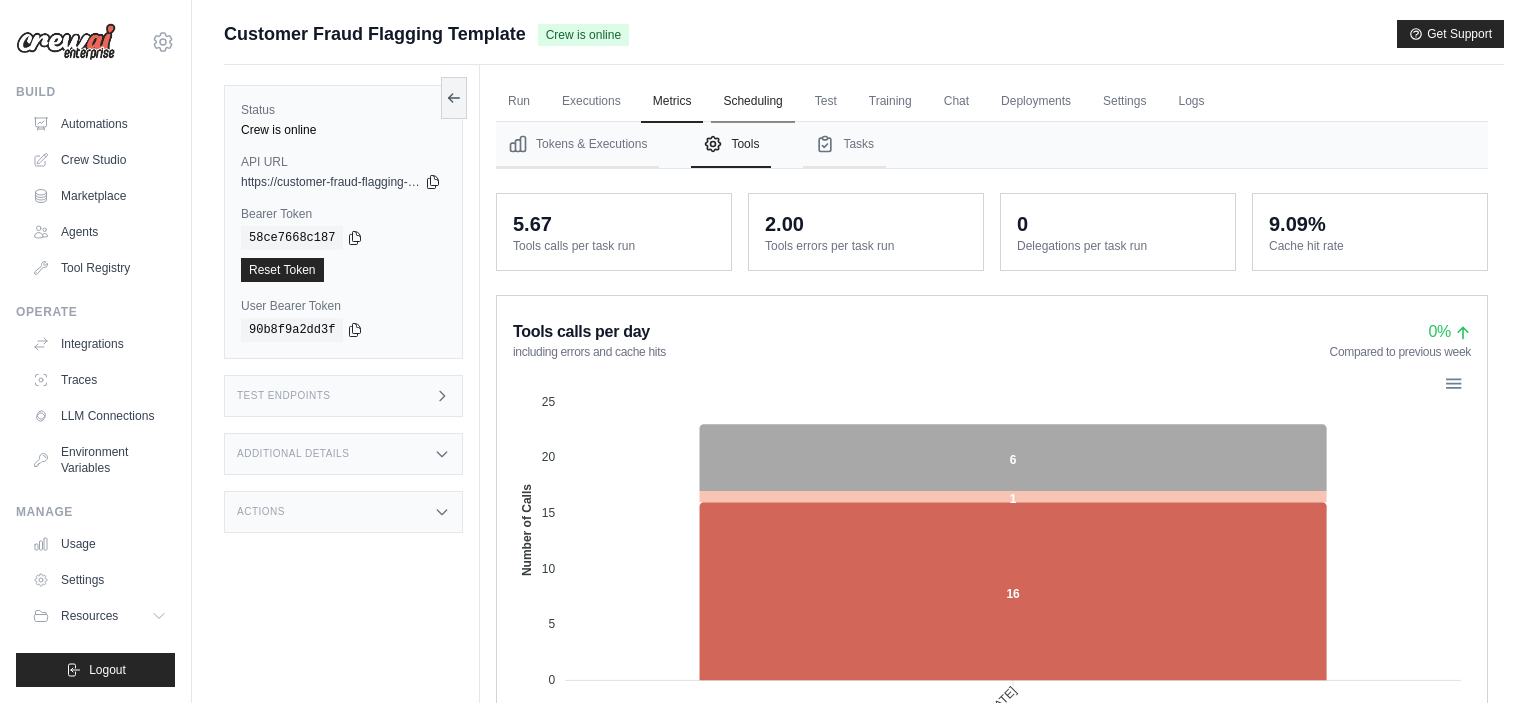click on "Scheduling" at bounding box center [752, 102] 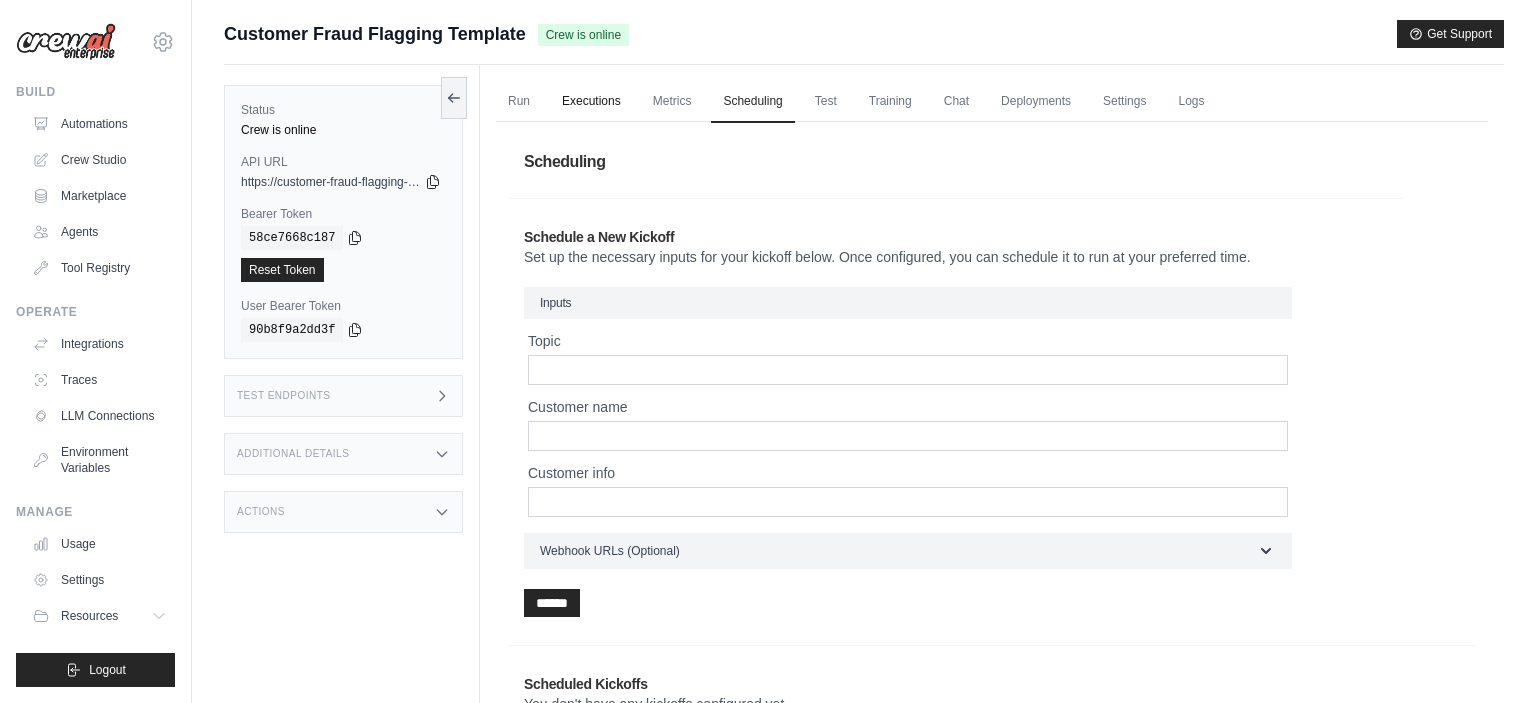 click on "Executions" at bounding box center (591, 102) 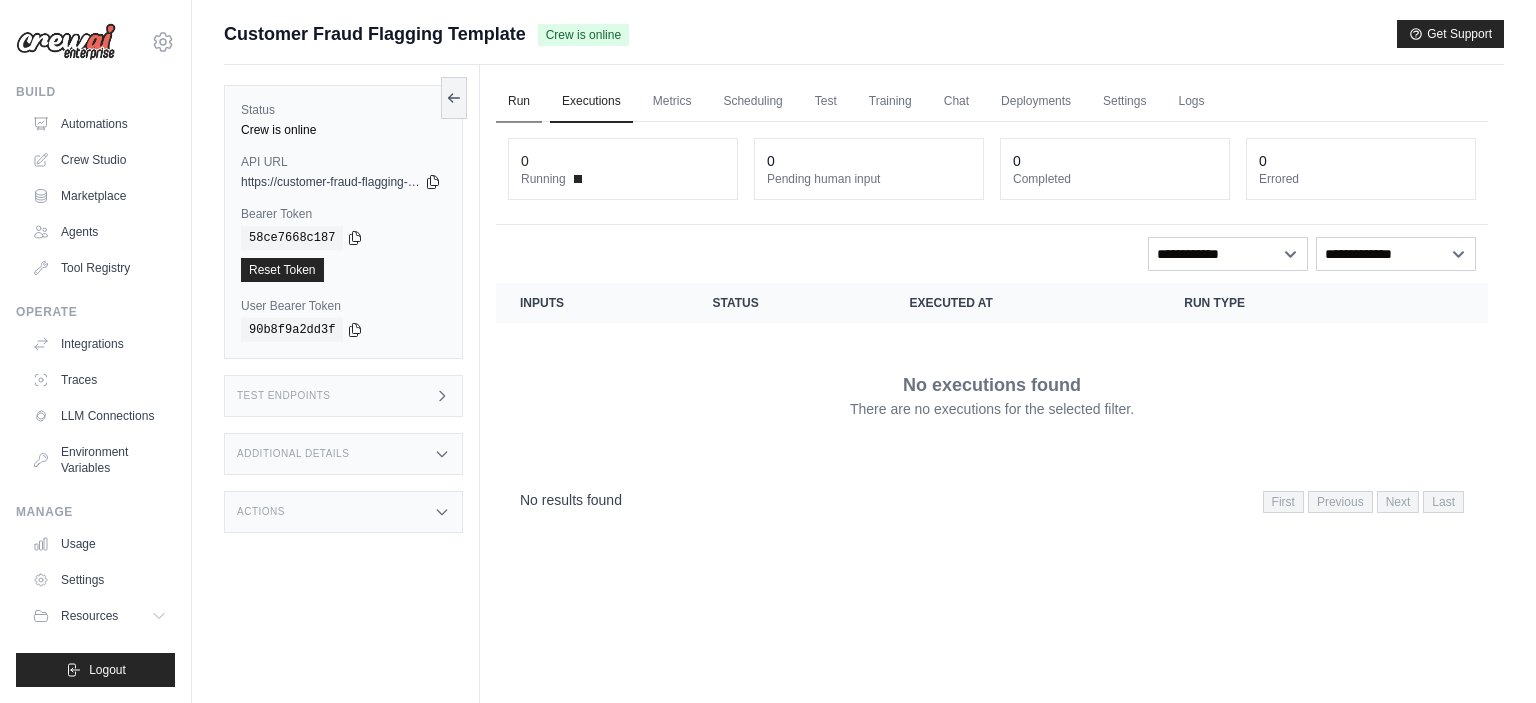 click on "Run" at bounding box center (519, 102) 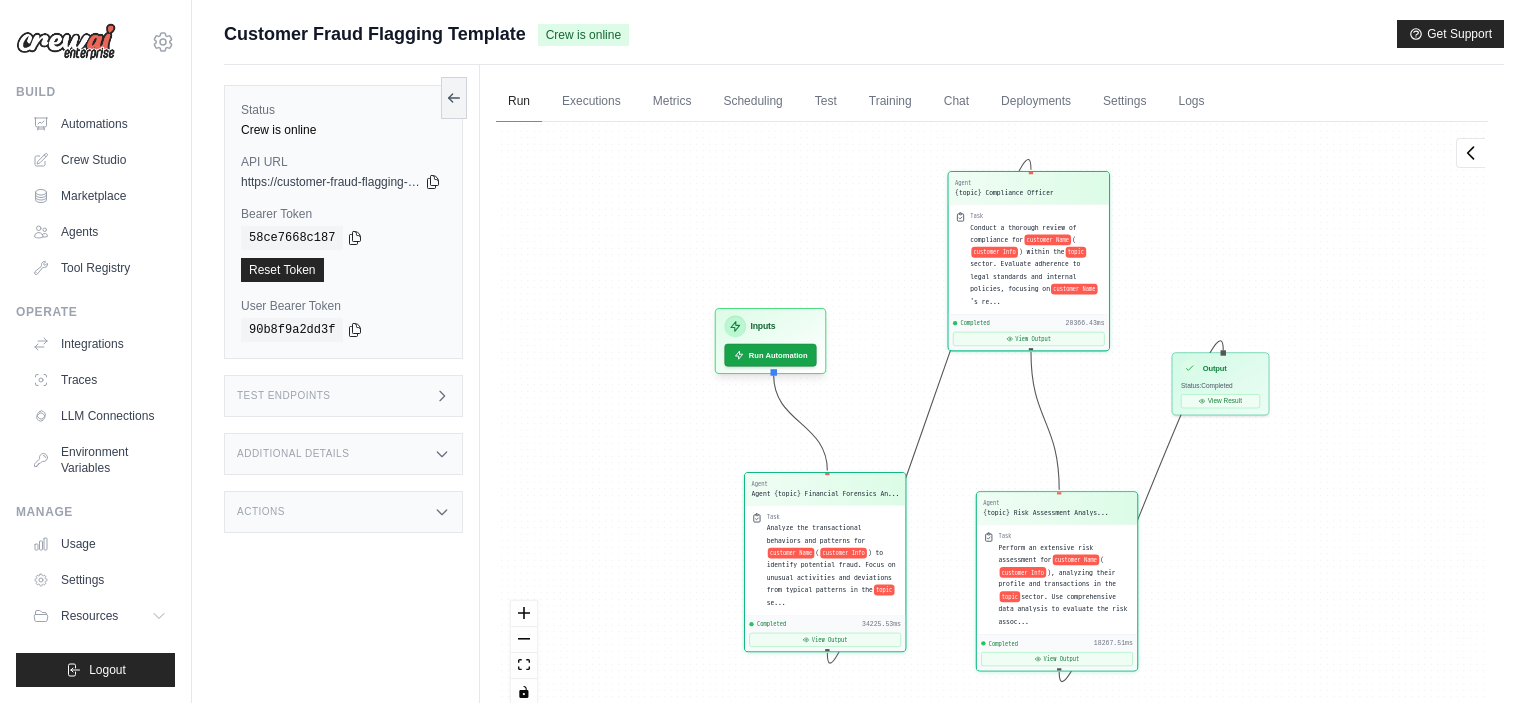 scroll, scrollTop: 3708, scrollLeft: 0, axis: vertical 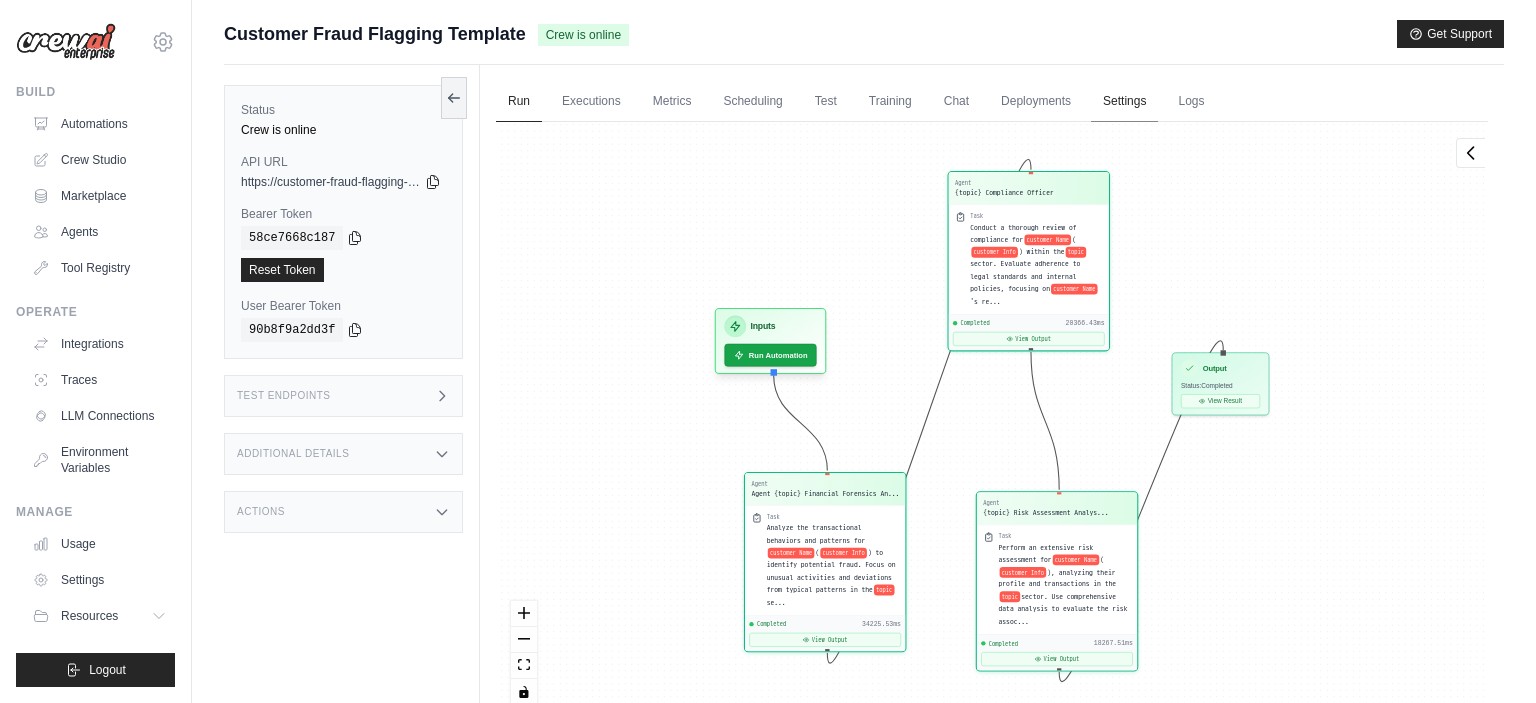 click on "Settings" at bounding box center [1124, 102] 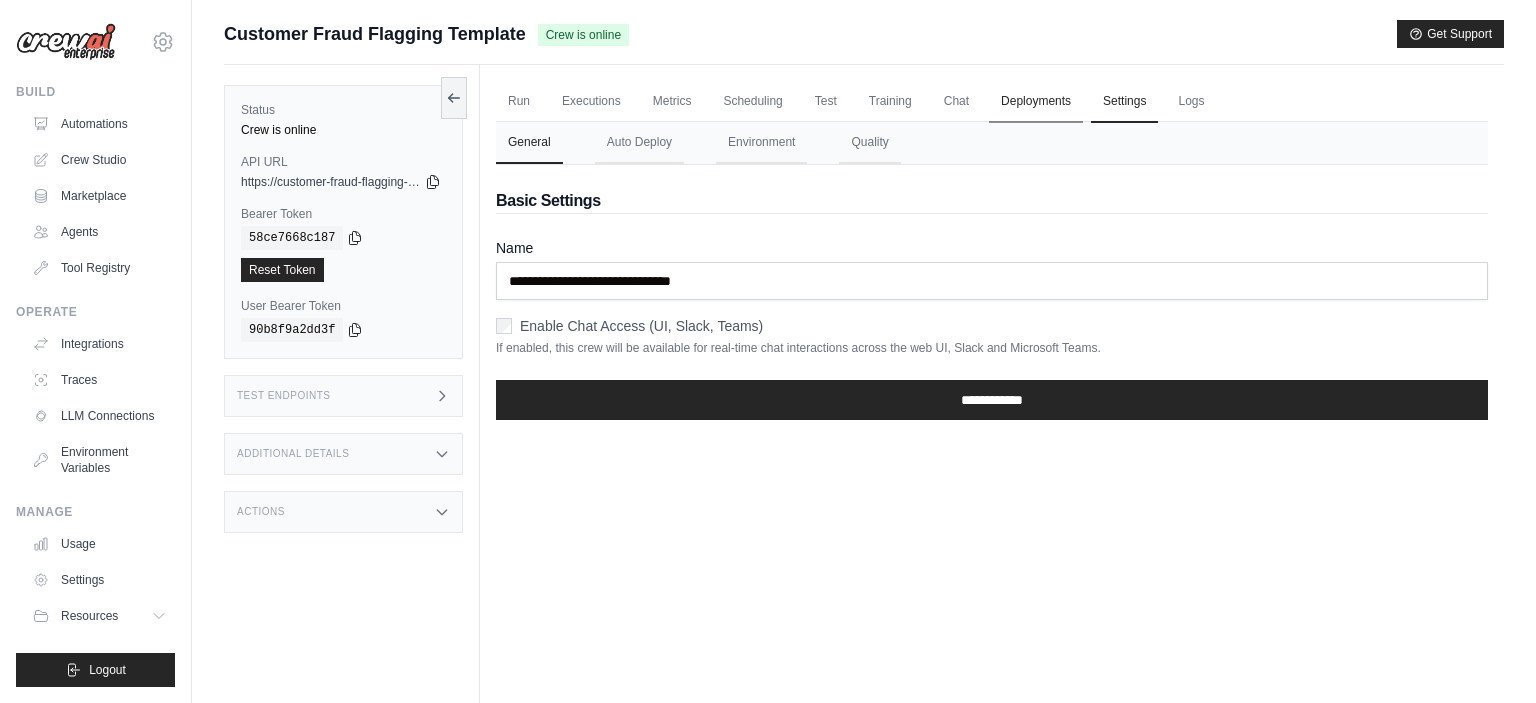 click on "Deployments" at bounding box center (1036, 102) 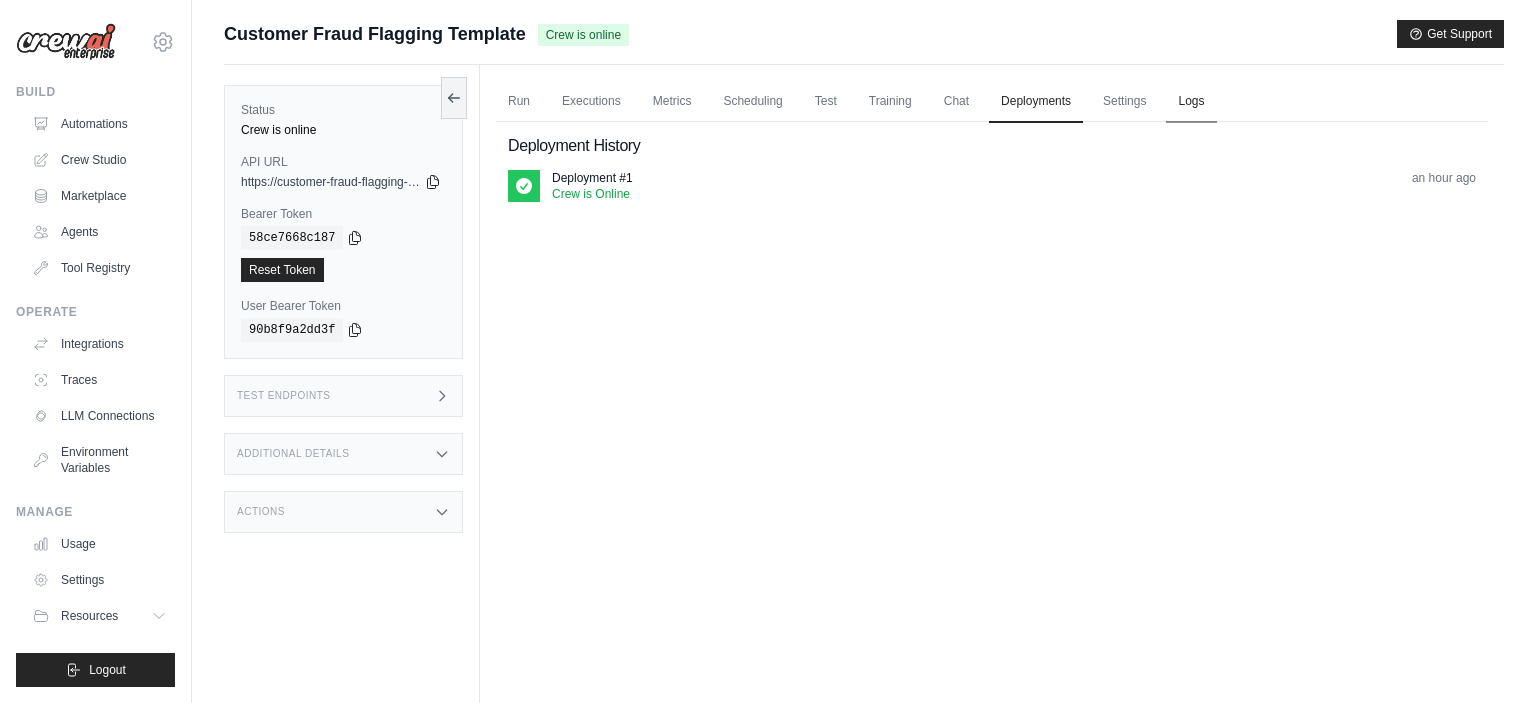 click on "Logs" at bounding box center [1191, 102] 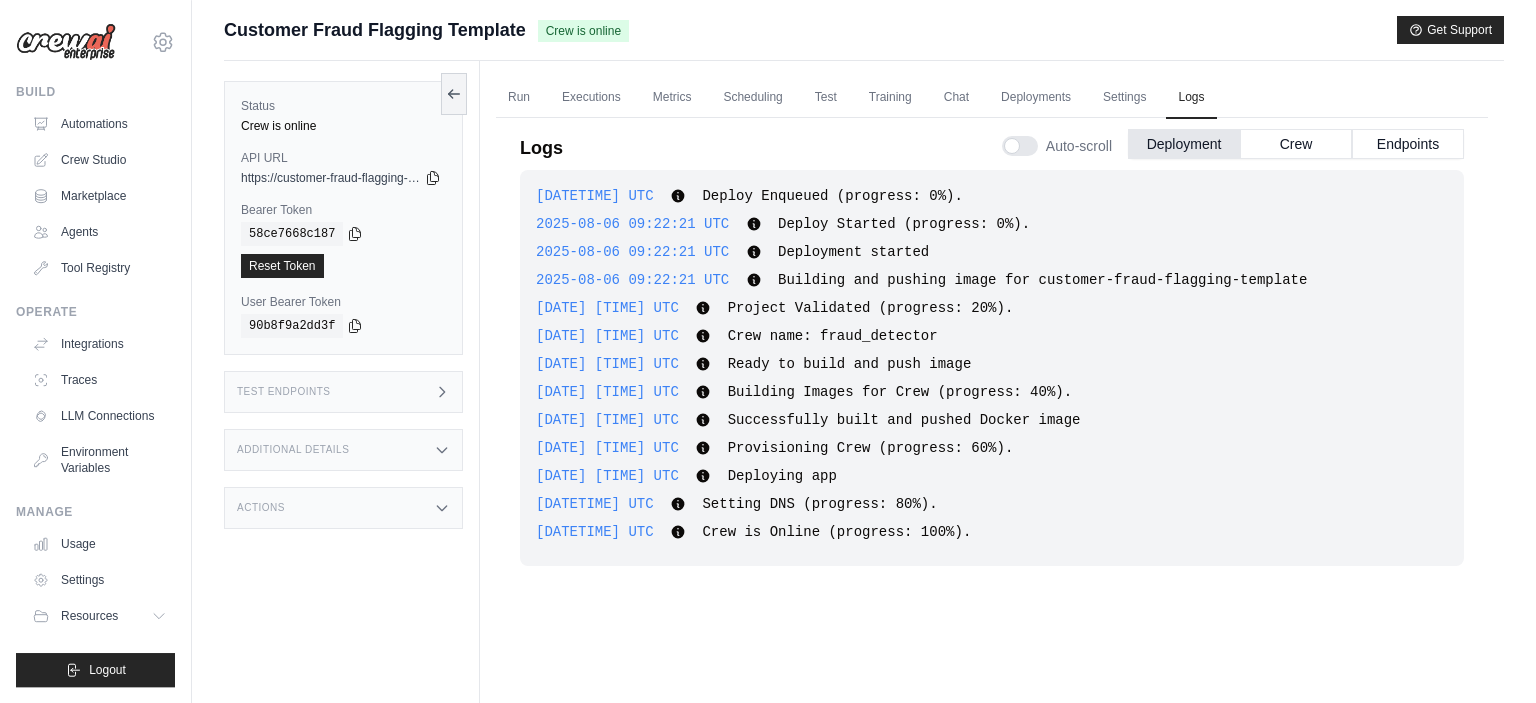 scroll, scrollTop: 0, scrollLeft: 0, axis: both 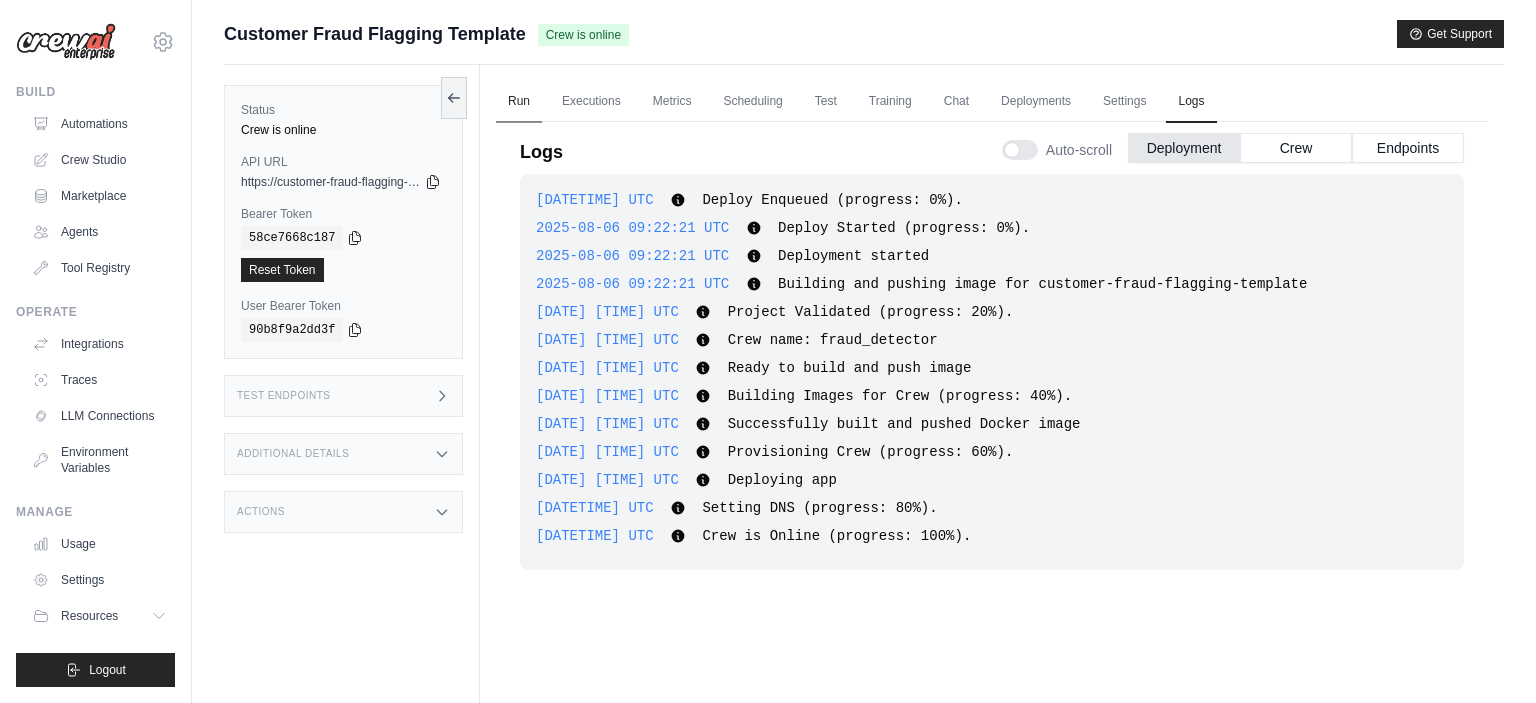 click on "Run" at bounding box center (519, 102) 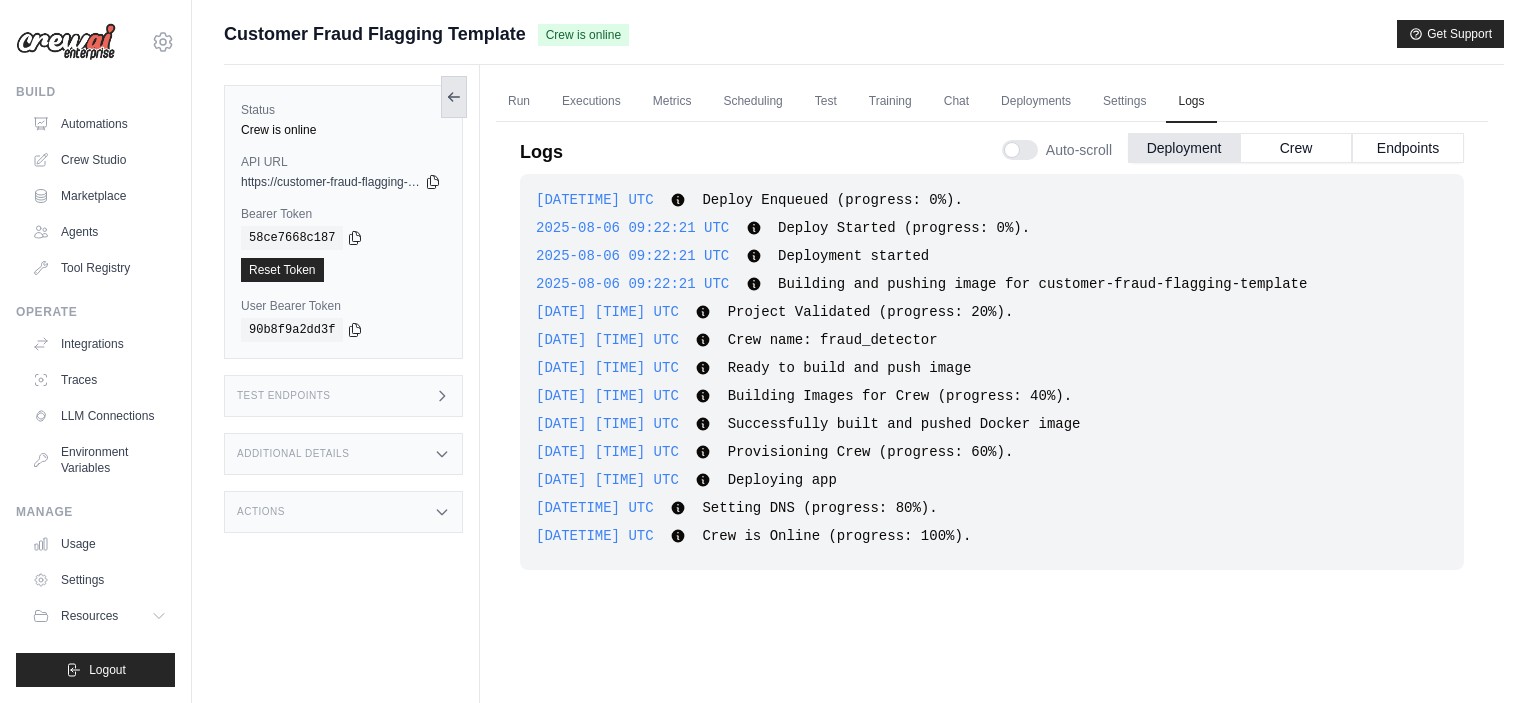 scroll, scrollTop: 3708, scrollLeft: 0, axis: vertical 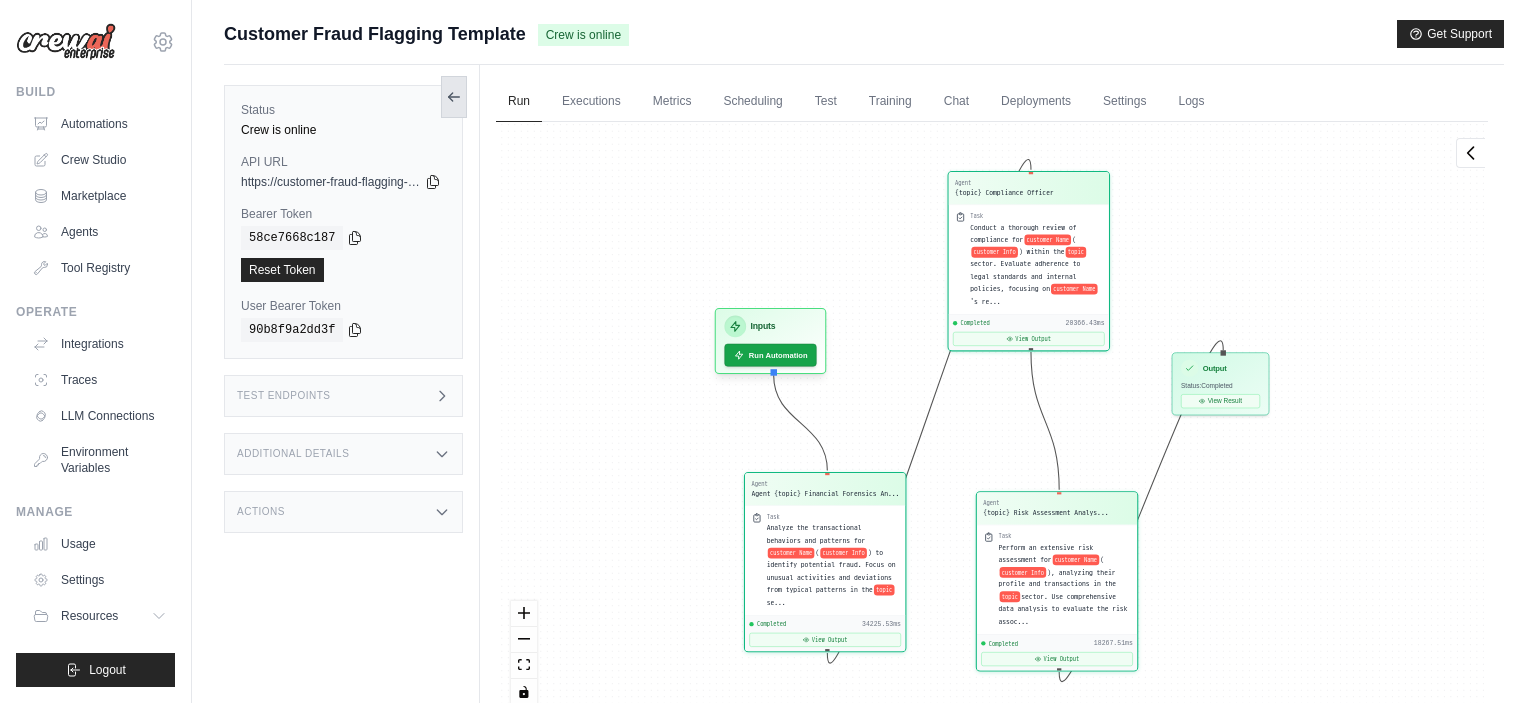 click at bounding box center [454, 97] 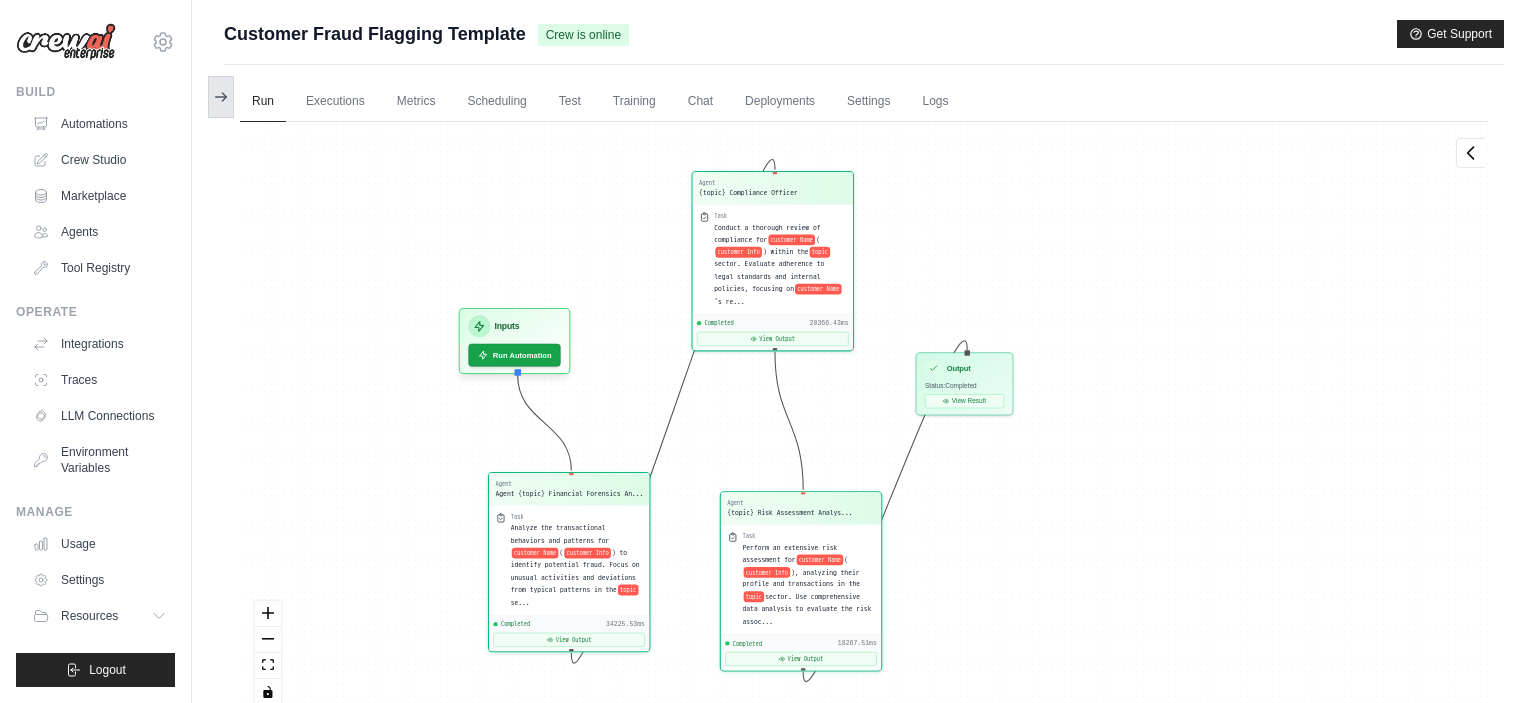 click 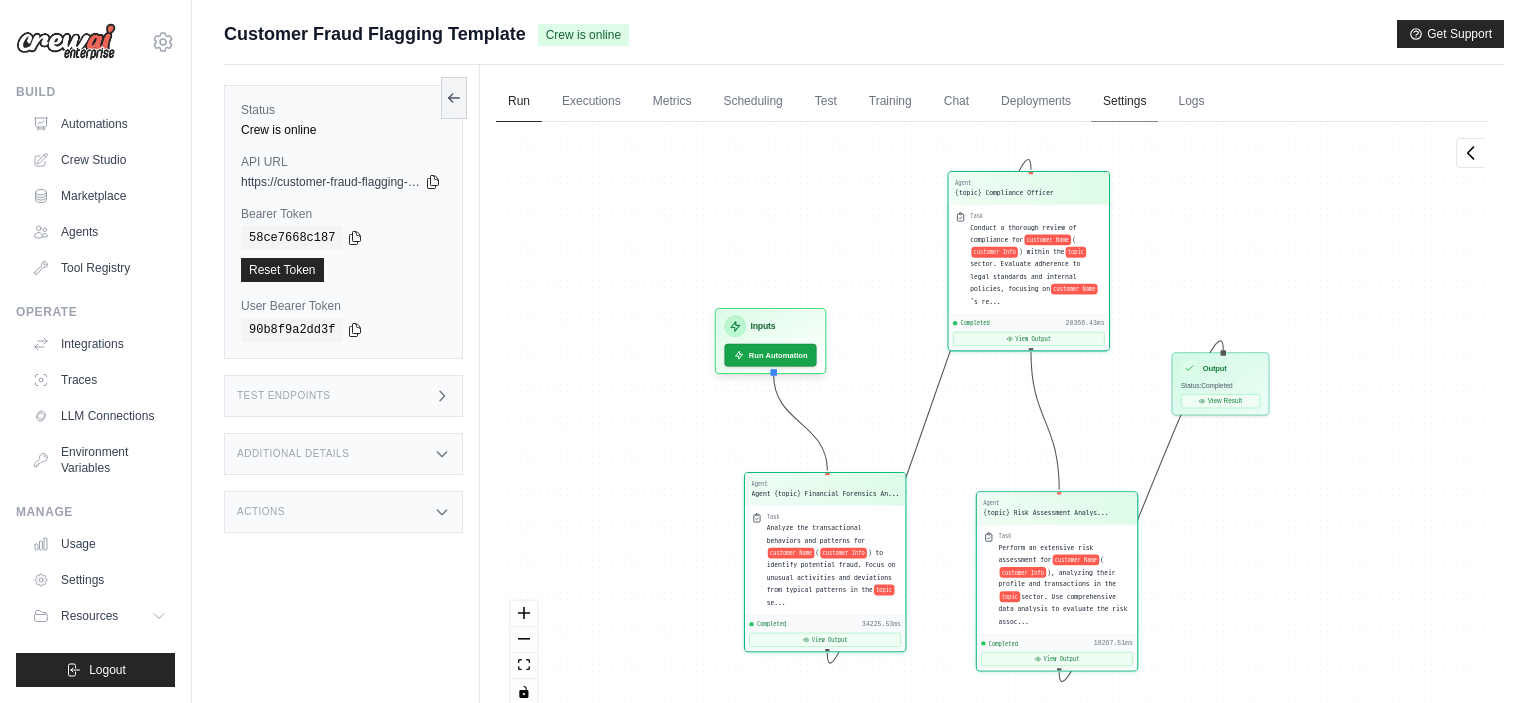 click on "Settings" at bounding box center [1124, 102] 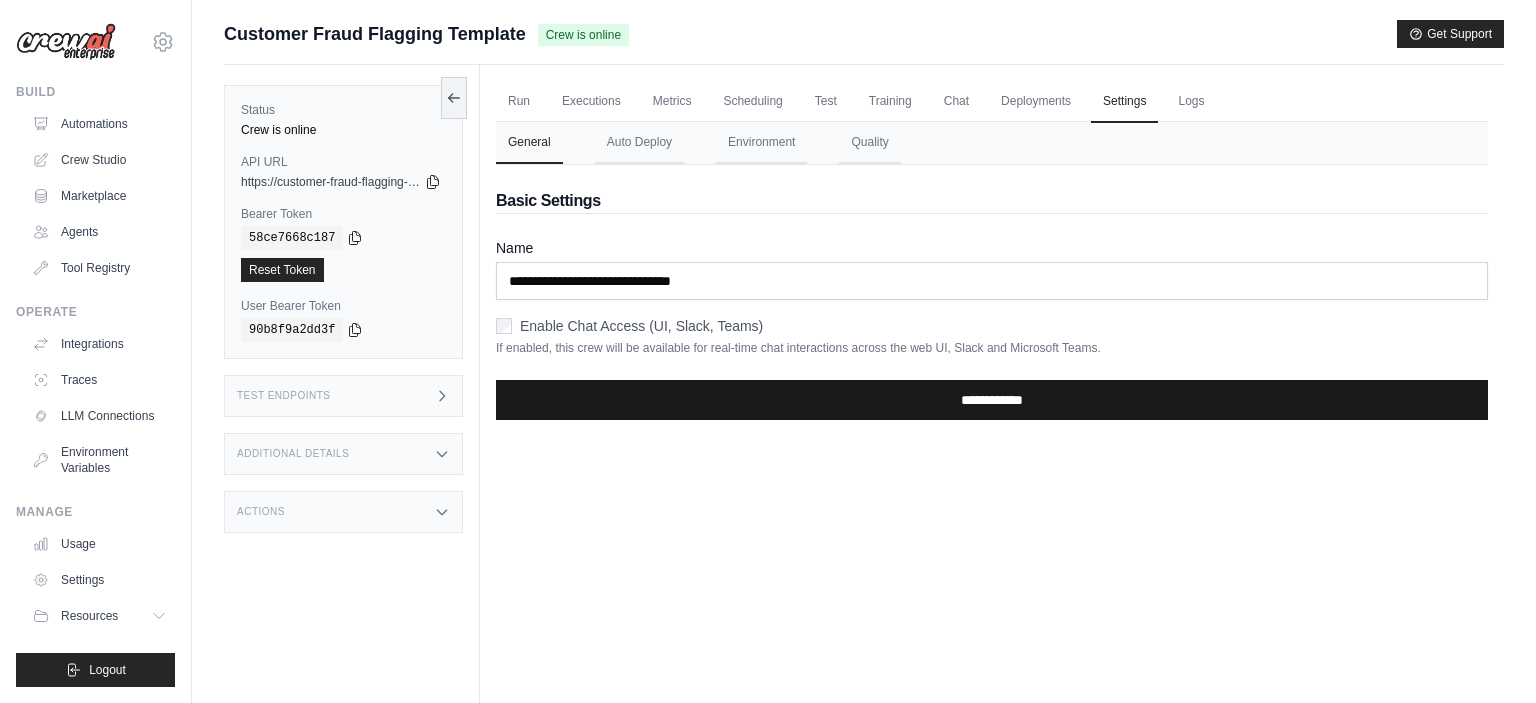 click on "**********" at bounding box center [992, 400] 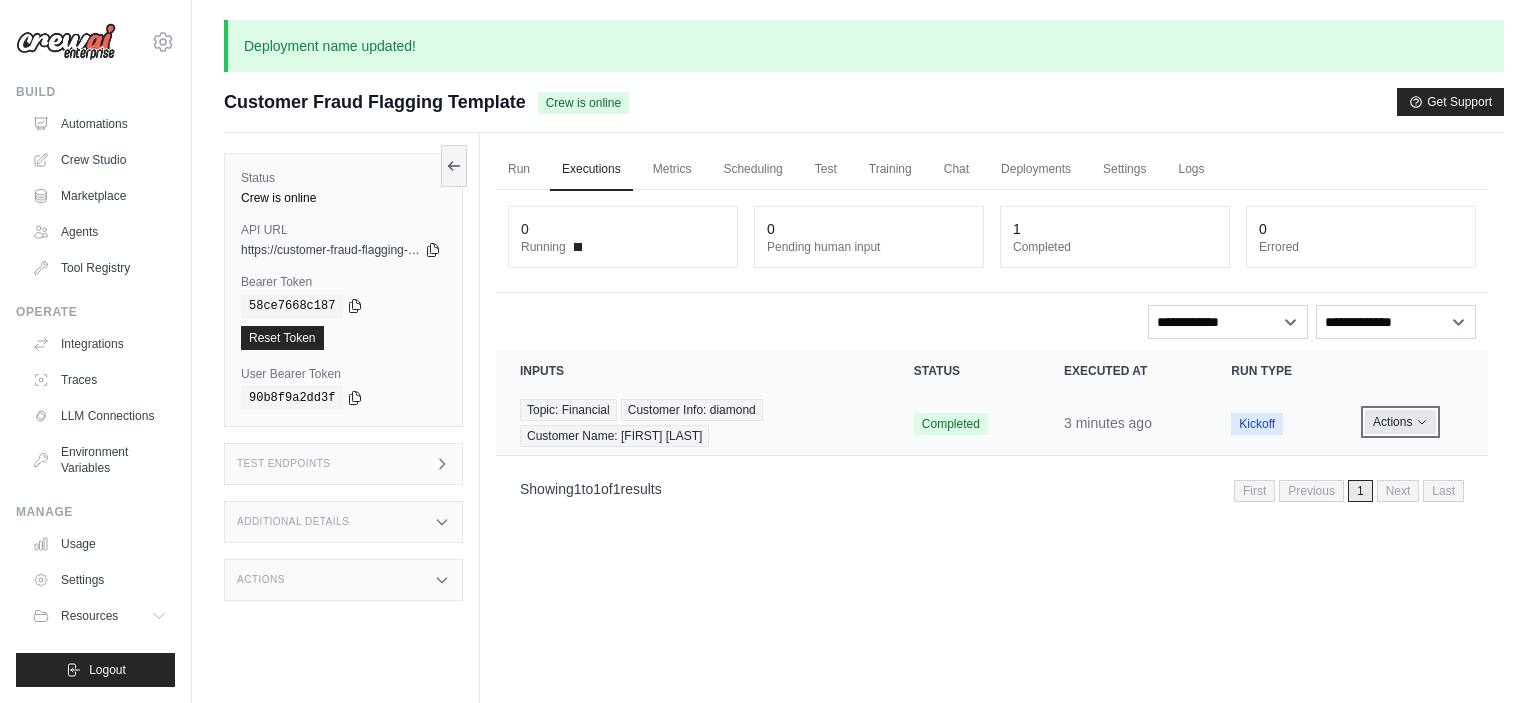 click on "Actions" at bounding box center (1400, 422) 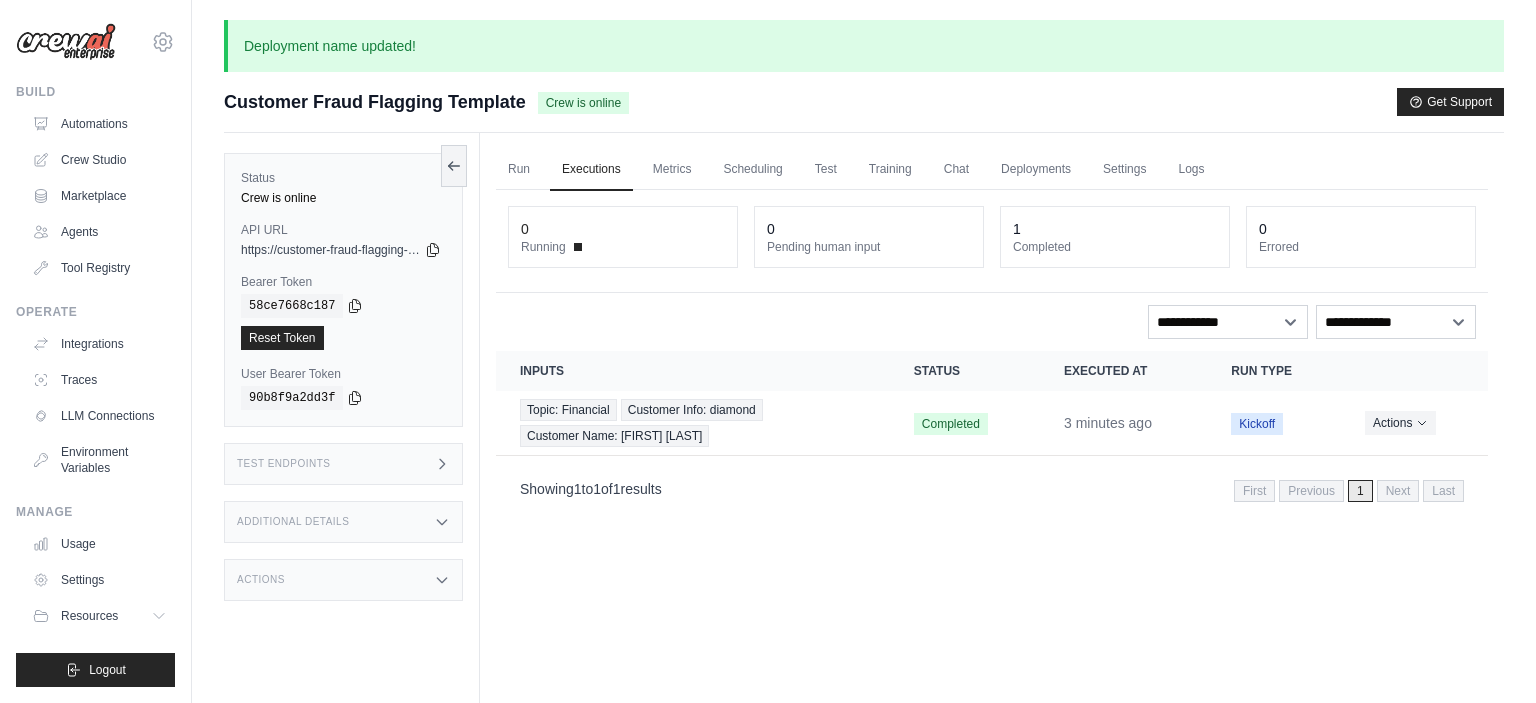 click on "Crew executions with inputs, status, execution time, run type, and
actions
Inputs
Status
Executed at
Run Type
Actions
Topic:
Financial
Customer Info:
diamond
Customer Name:
[FIRST] [LAST]
Completed
3 minutes ago
Kickoff
Actions
View Details" at bounding box center [992, 433] 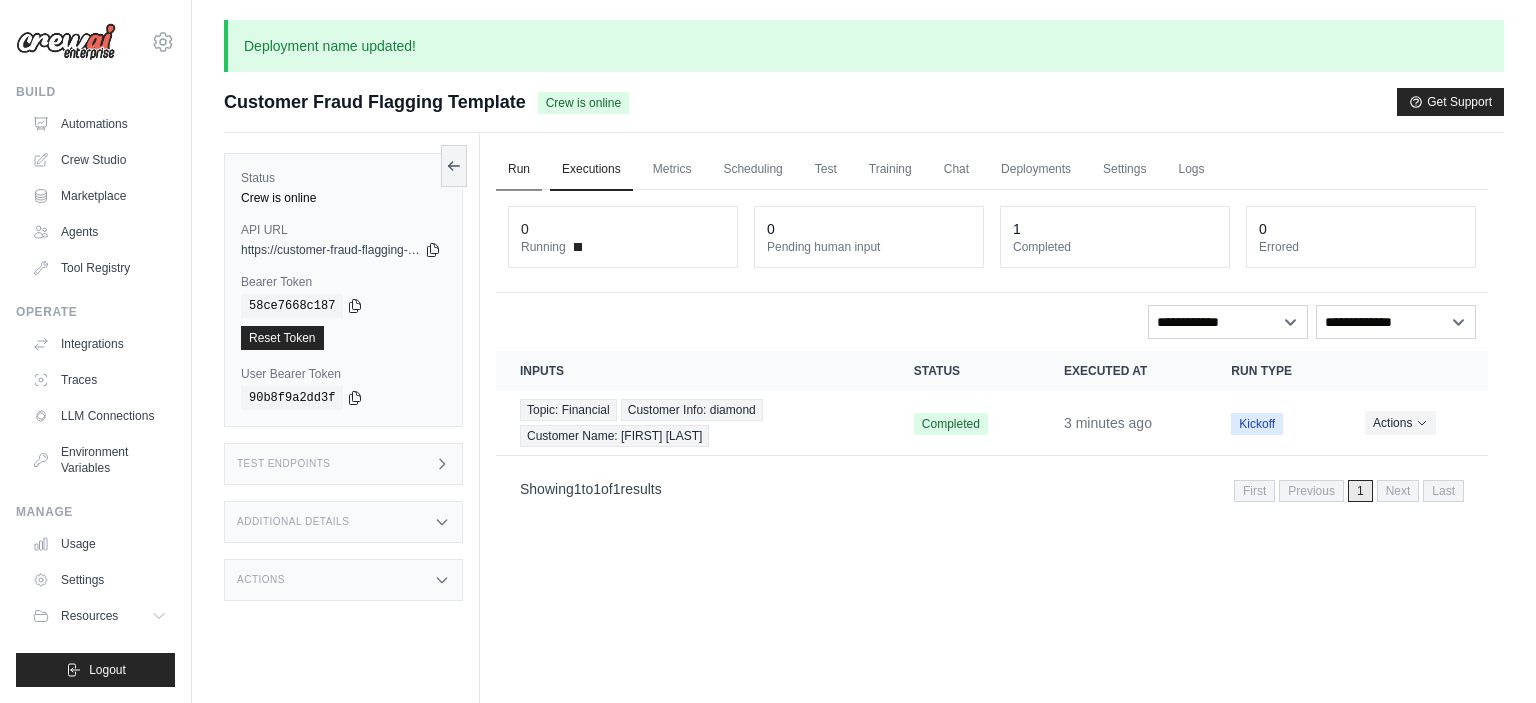 click on "Run" at bounding box center (519, 170) 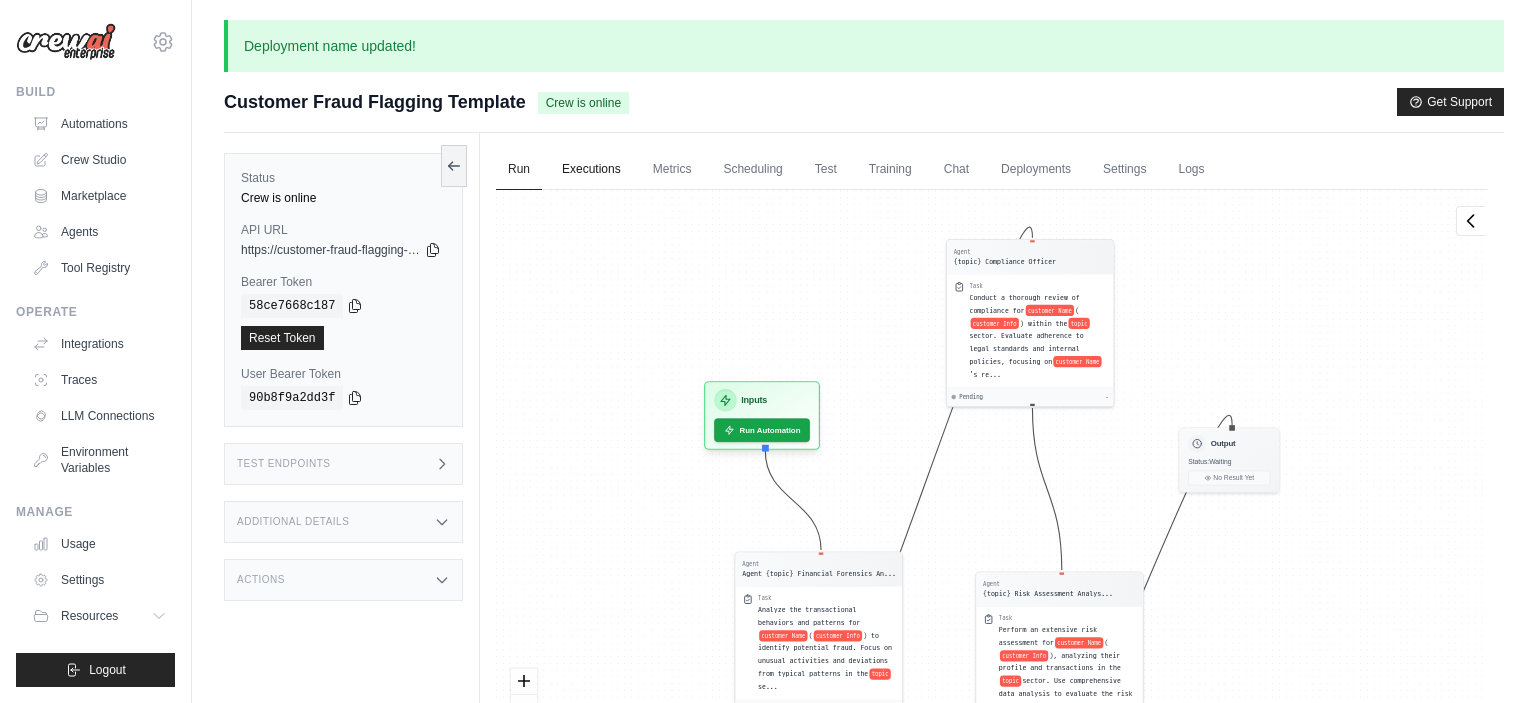 click on "Executions" at bounding box center (591, 170) 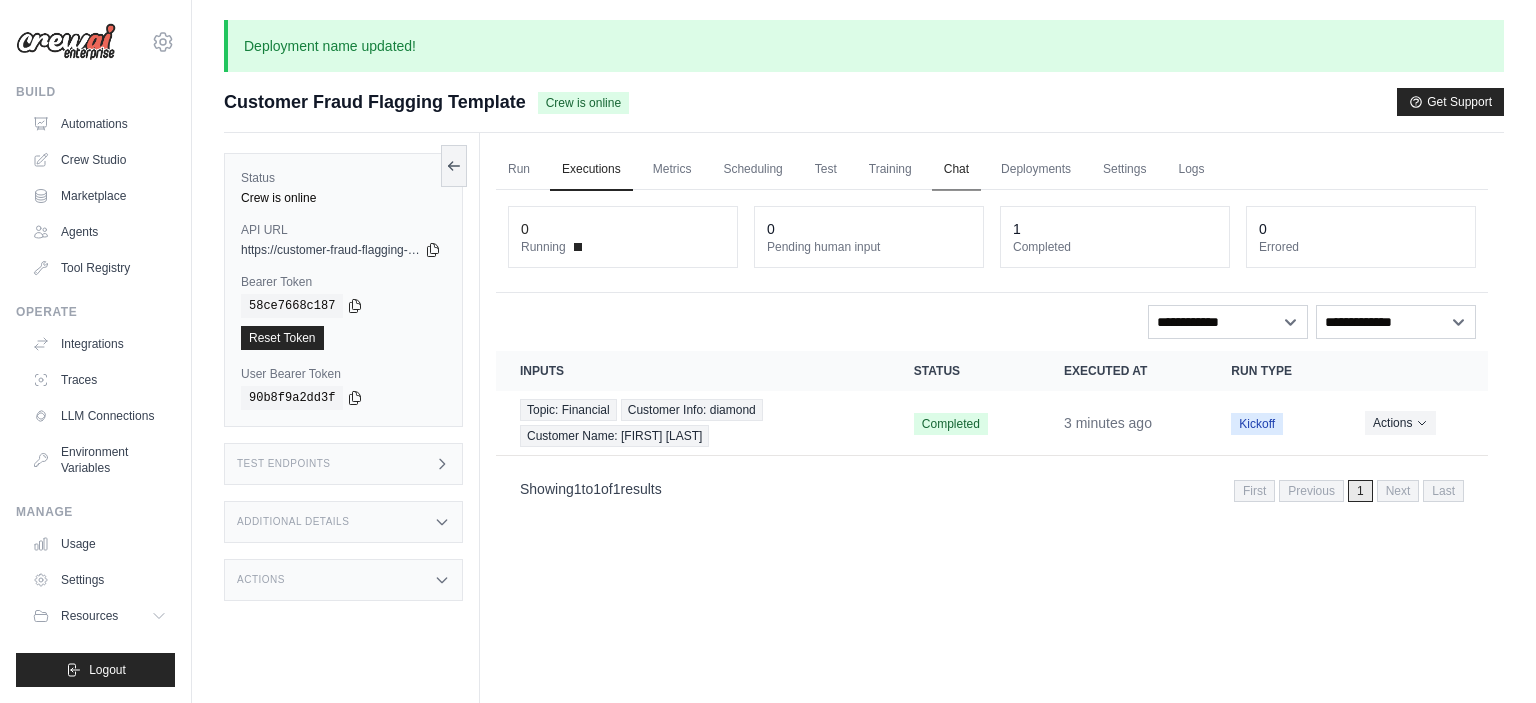 click on "Chat" at bounding box center (956, 170) 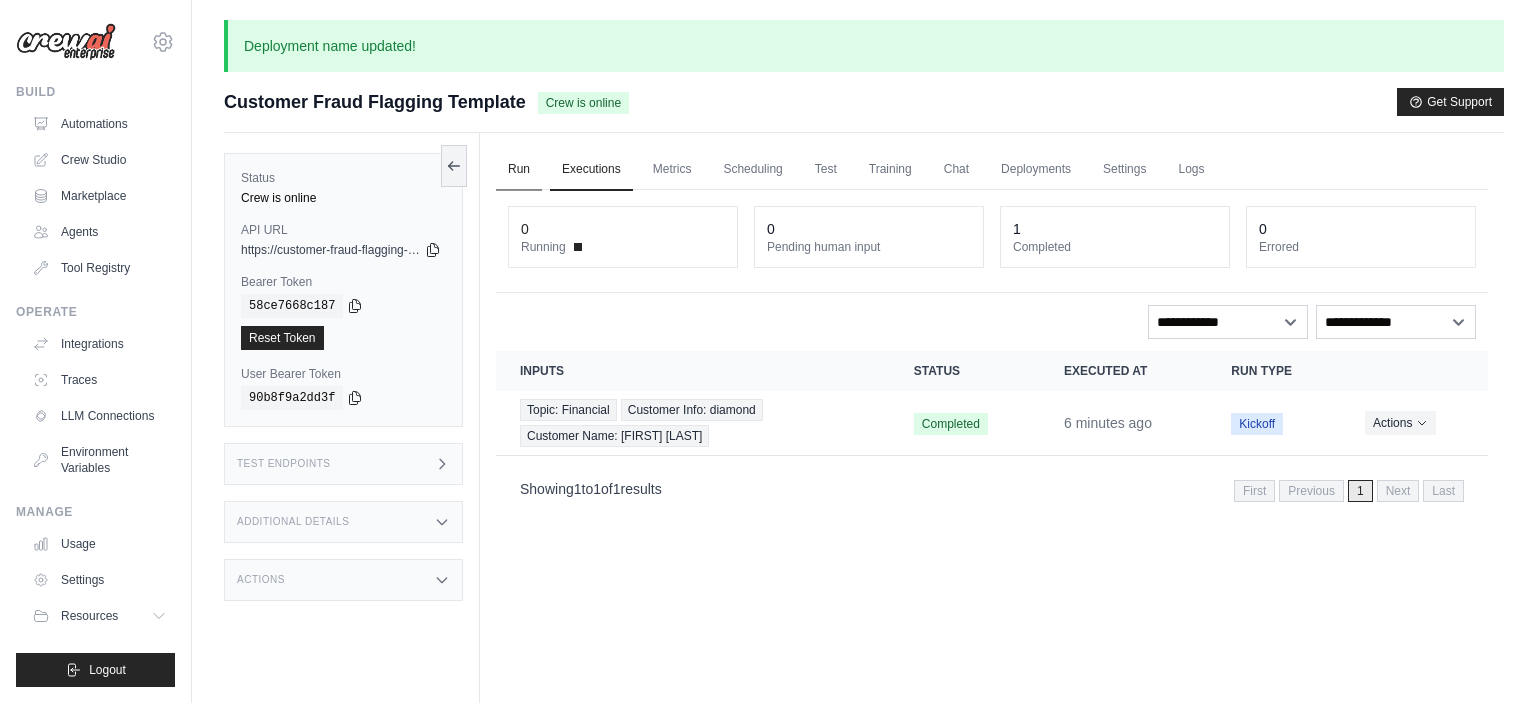 click on "Run" at bounding box center [519, 170] 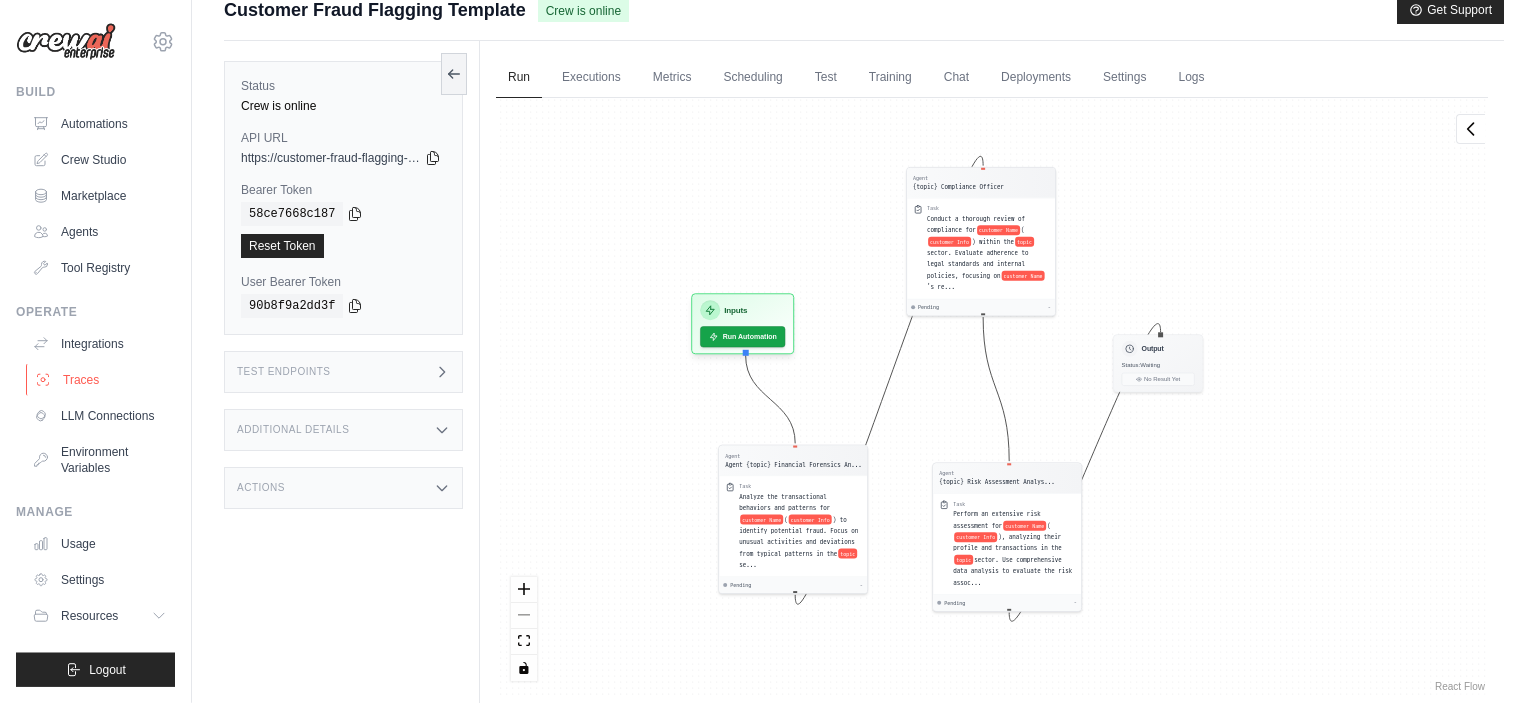scroll, scrollTop: 152, scrollLeft: 0, axis: vertical 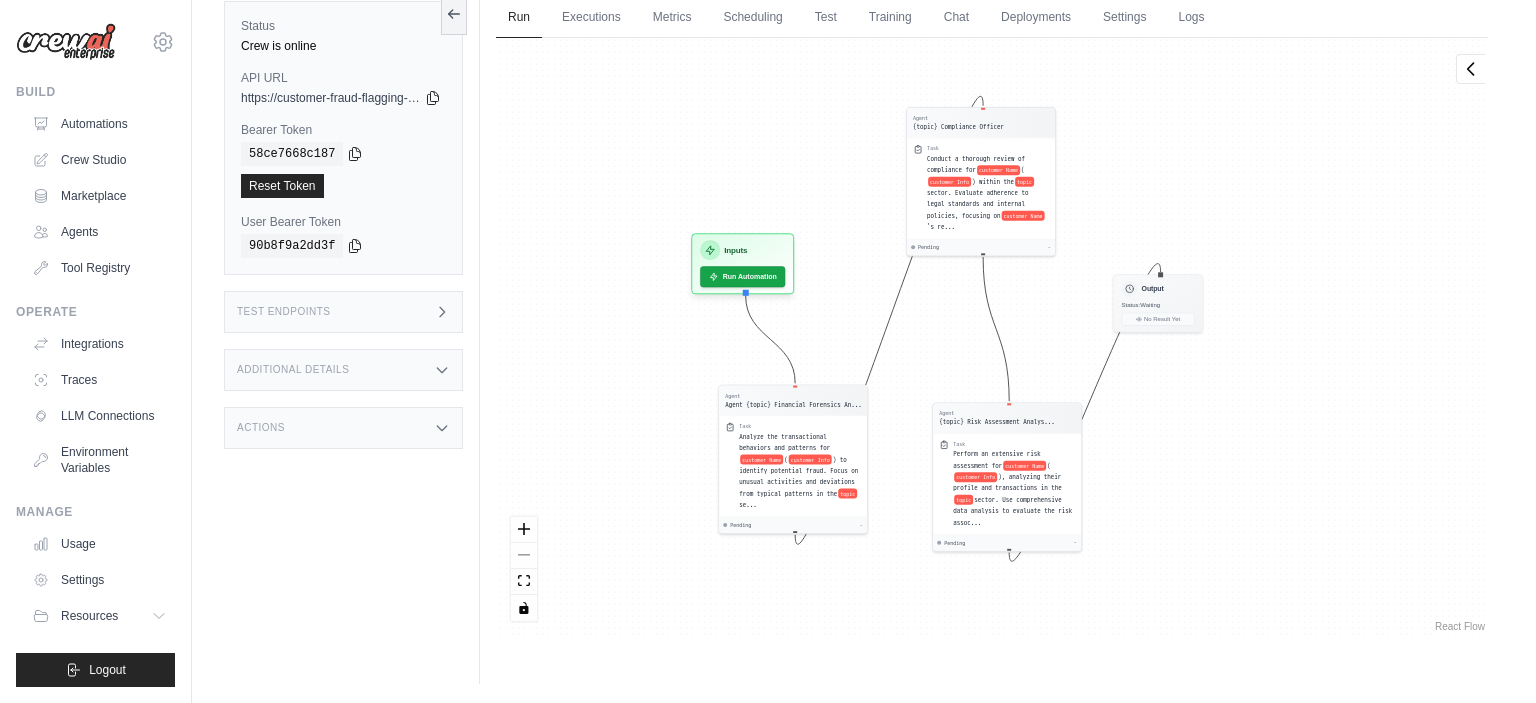click on "Additional Details" at bounding box center (343, 370) 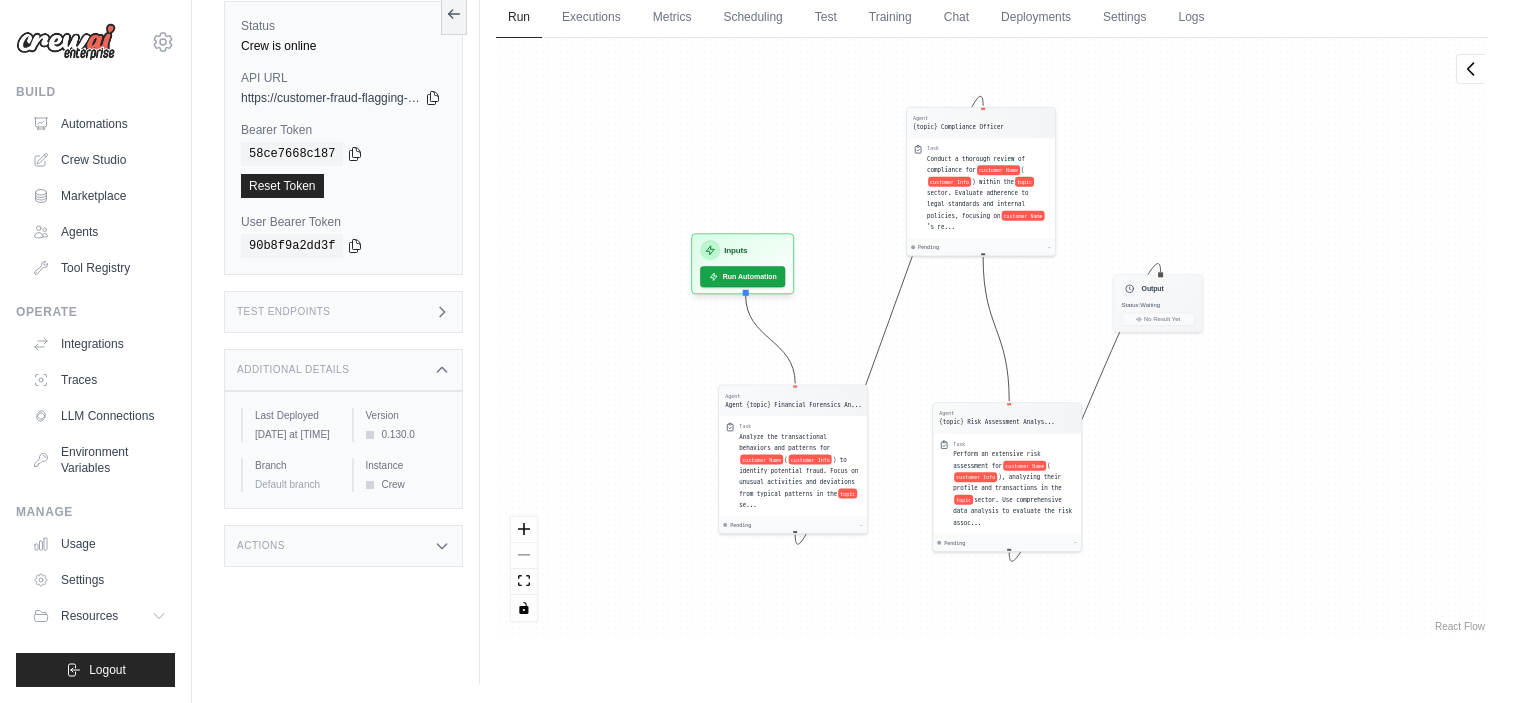 click on "Actions" at bounding box center [343, 546] 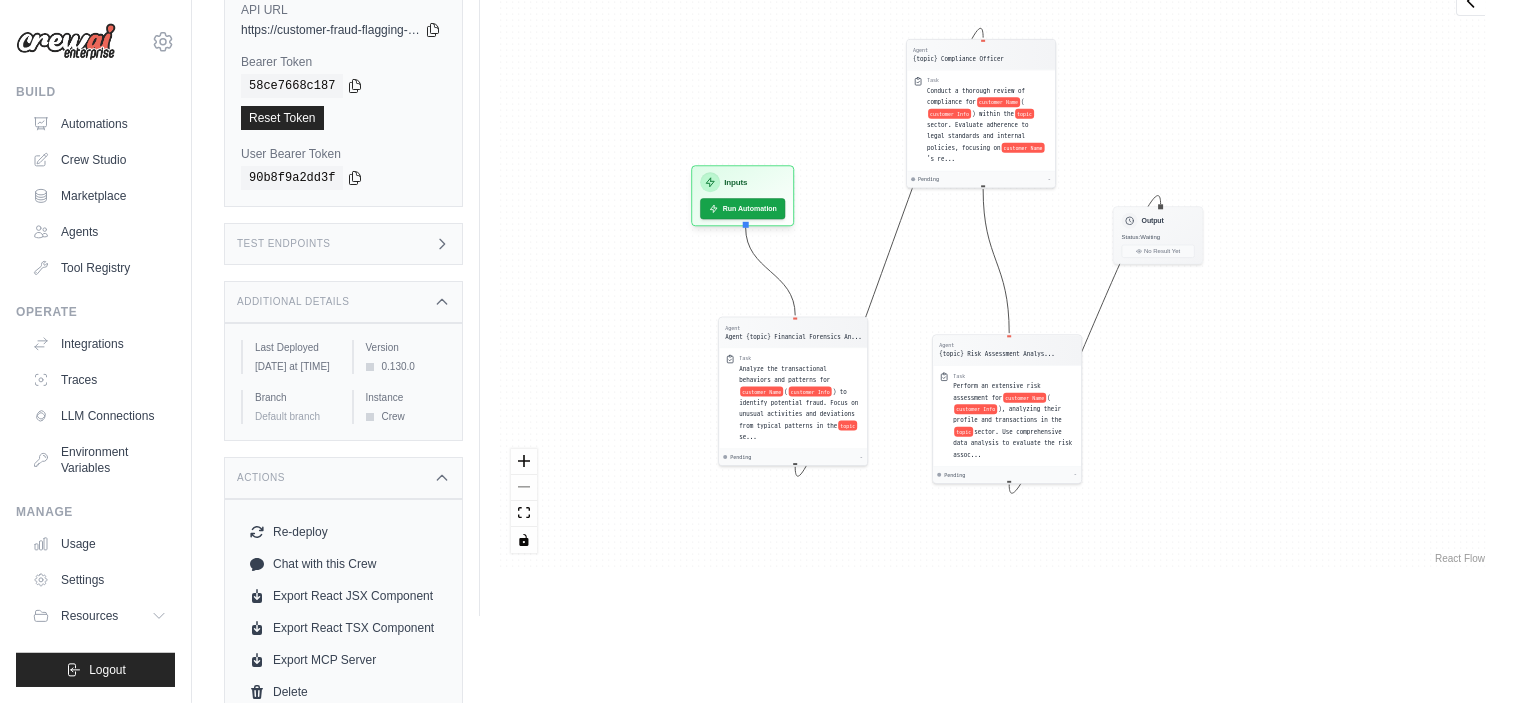 scroll, scrollTop: 254, scrollLeft: 0, axis: vertical 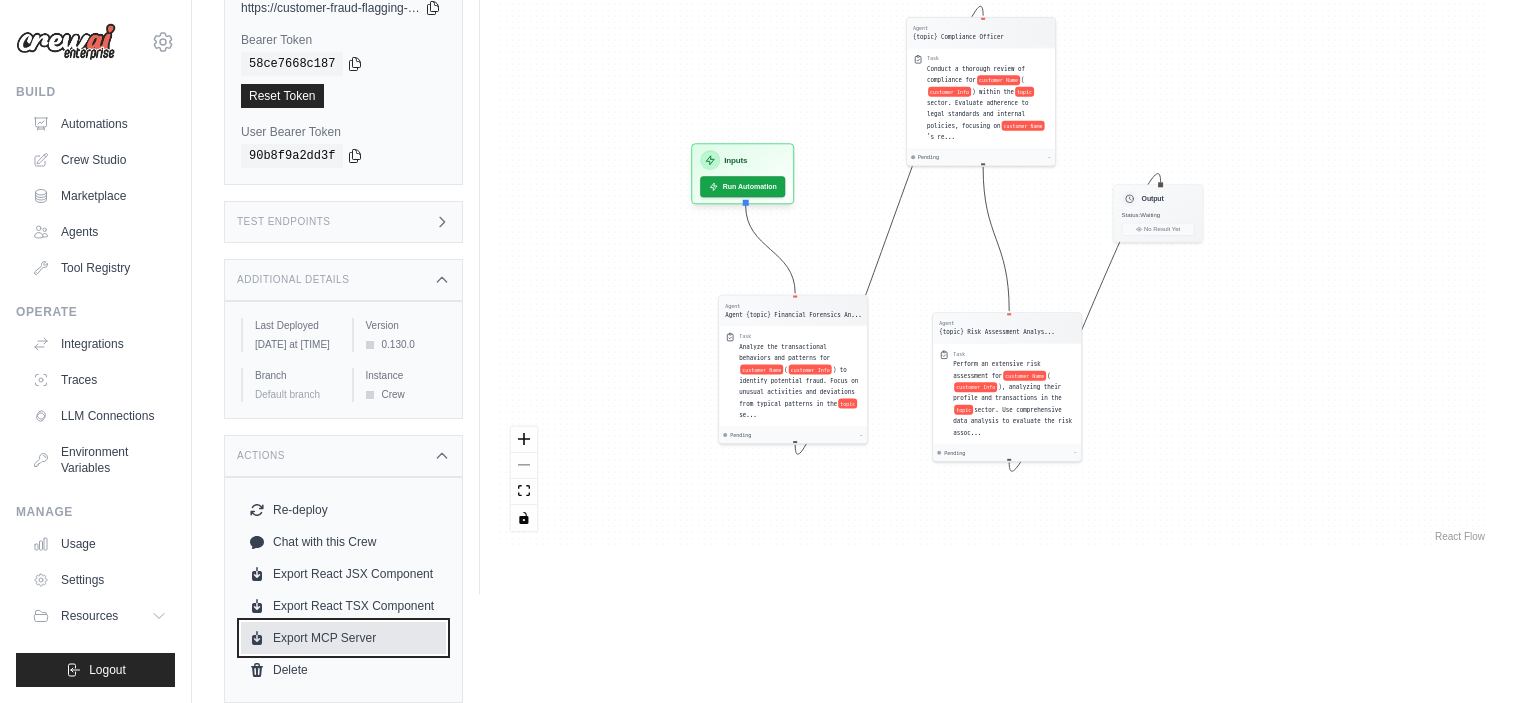 click on "Export MCP Server" at bounding box center (343, 638) 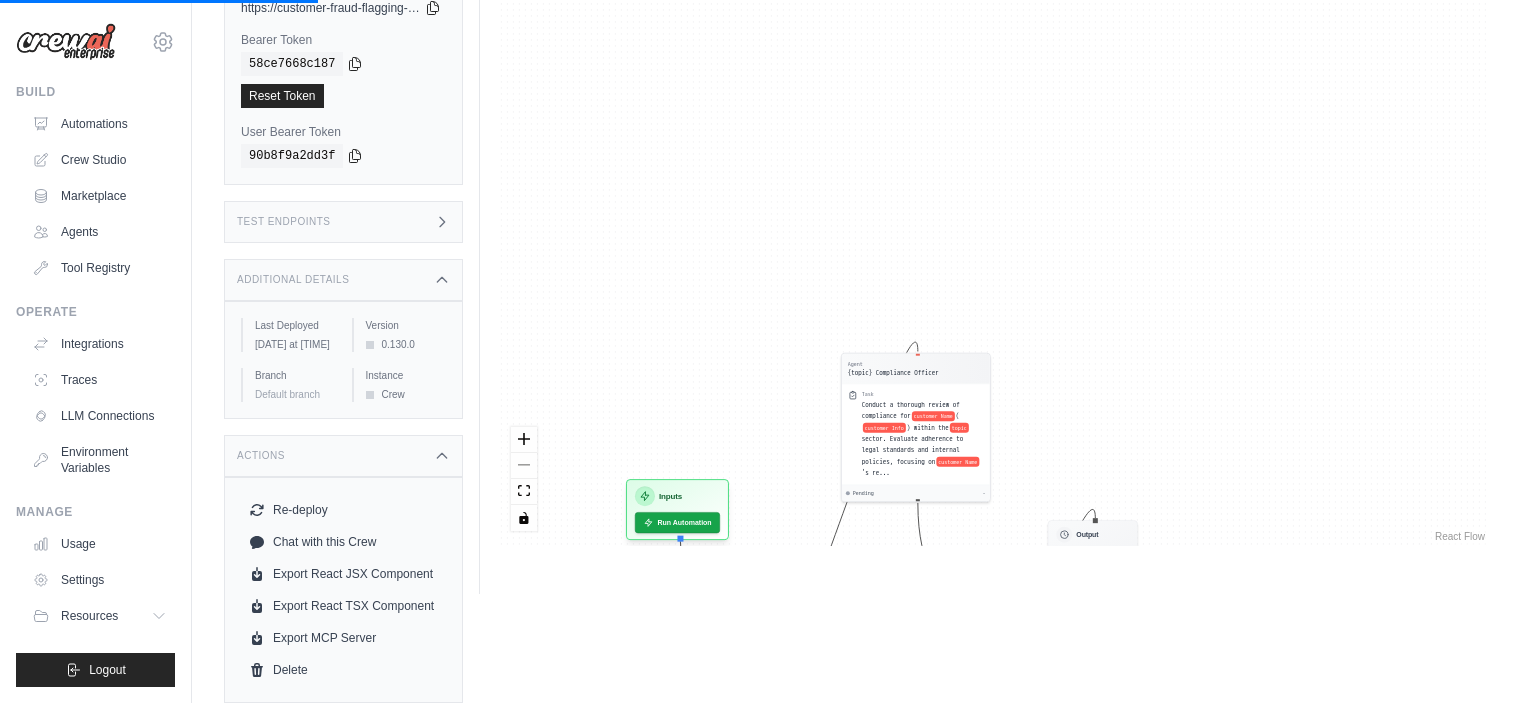 drag, startPoint x: 590, startPoint y: 217, endPoint x: 550, endPoint y: 443, distance: 229.51253 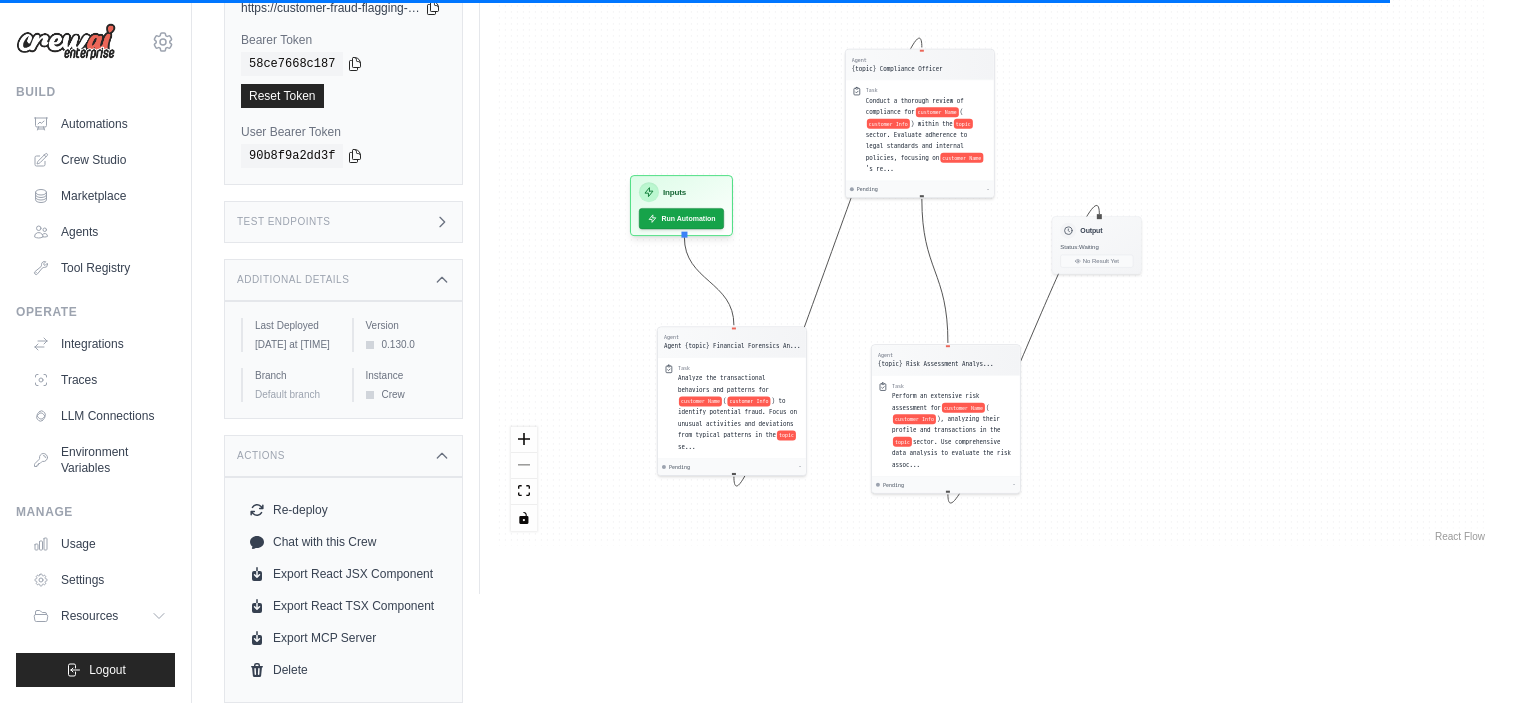 drag, startPoint x: 794, startPoint y: 448, endPoint x: 798, endPoint y: 144, distance: 304.0263 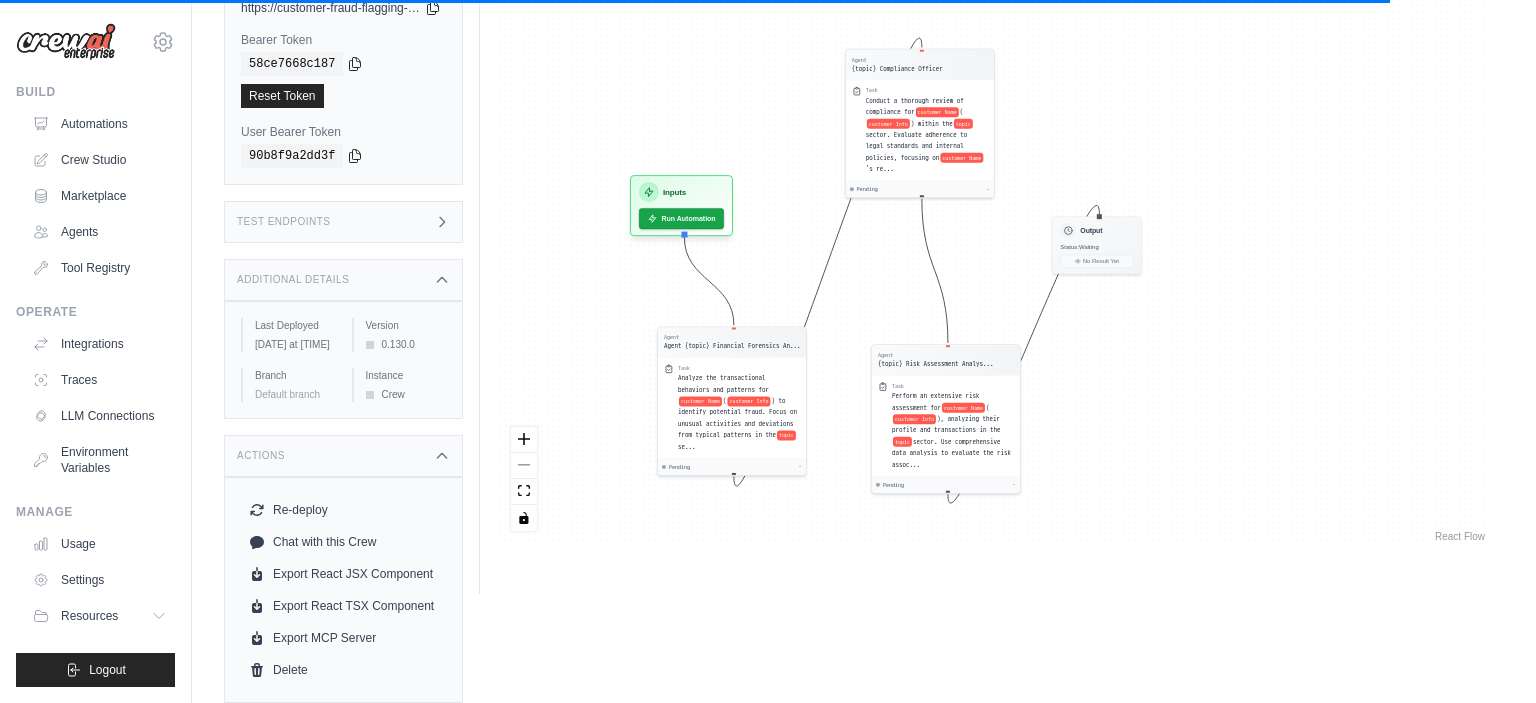 click on "Agent {topic} Financial Forensics An... Task Analyze the transactional behaviors and patterns for  customer Name  (  customer Info  ) to identify potential fraud. Focus on unusual activities and deviations from typical patterns in the  topic  se... Pending - Agent {topic} Compliance Officer
Task Conduct a thorough review of compliance for  customer Name  (  customer Info  ) within the  topic  sector. Evaluate adherence to legal standards and internal policies, focusing on  customer Name 's re... Pending - Agent {topic} Risk Assessment Analys... Task Perform an extensive risk assessment for  customer Name  (  customer Info  ), analyzing their profile and transactions in the  topic  sector. Use comprehensive data analysis to evaluate the risk assoc... Pending - Inputs Run Automation Output Status:  Waiting No Result Yet" at bounding box center [992, 247] 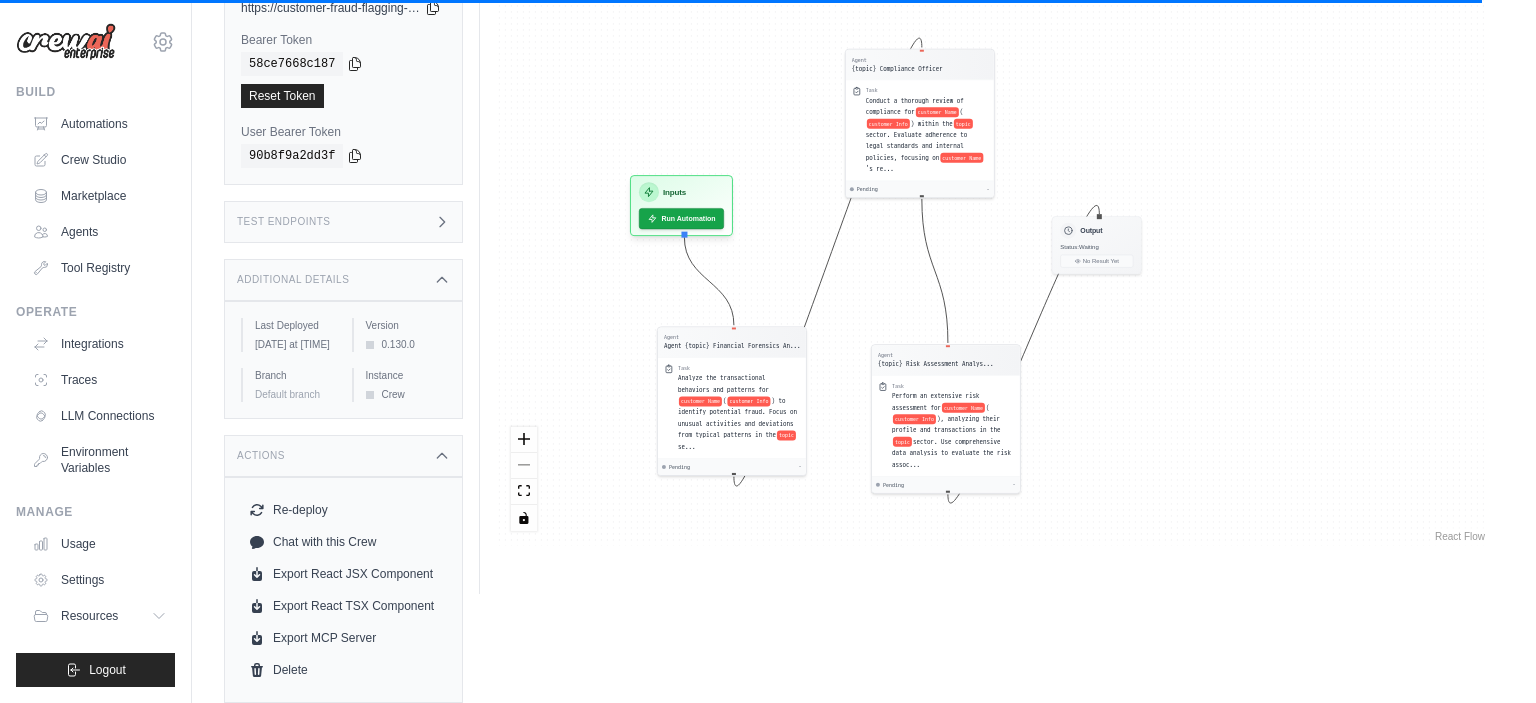 scroll, scrollTop: 43, scrollLeft: 0, axis: vertical 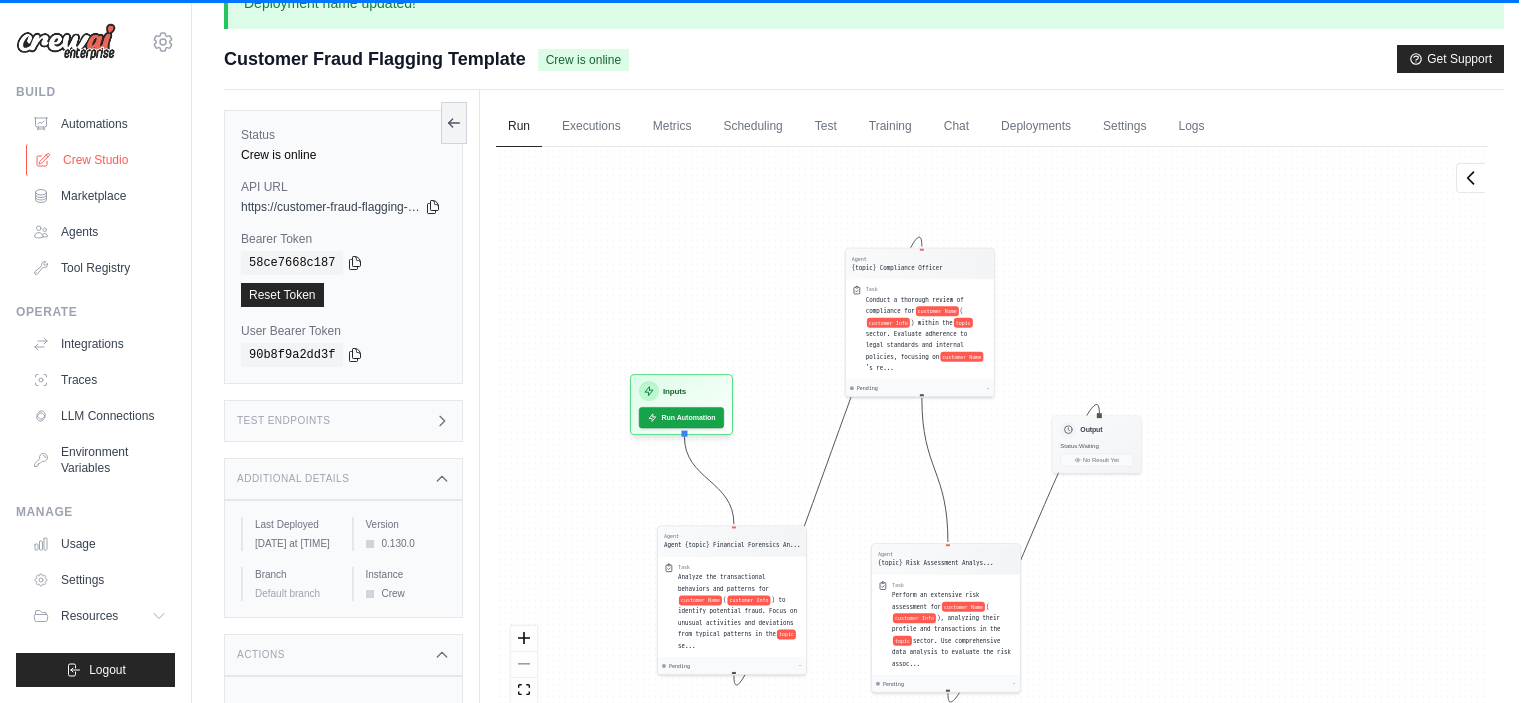 click on "Crew Studio" at bounding box center [101, 160] 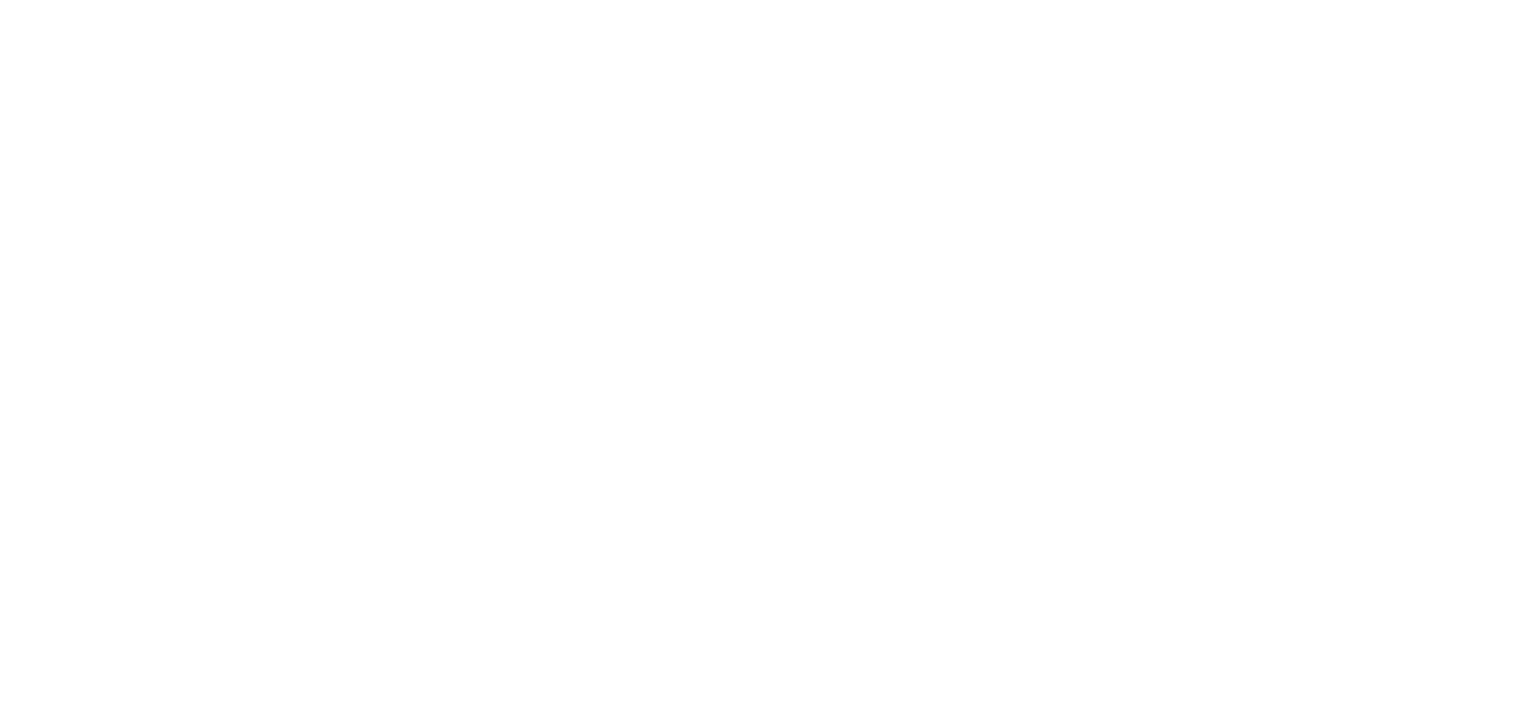 scroll, scrollTop: 0, scrollLeft: 0, axis: both 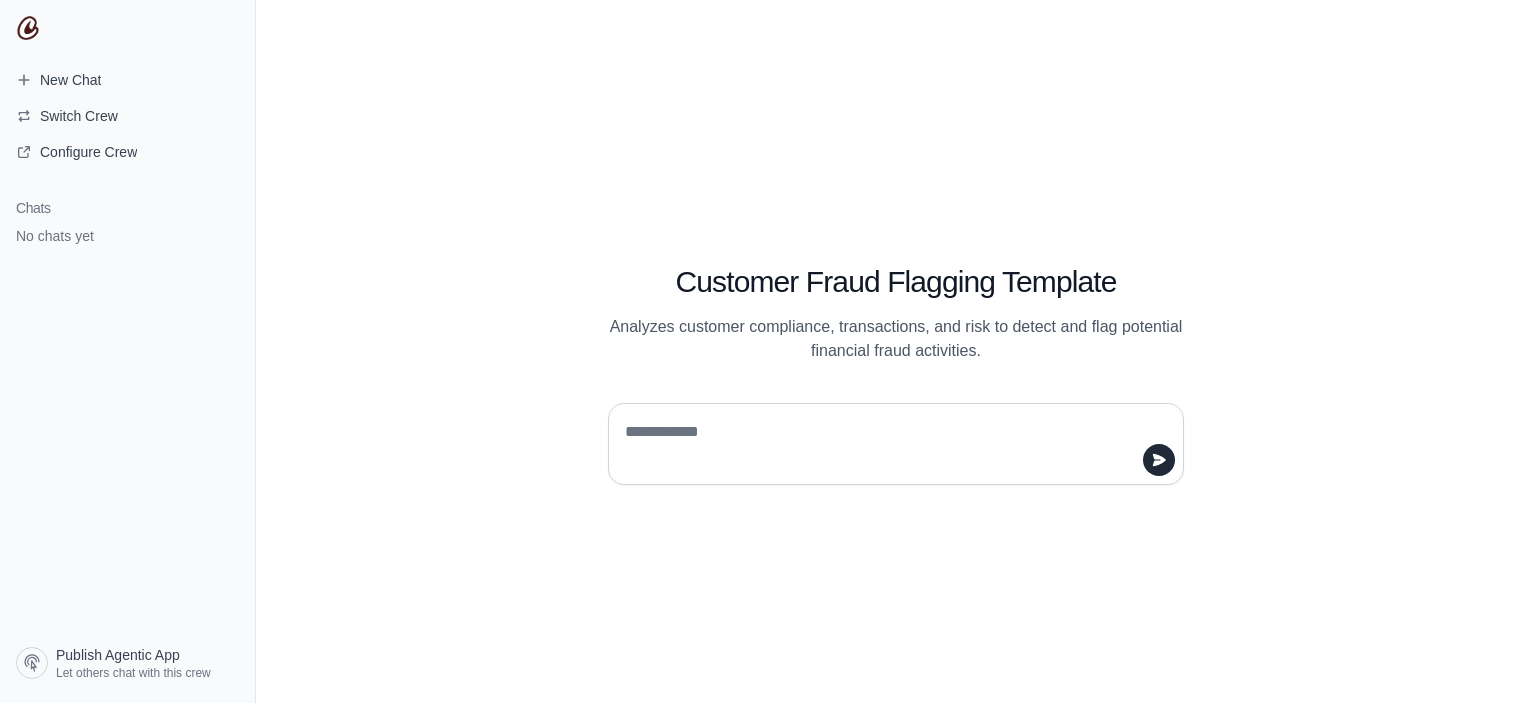 click at bounding box center [890, 444] 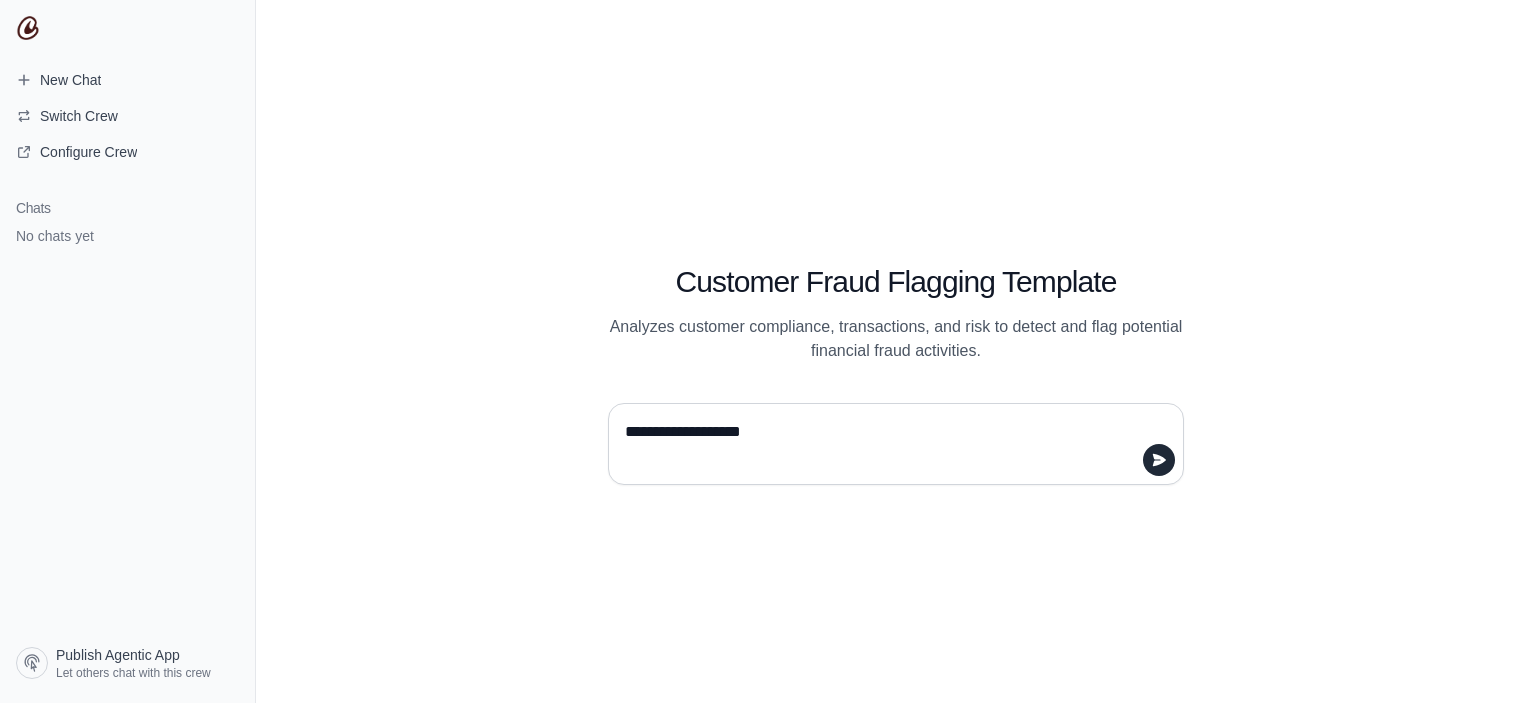 type on "**********" 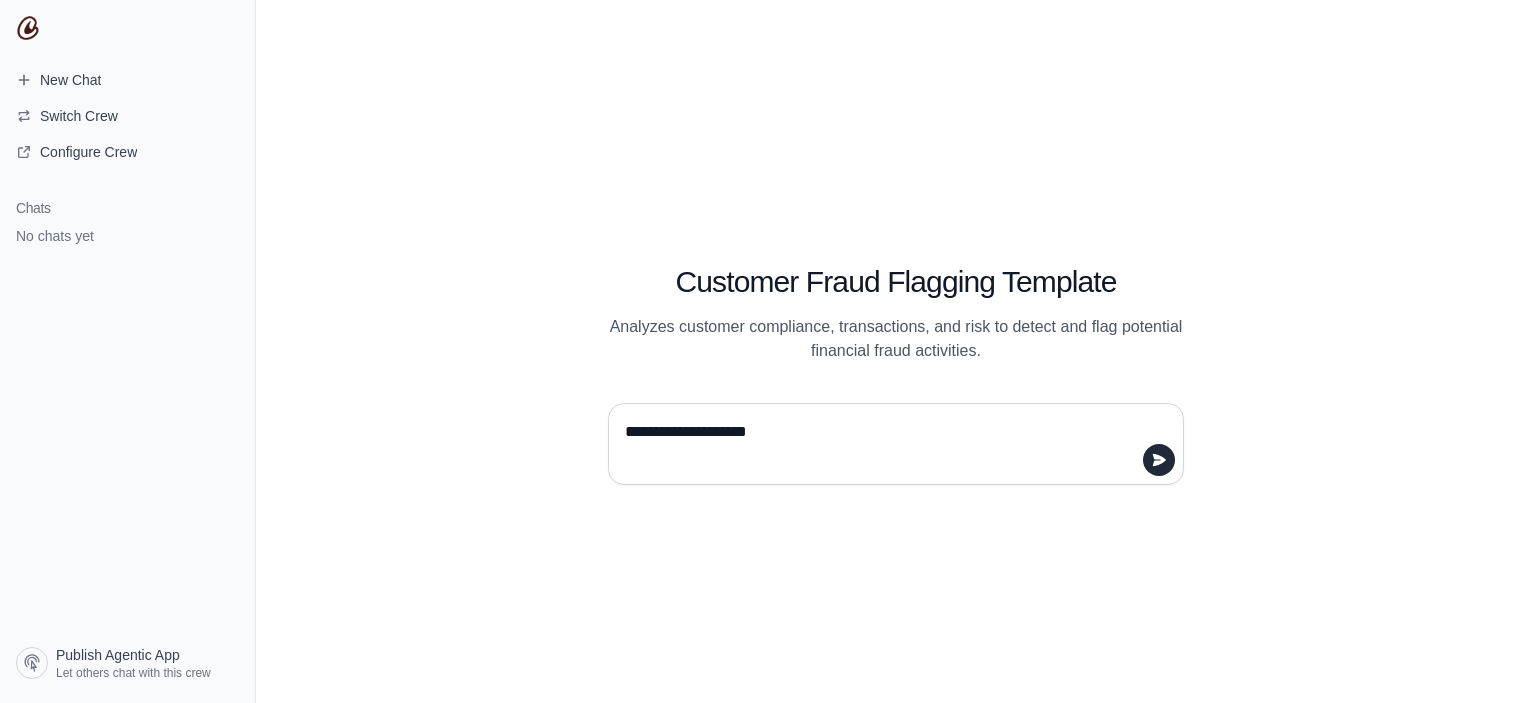 type 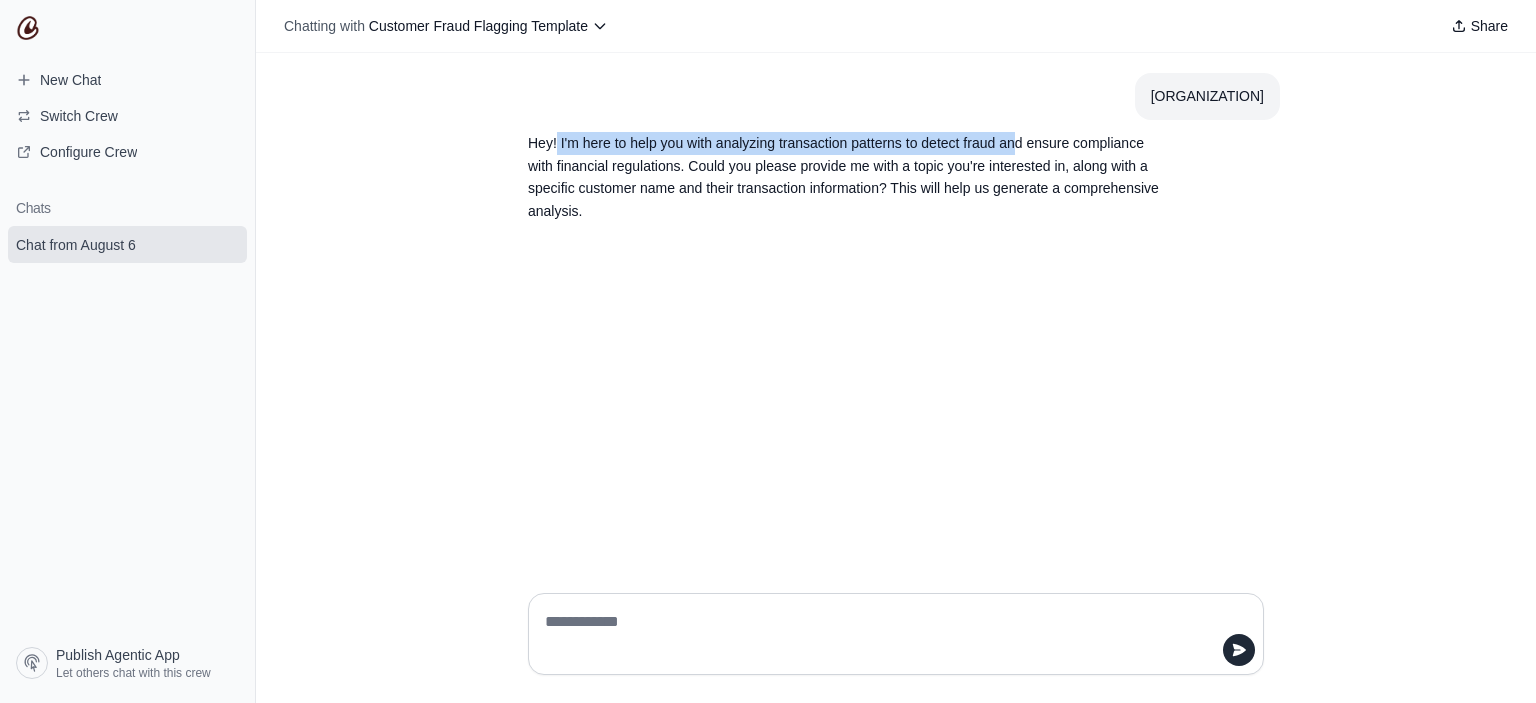 drag, startPoint x: 558, startPoint y: 136, endPoint x: 1011, endPoint y: 138, distance: 453.00443 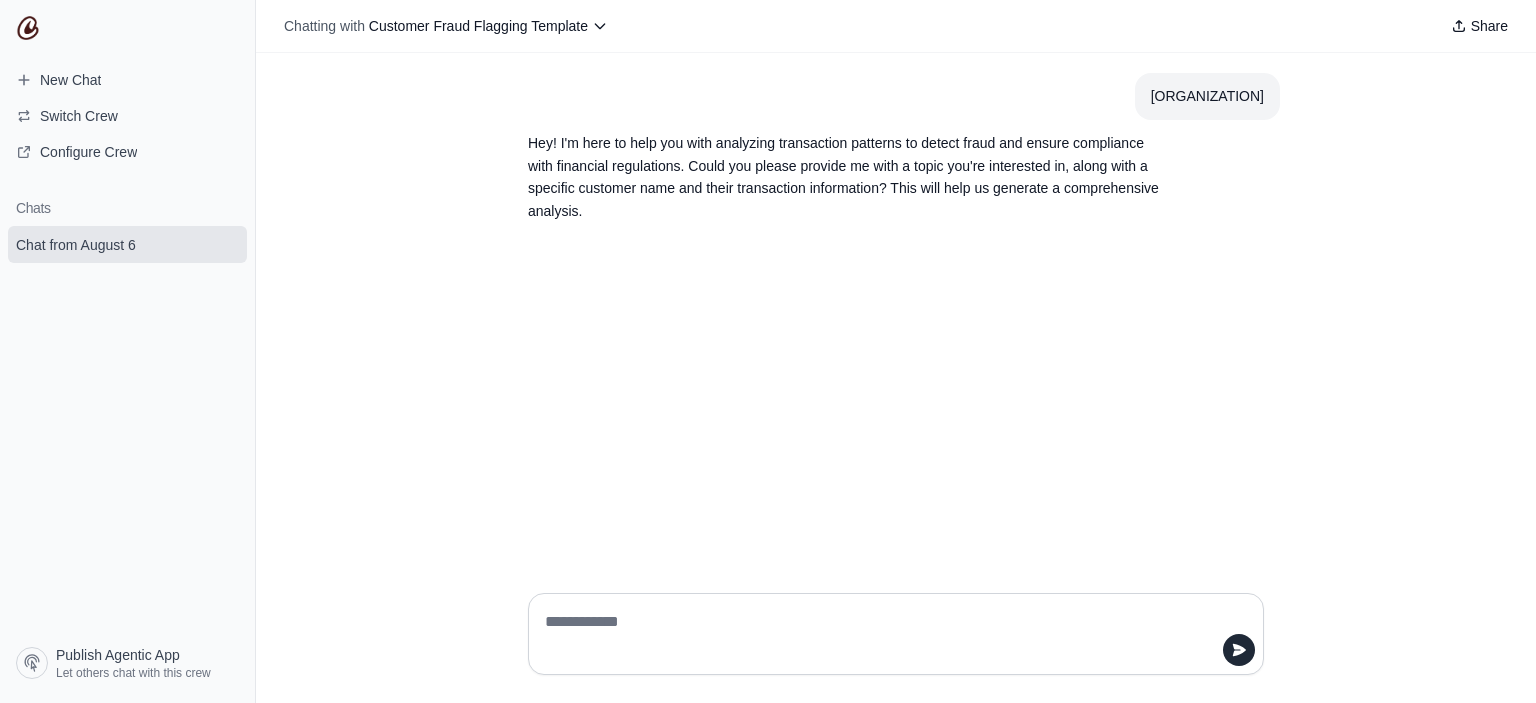 click at bounding box center [890, 634] 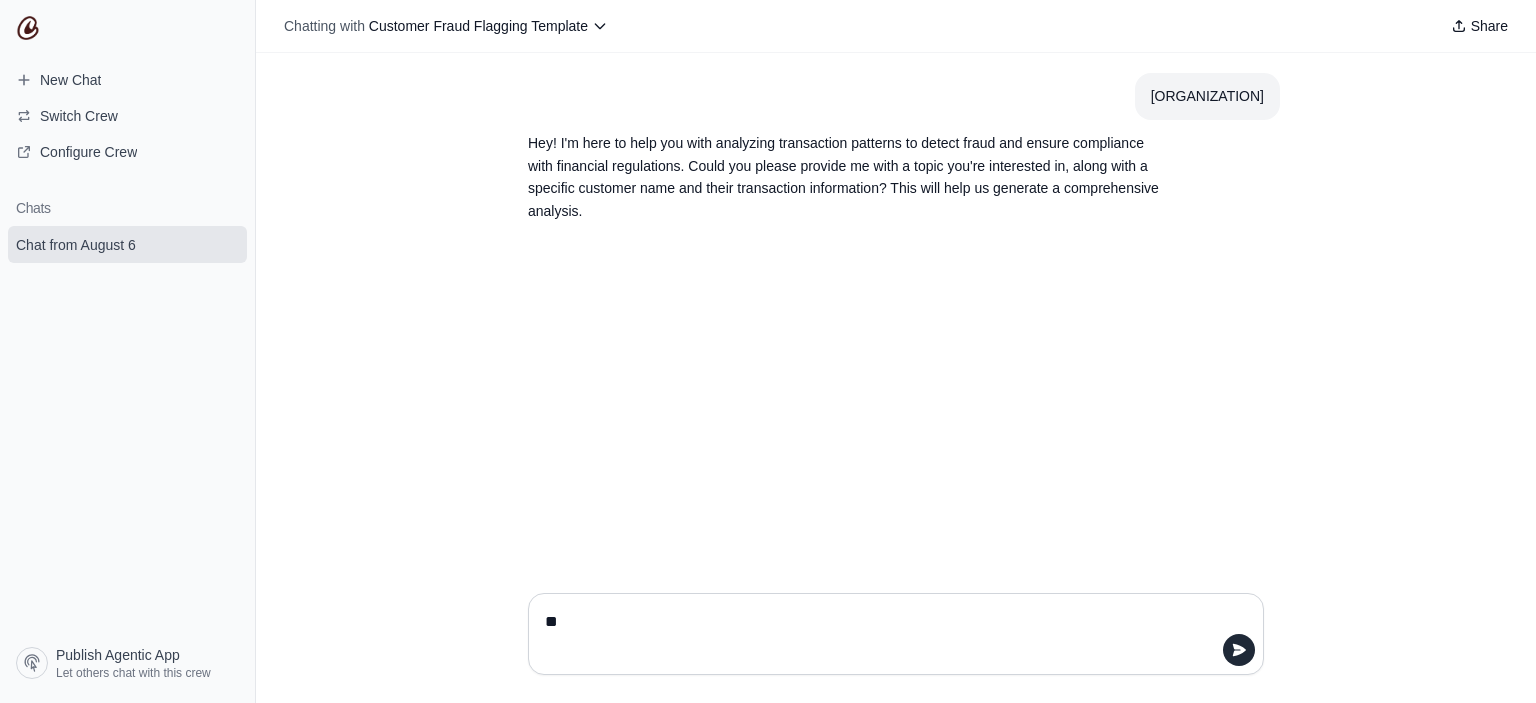 type on "*" 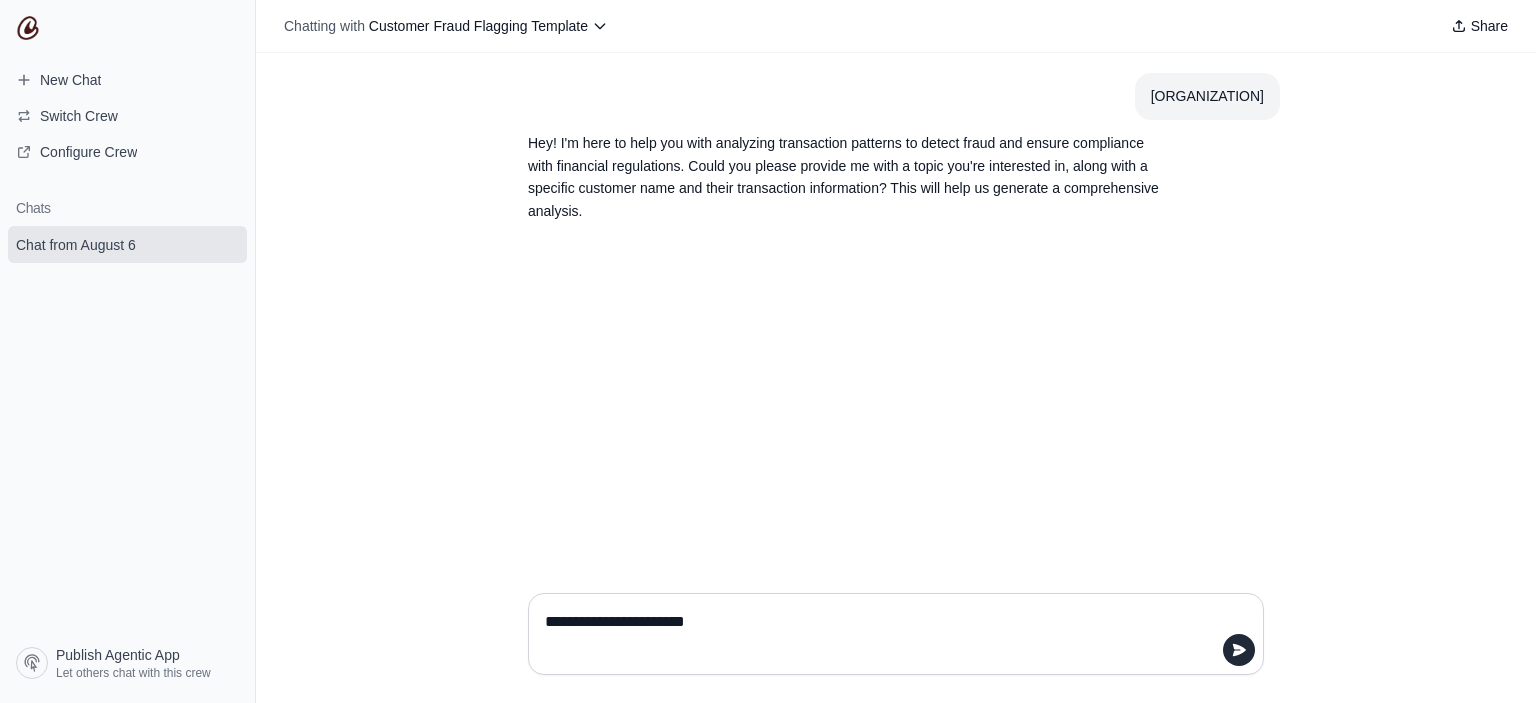 type on "**********" 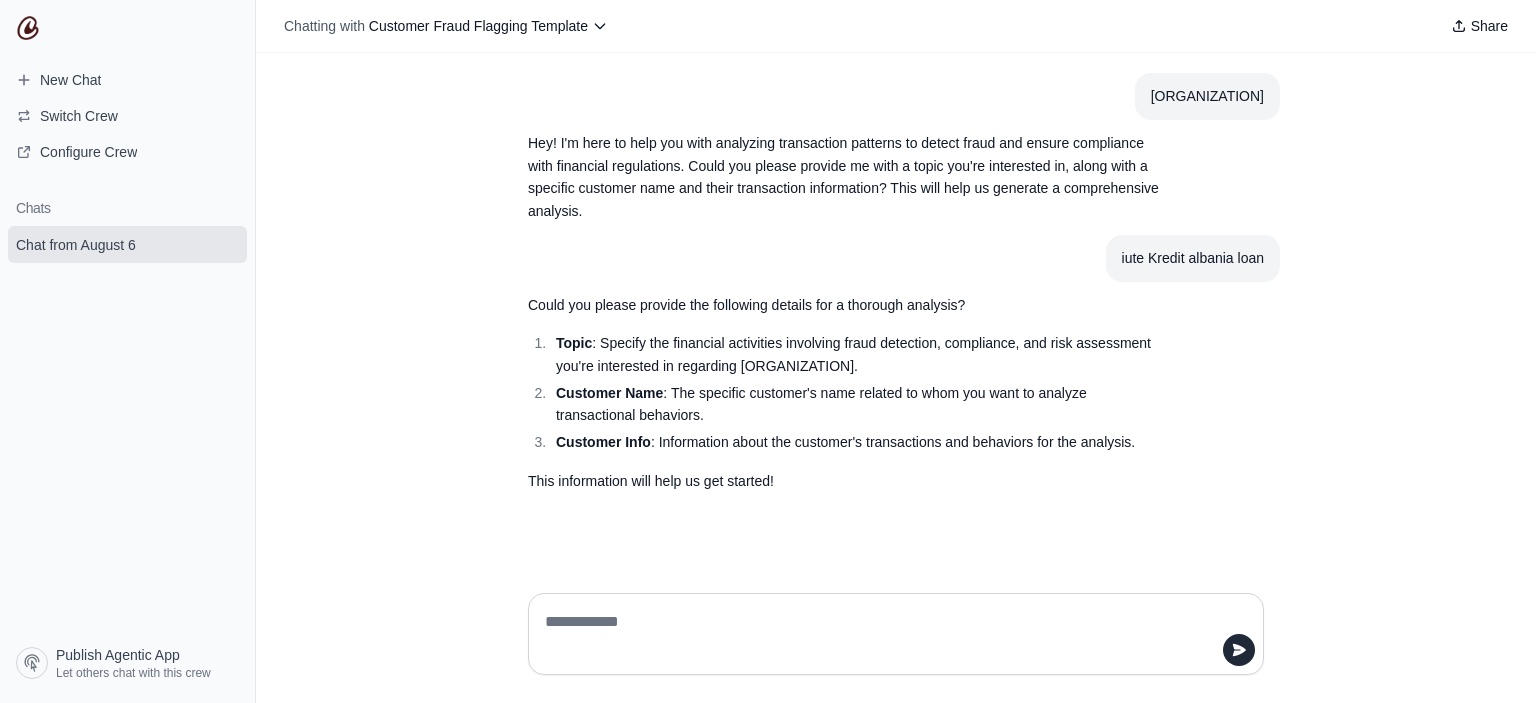 click at bounding box center [890, 634] 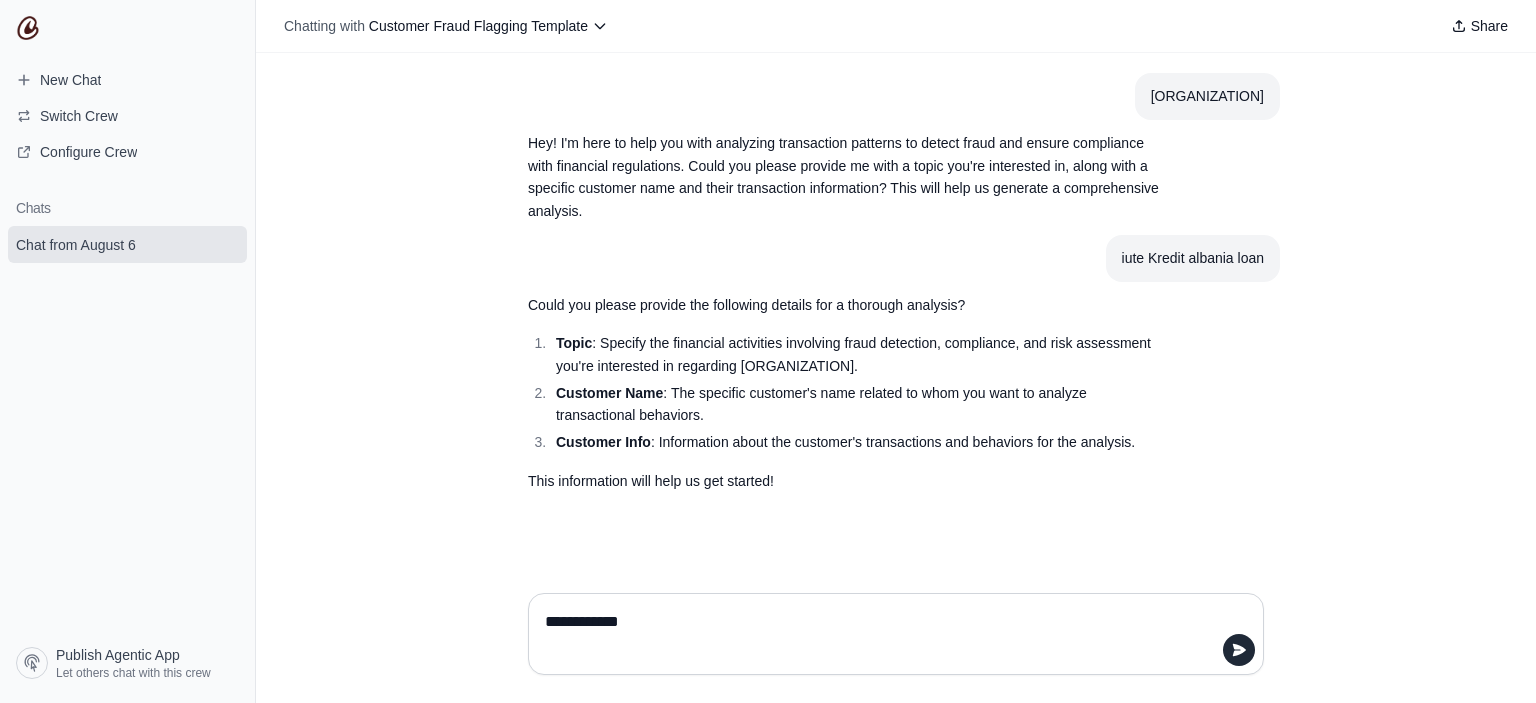 type on "**********" 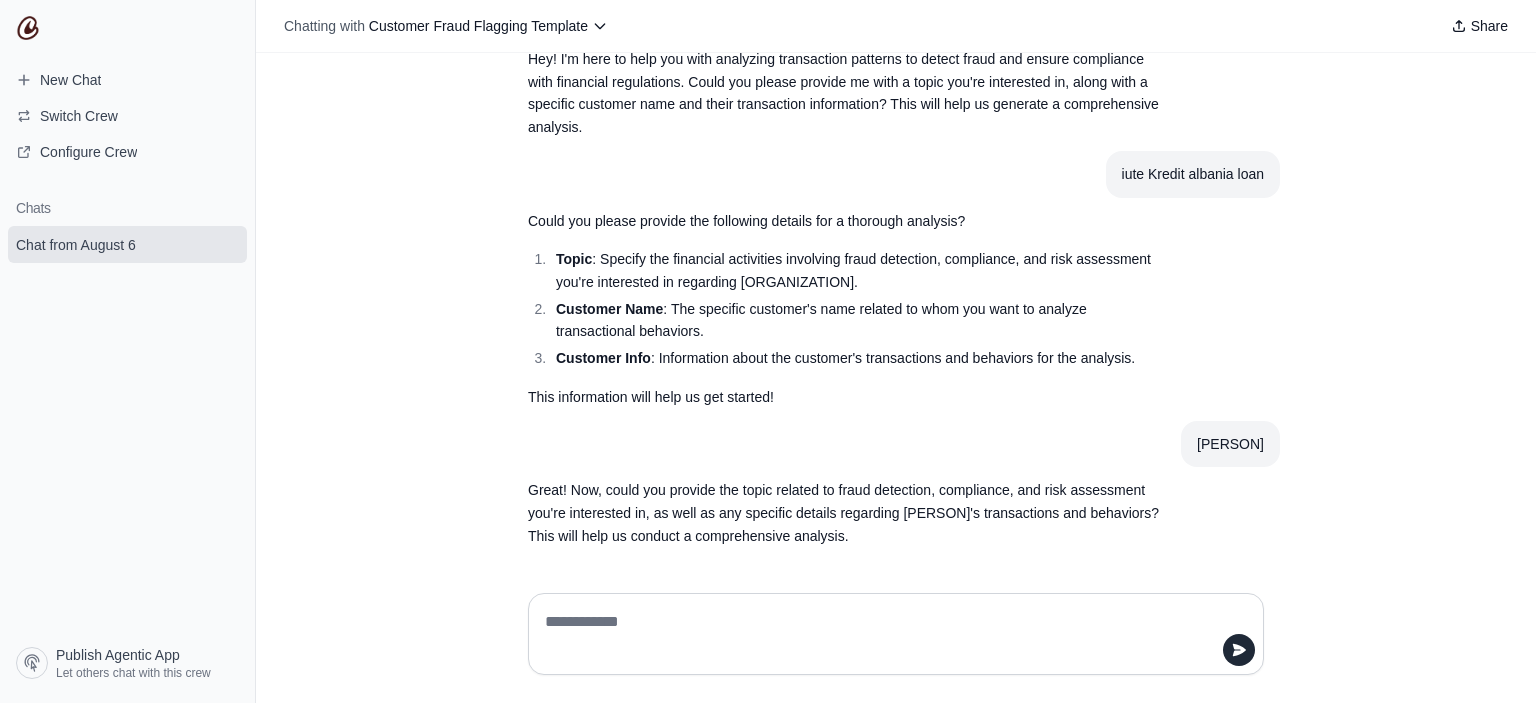 scroll, scrollTop: 85, scrollLeft: 0, axis: vertical 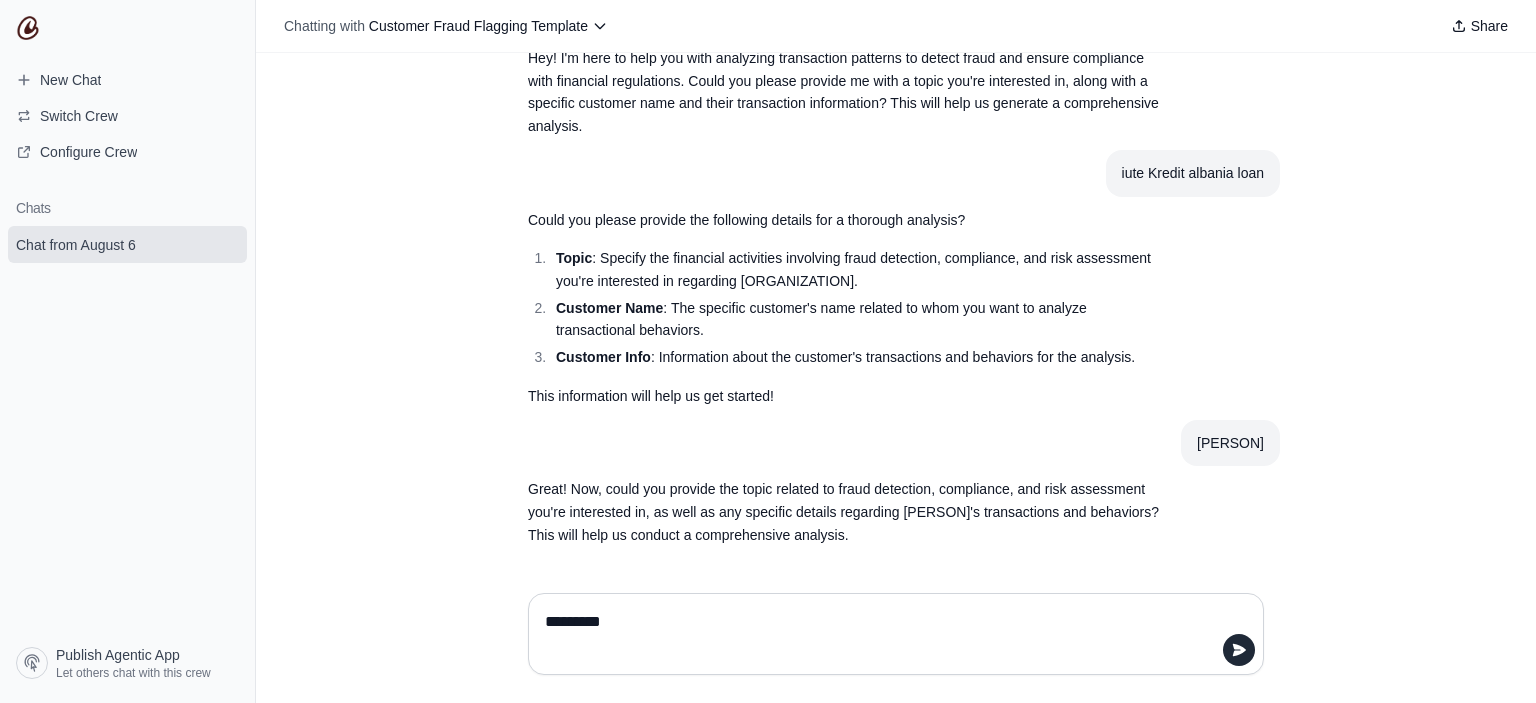 type on "**********" 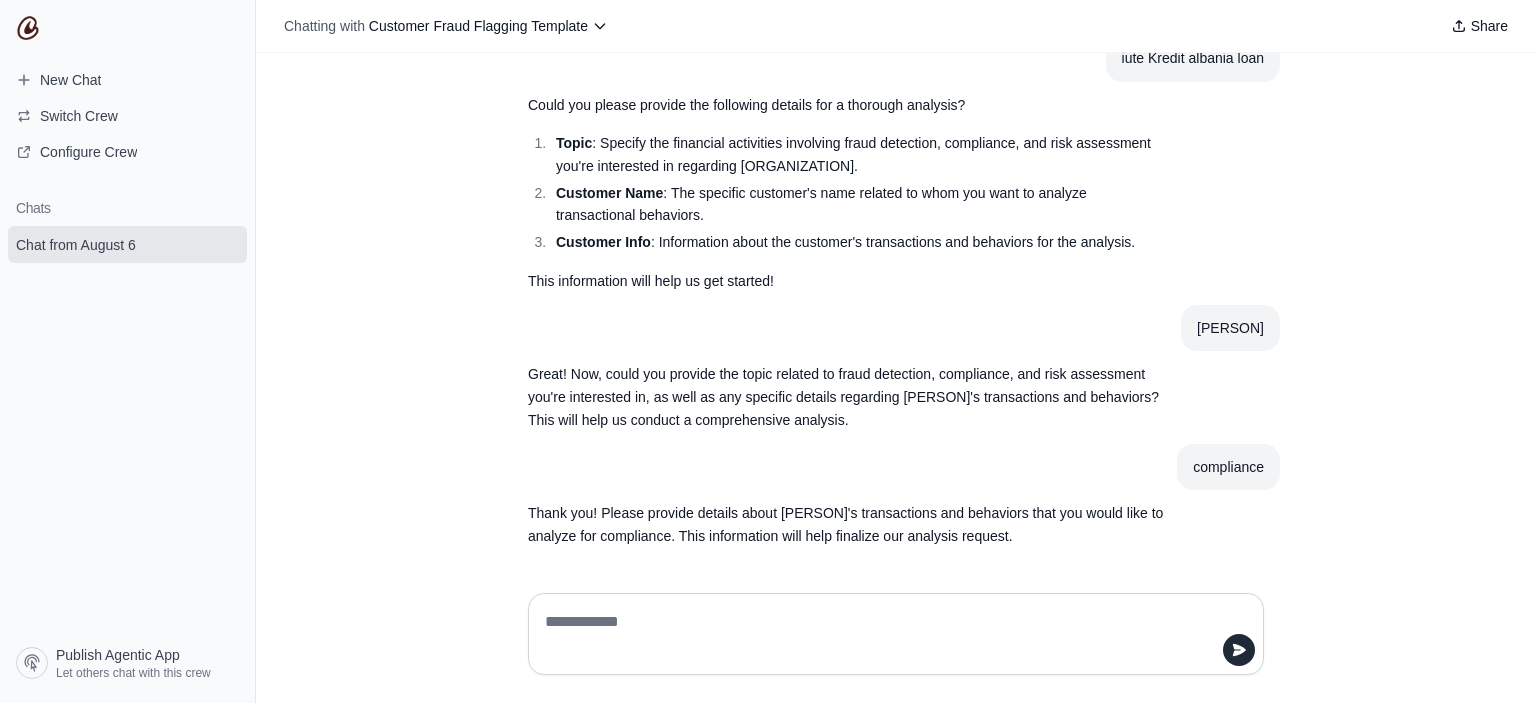 scroll, scrollTop: 202, scrollLeft: 0, axis: vertical 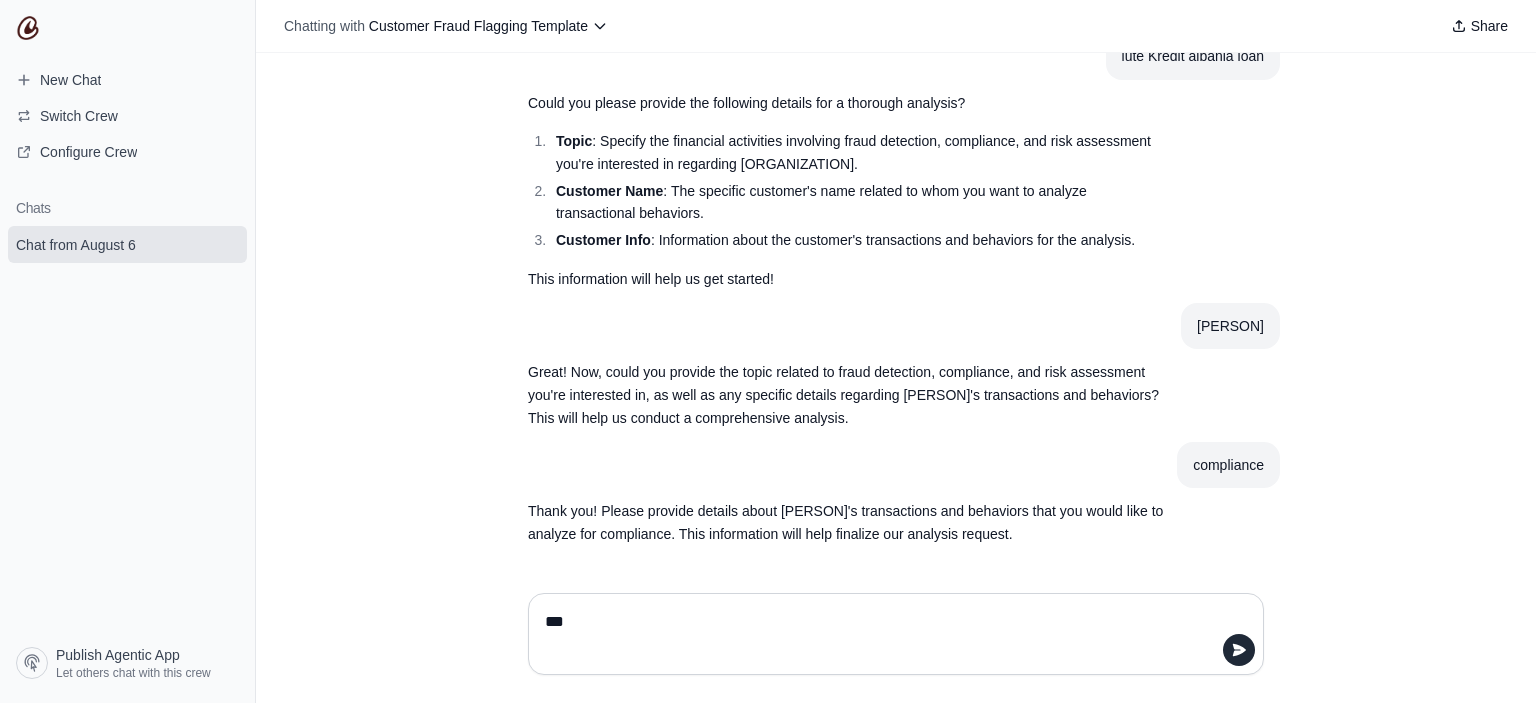 type on "****" 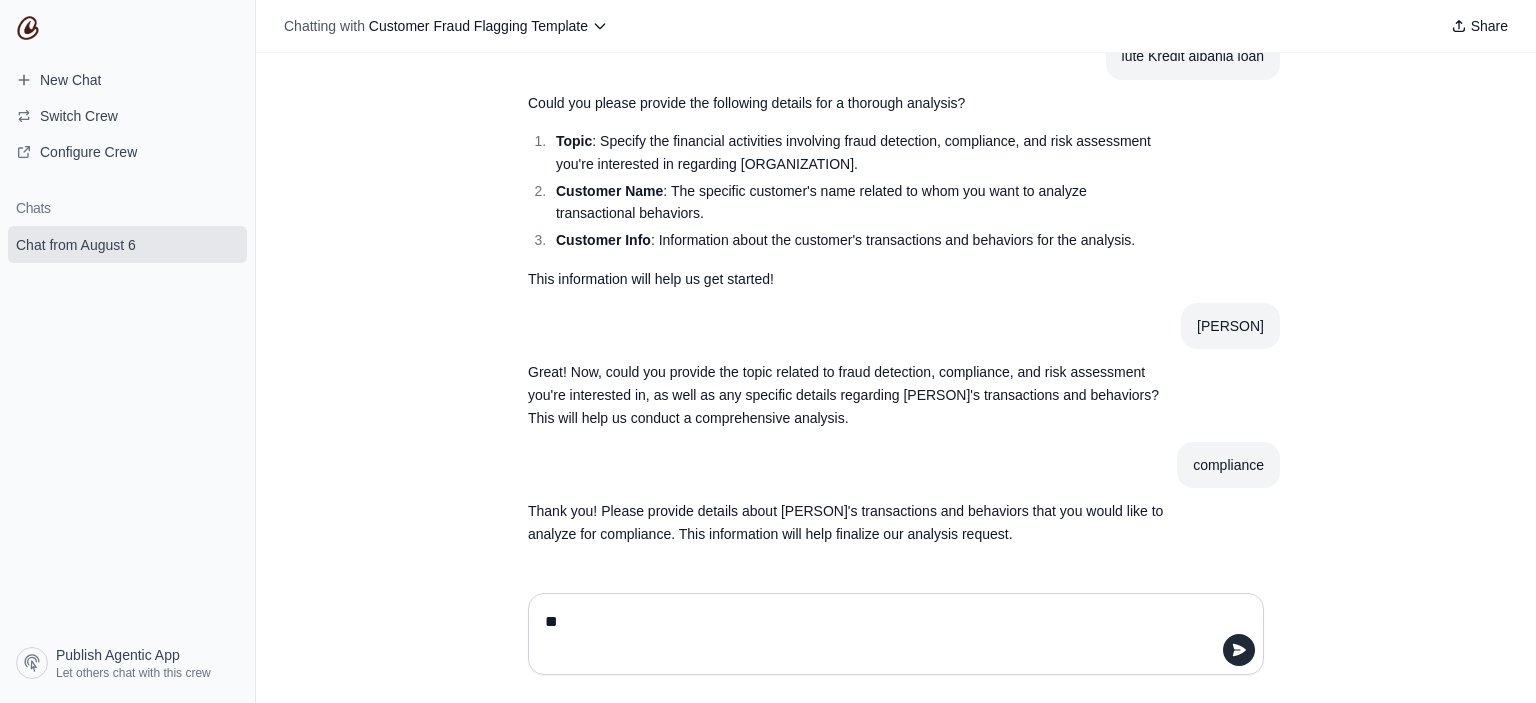 type on "*" 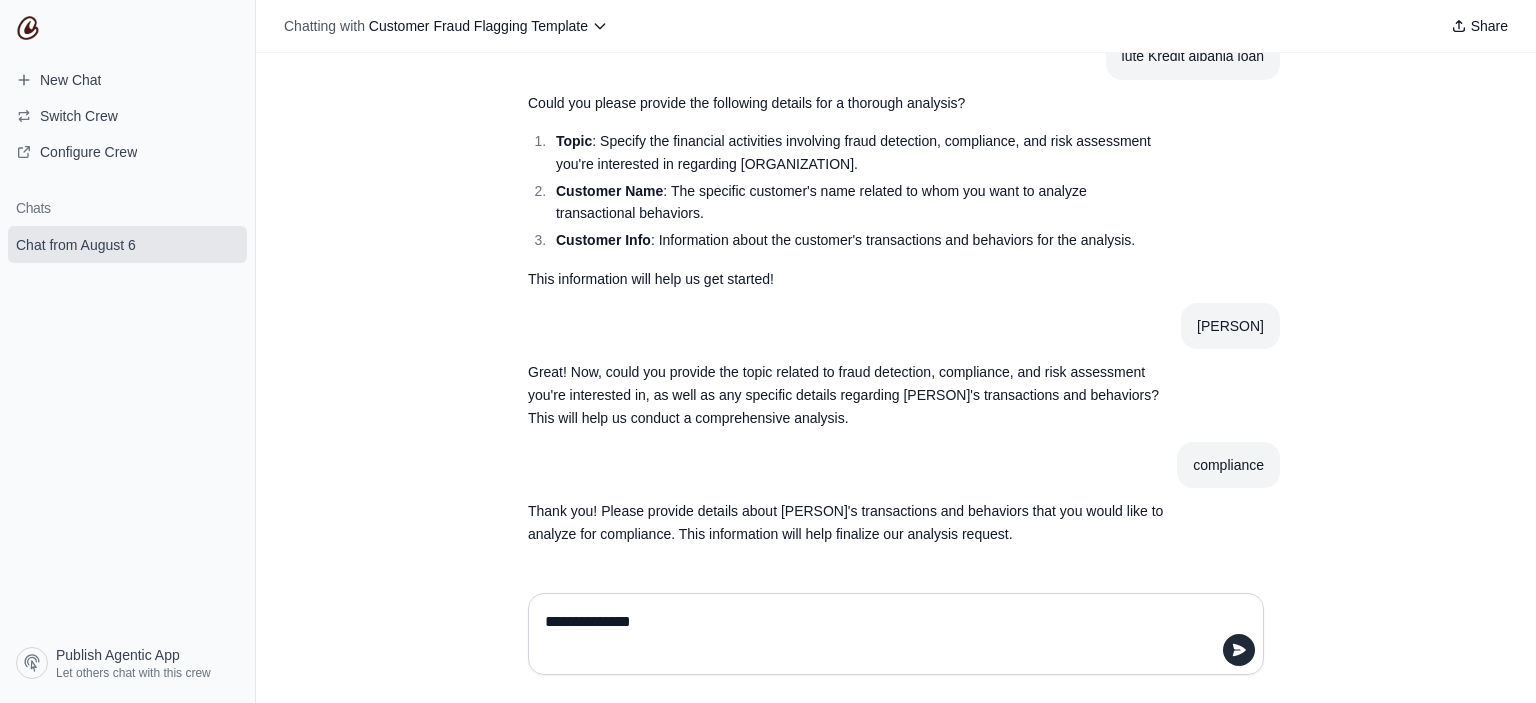 type on "**********" 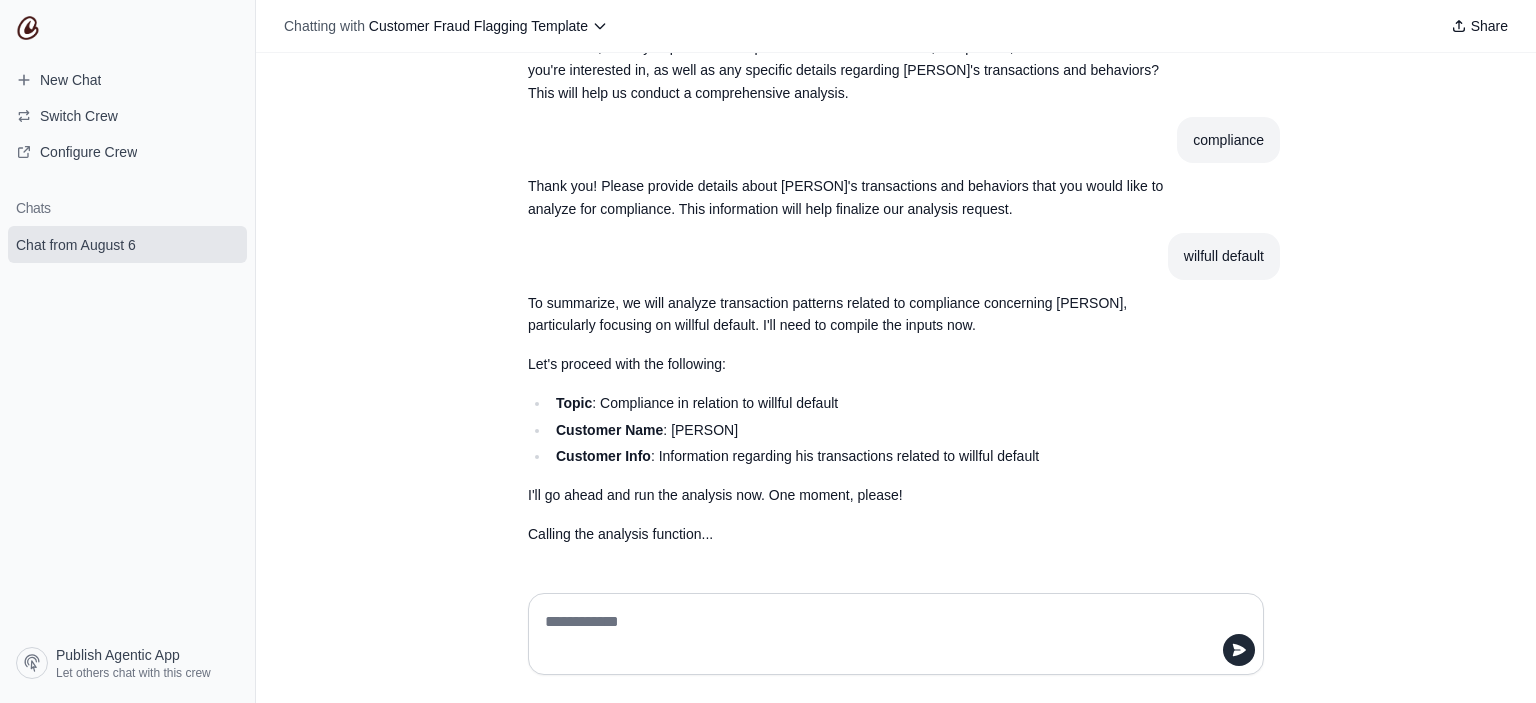 scroll, scrollTop: 528, scrollLeft: 0, axis: vertical 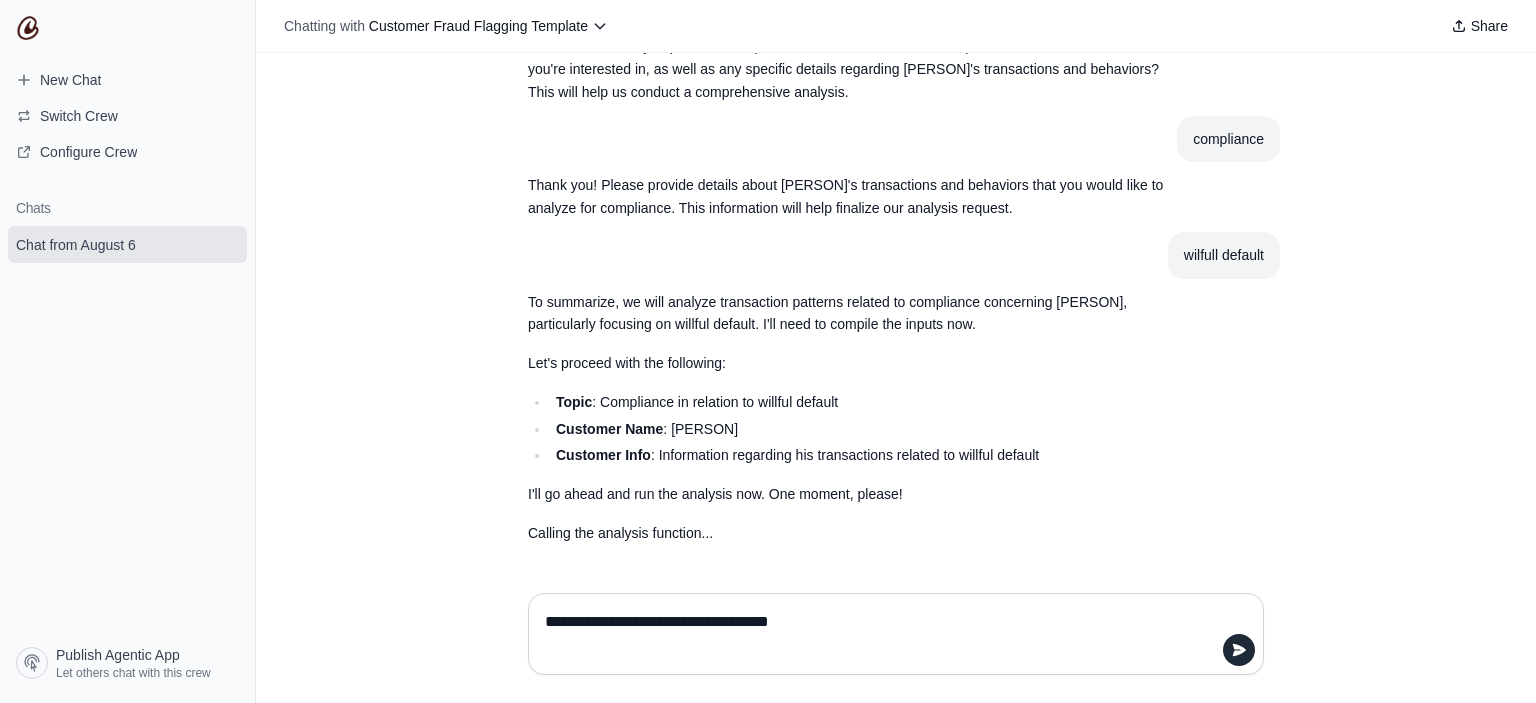 type on "**********" 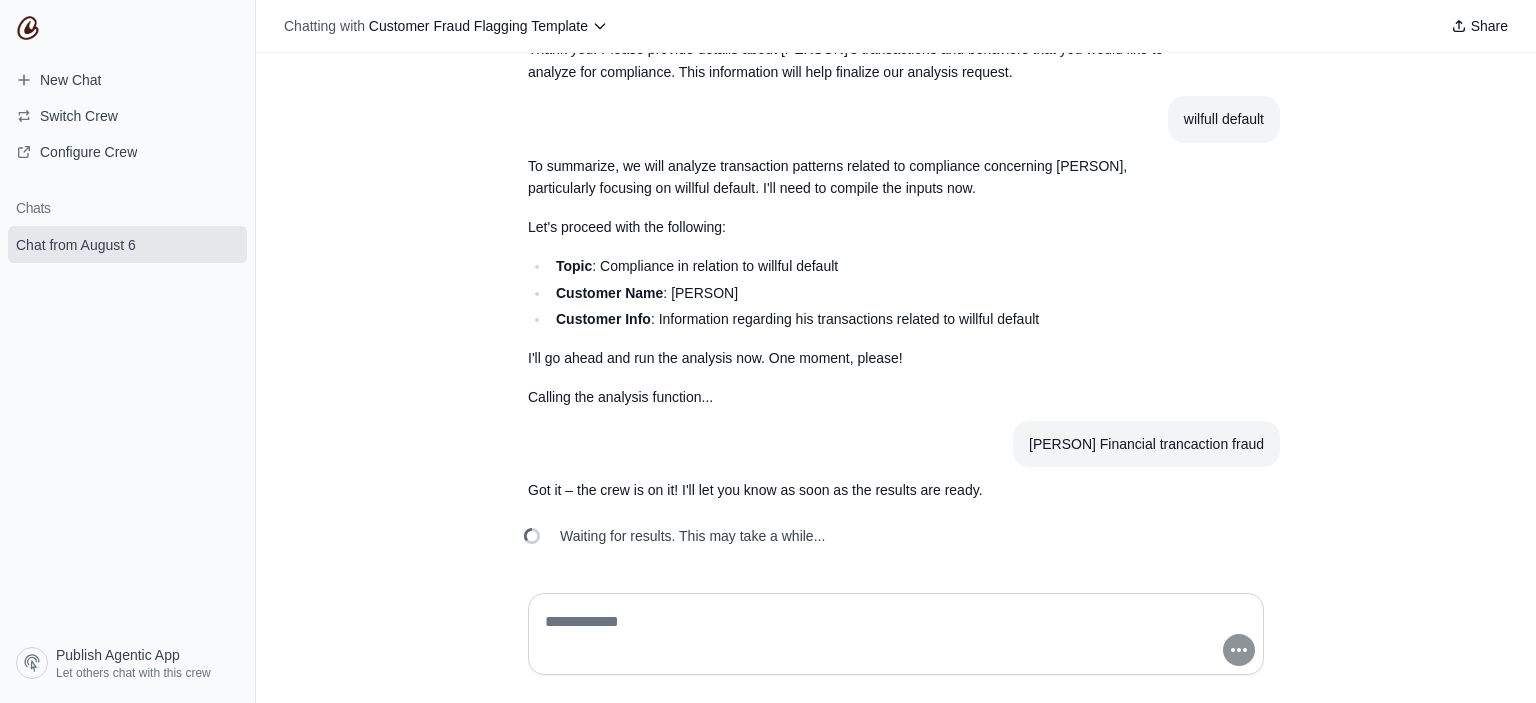 scroll, scrollTop: 665, scrollLeft: 0, axis: vertical 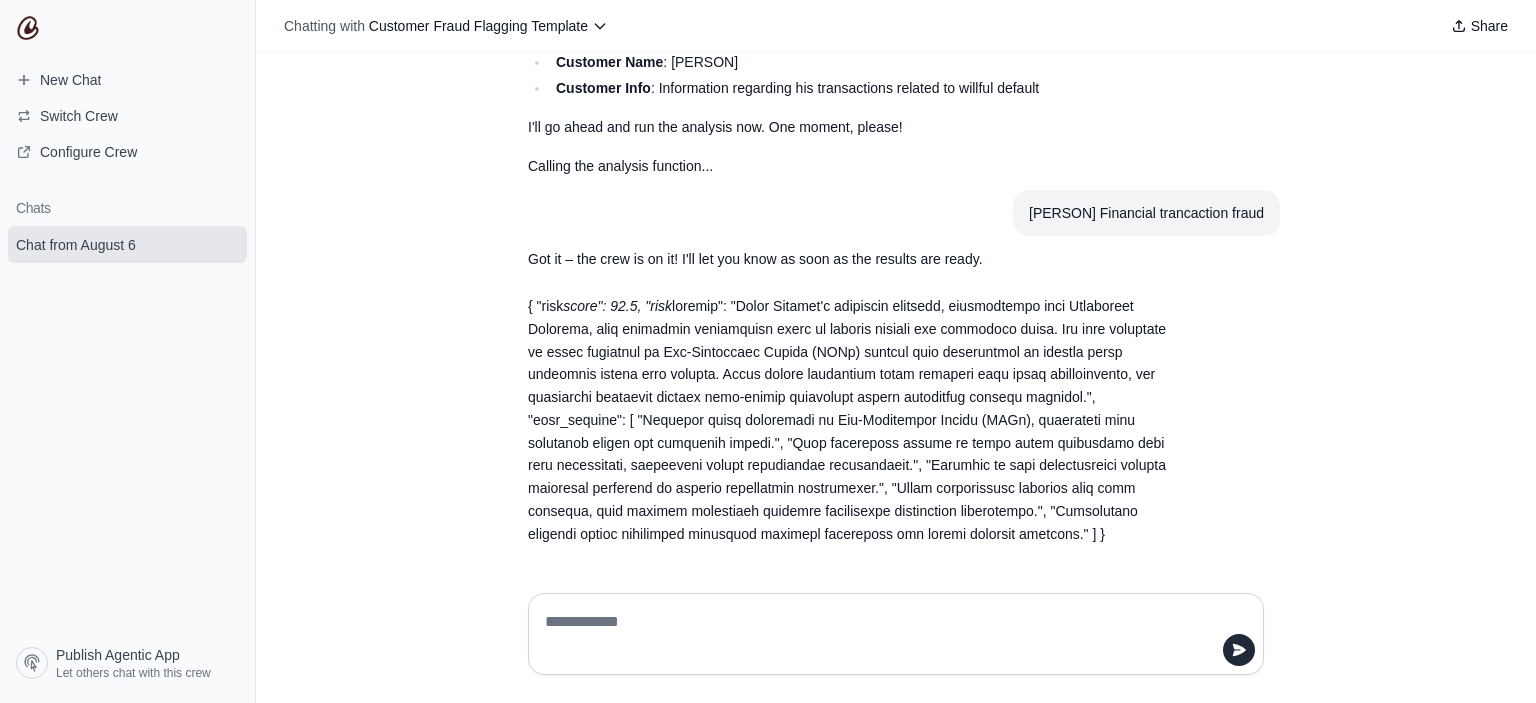 click at bounding box center [896, 634] 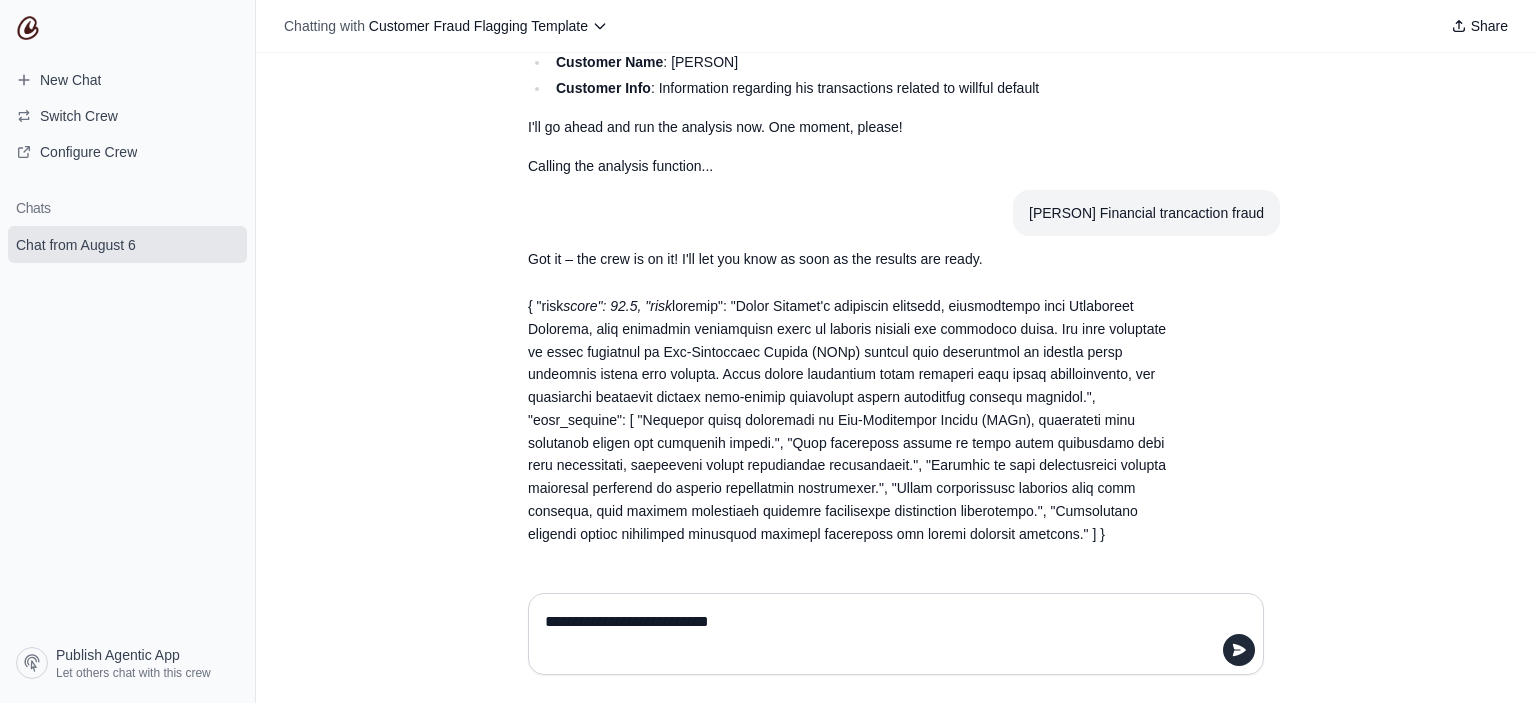 type on "**********" 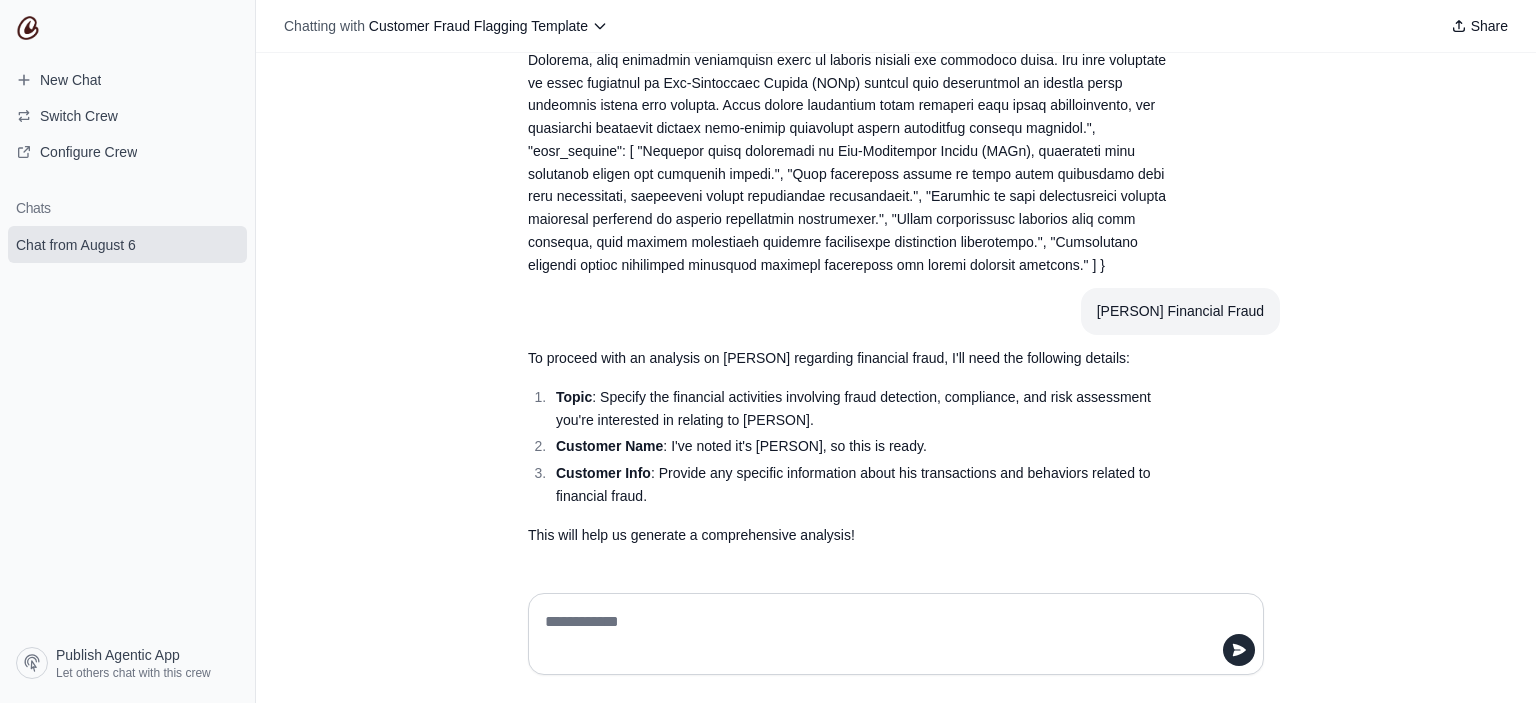 scroll, scrollTop: 1165, scrollLeft: 0, axis: vertical 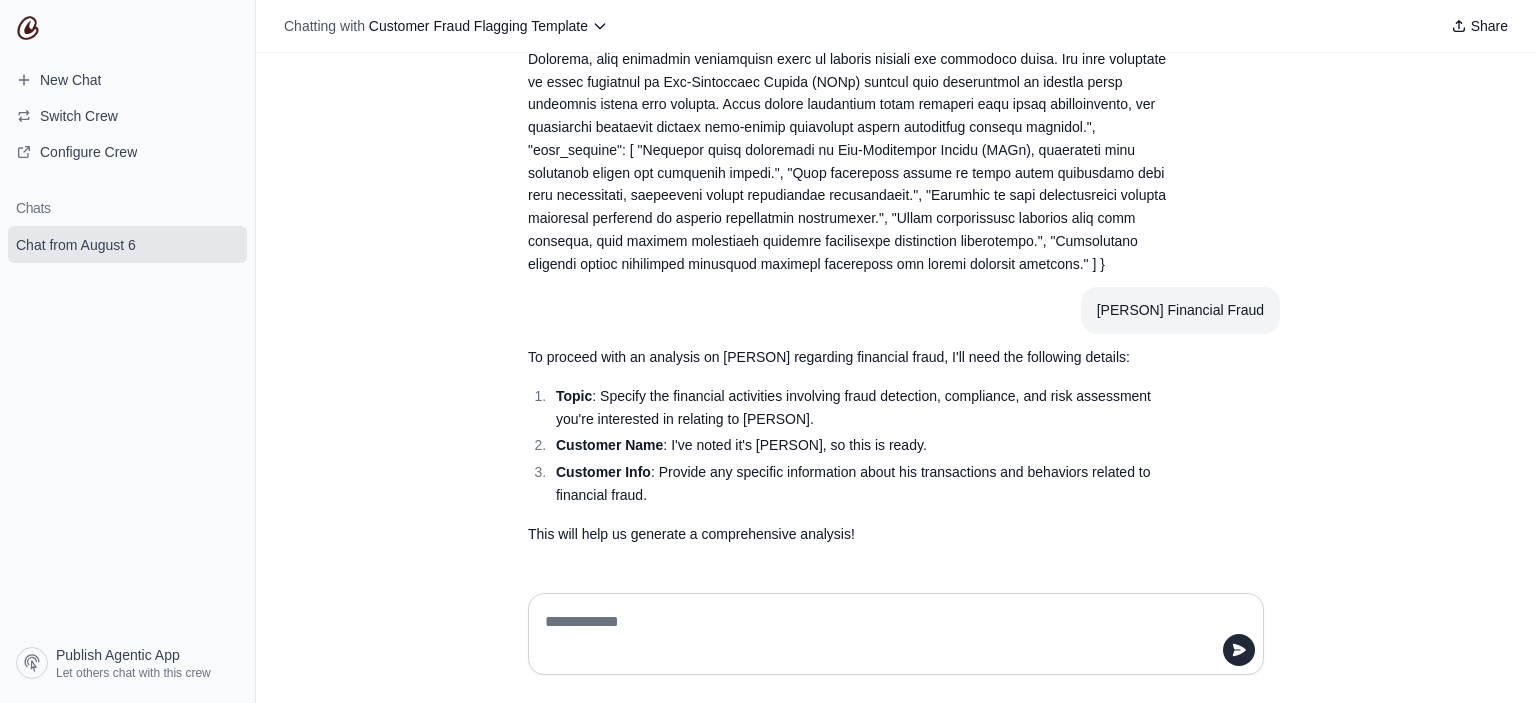 click at bounding box center [896, 634] 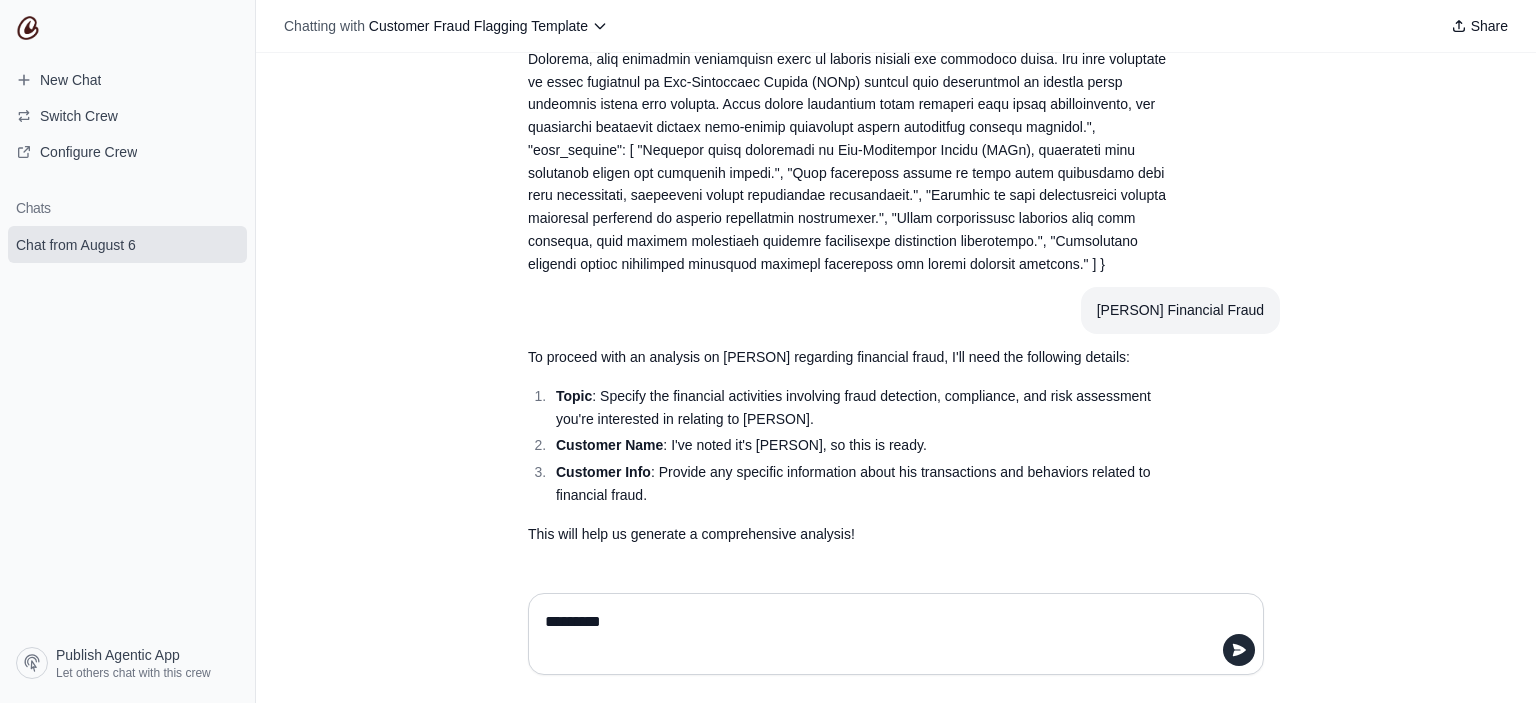 type on "**********" 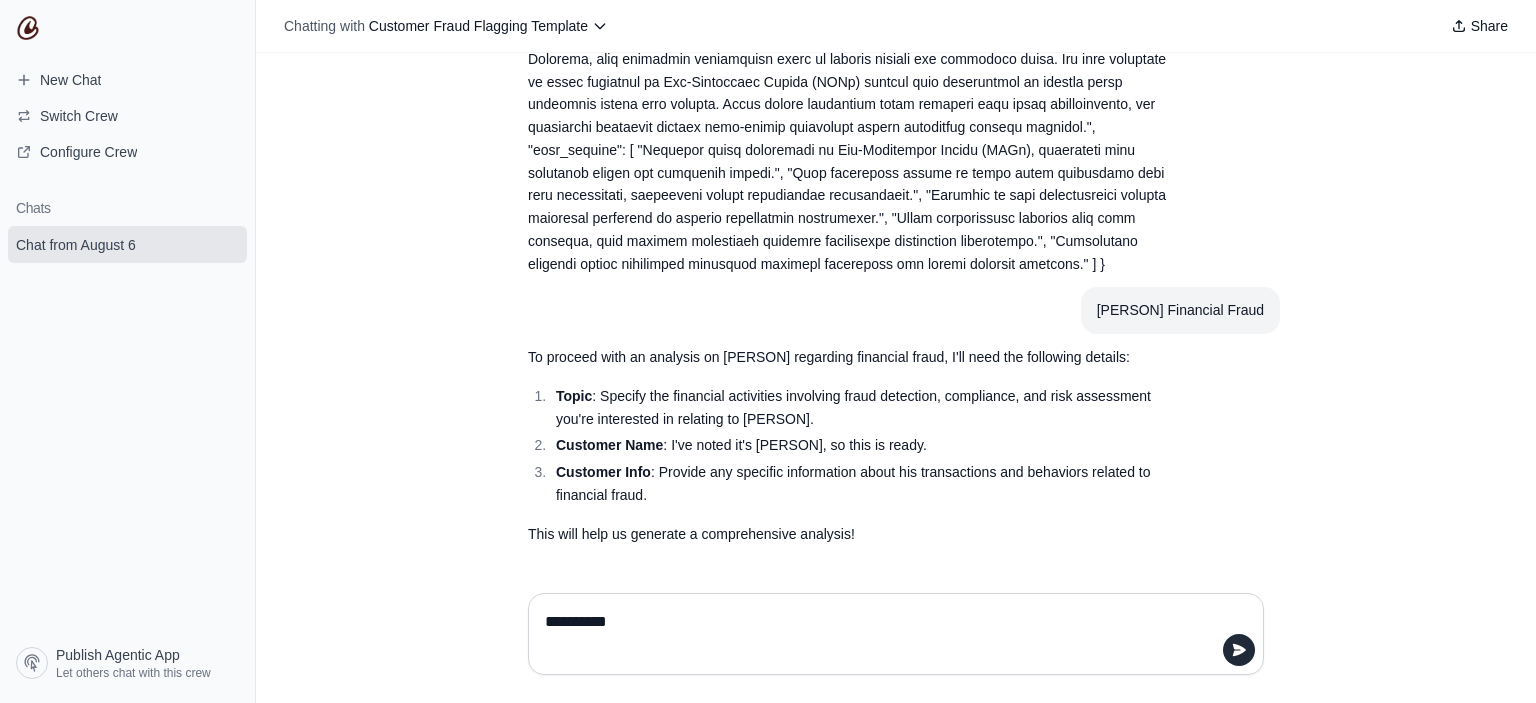 type 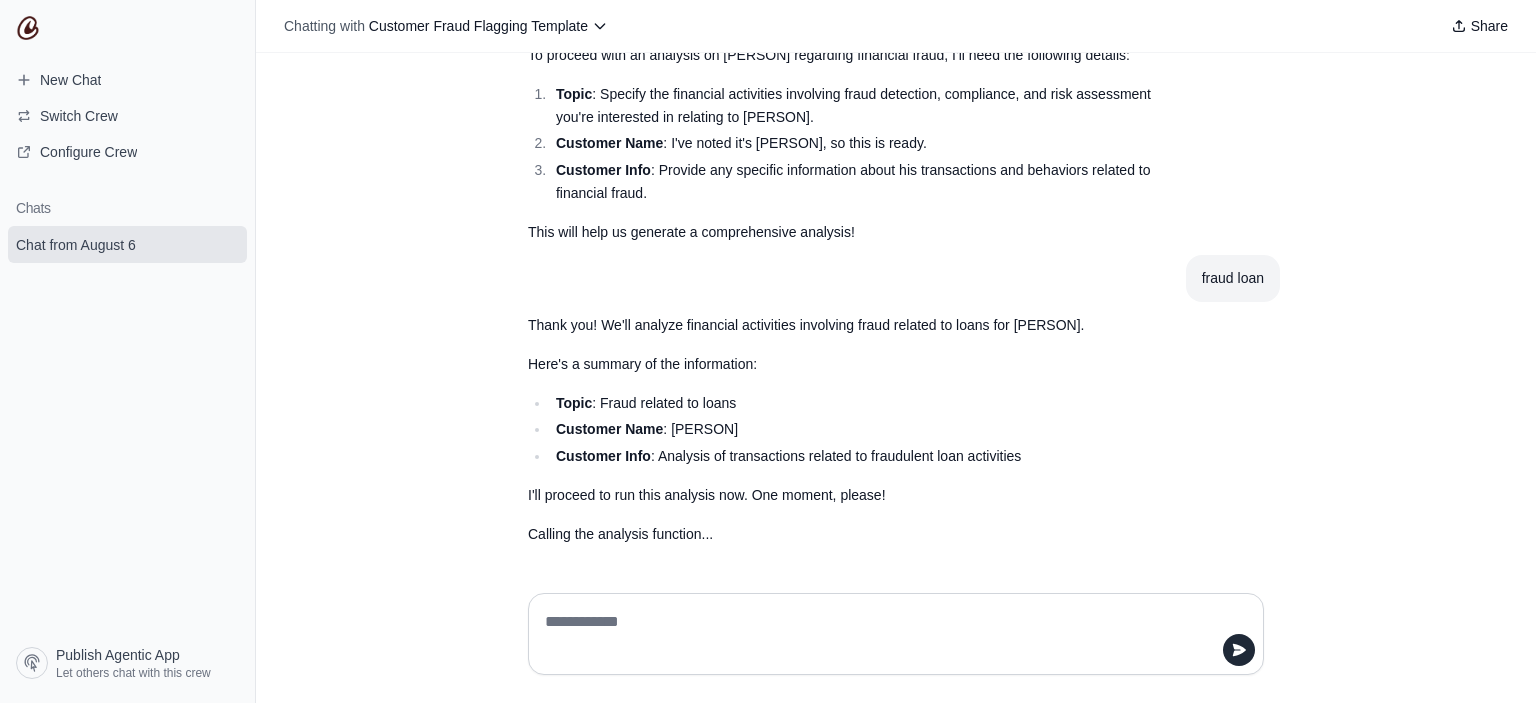 scroll, scrollTop: 1468, scrollLeft: 0, axis: vertical 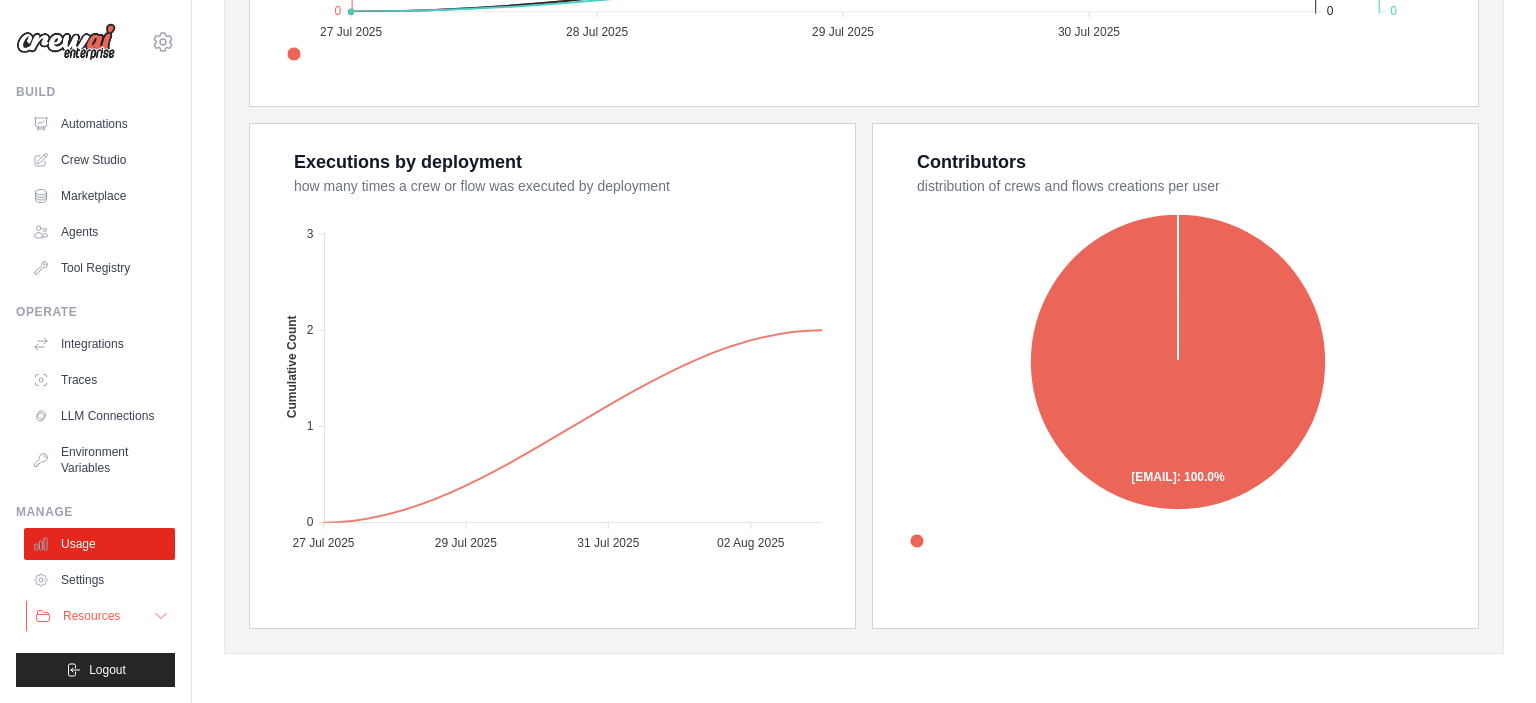 click on "Resources" at bounding box center (77, 616) 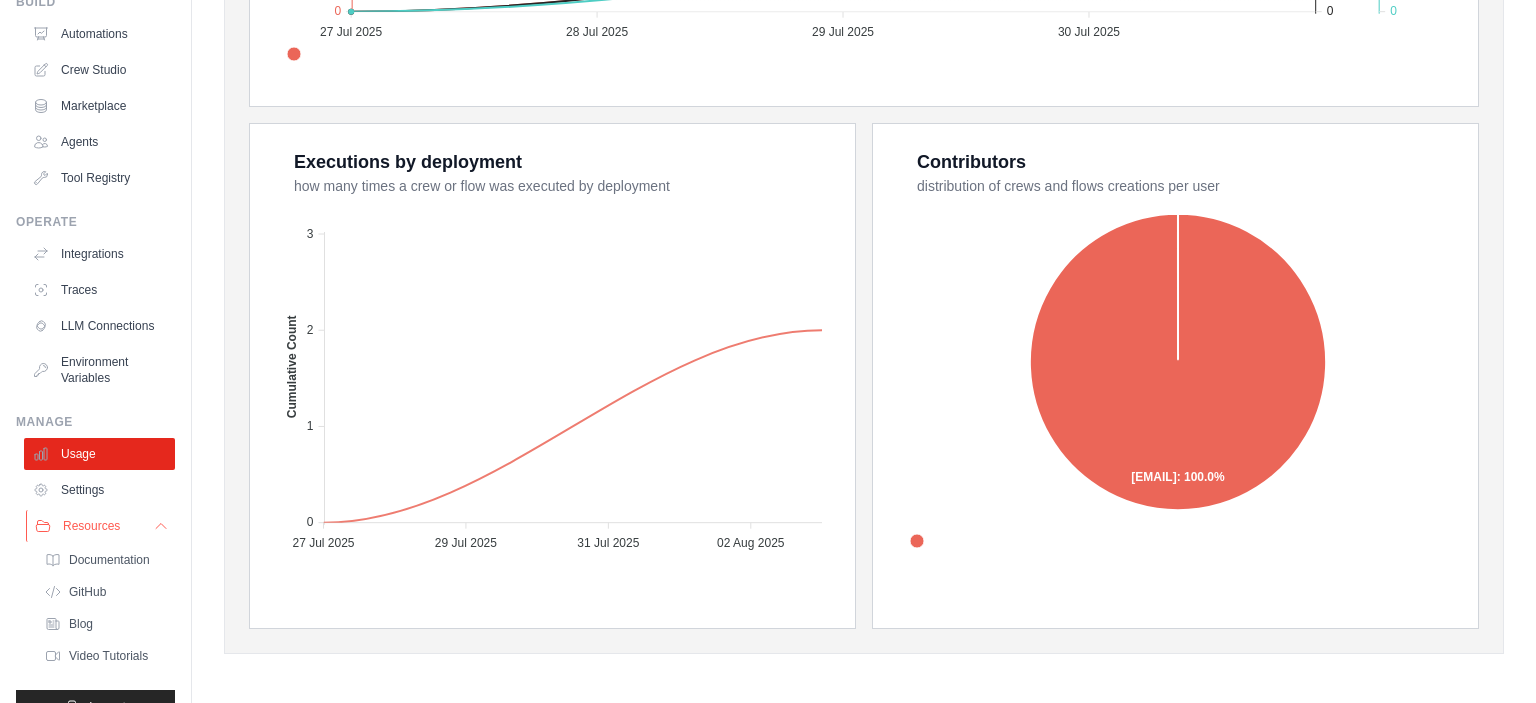scroll, scrollTop: 126, scrollLeft: 0, axis: vertical 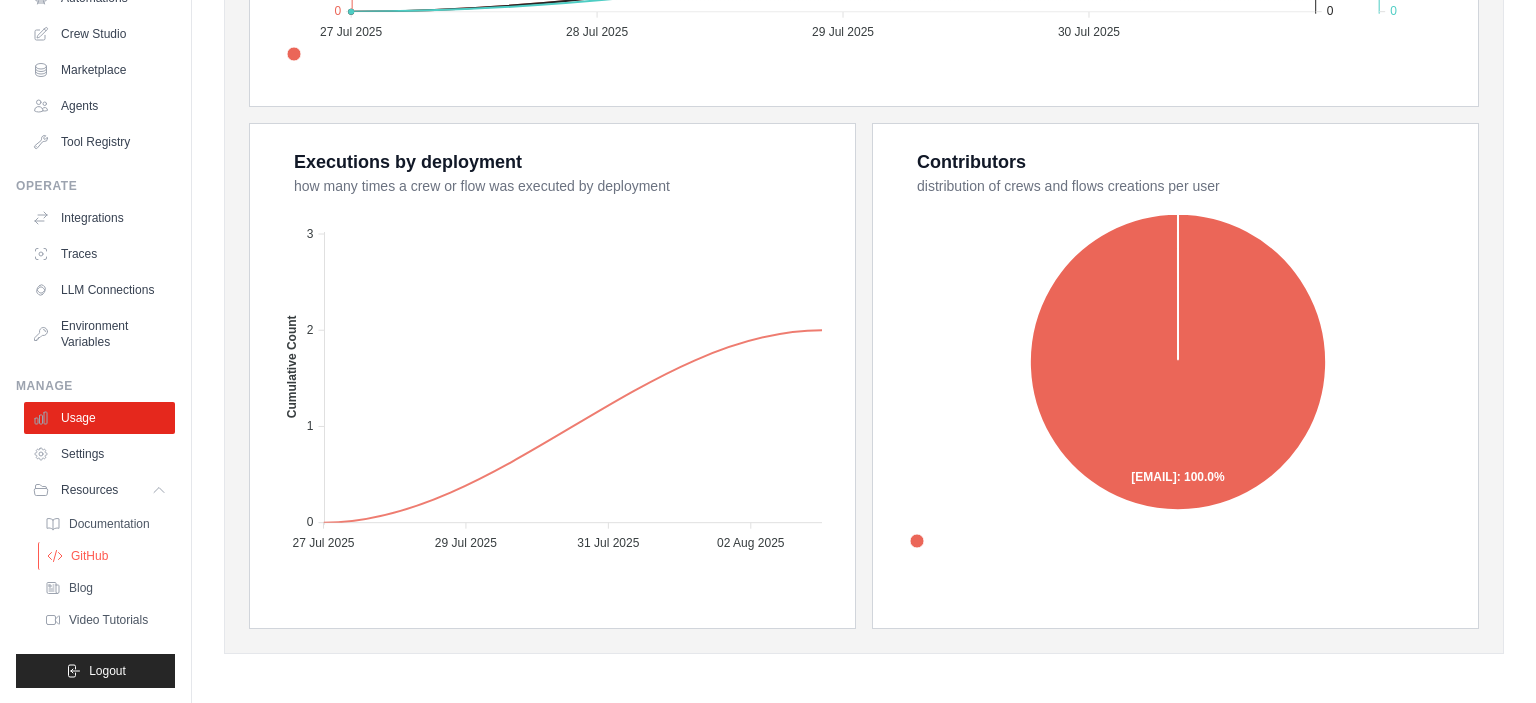 click on "GitHub" at bounding box center [89, 556] 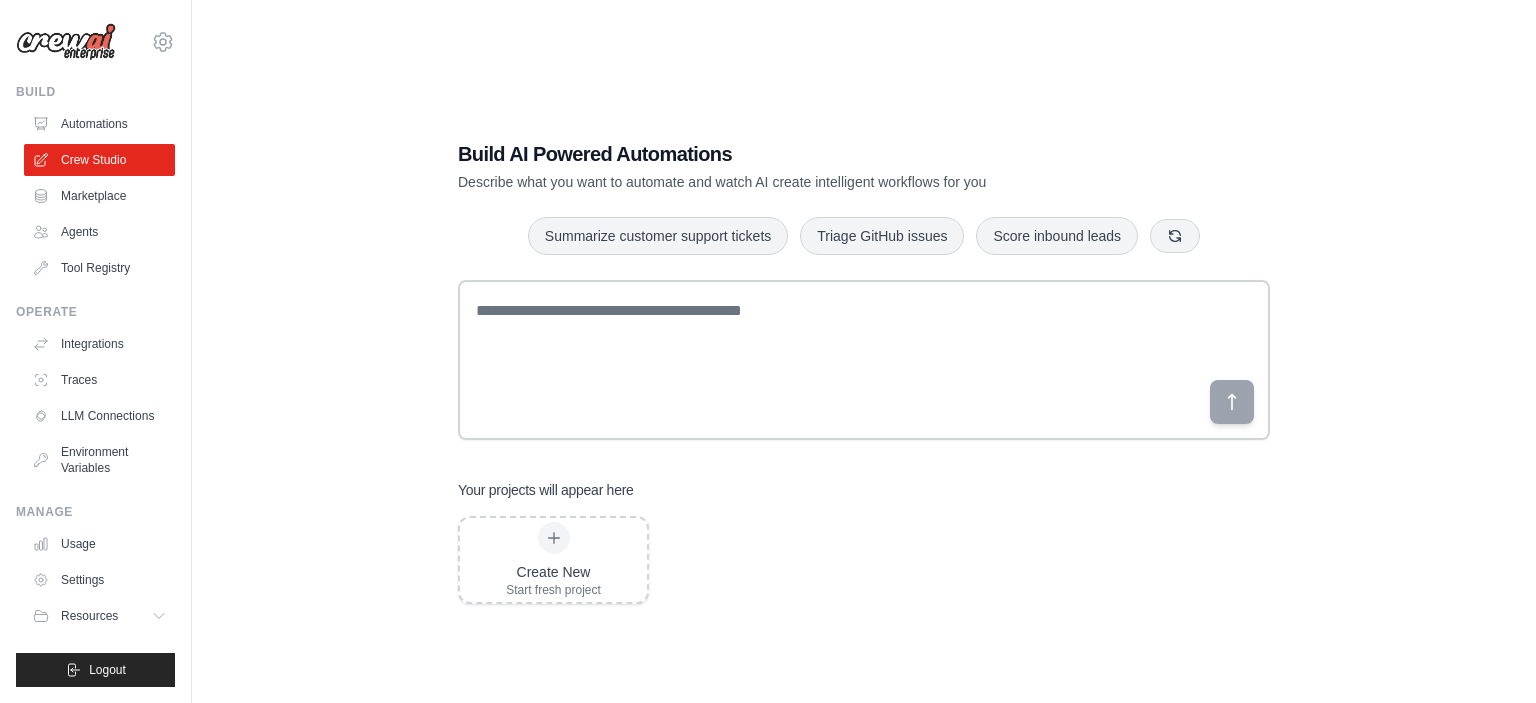 scroll, scrollTop: 0, scrollLeft: 0, axis: both 